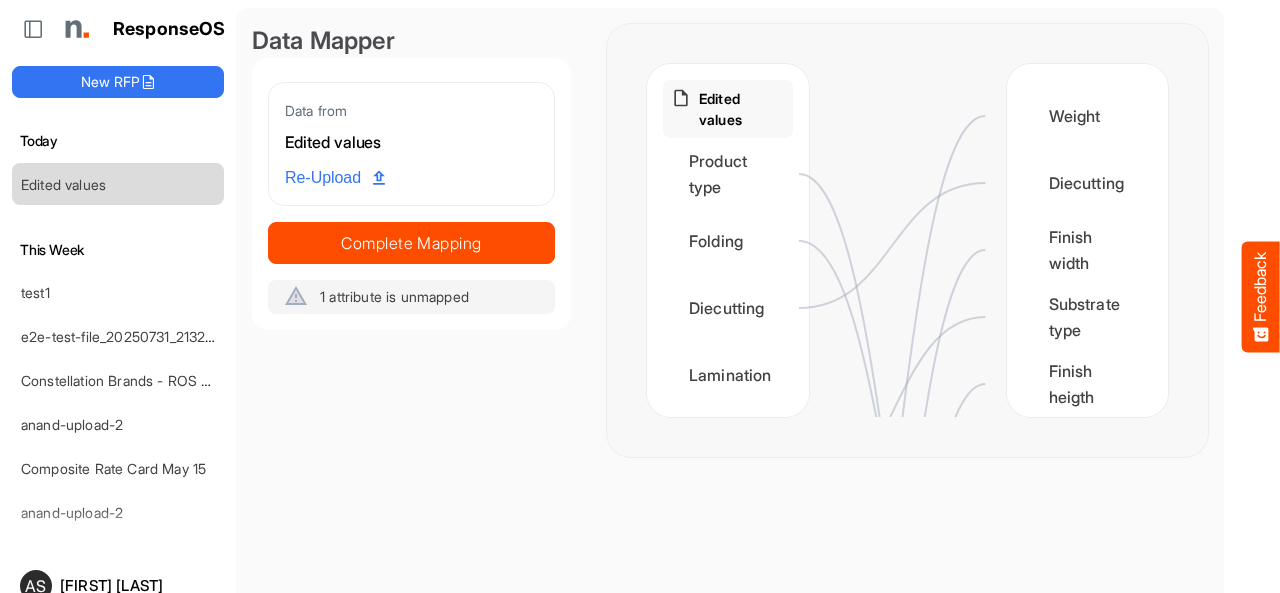 scroll, scrollTop: 0, scrollLeft: 0, axis: both 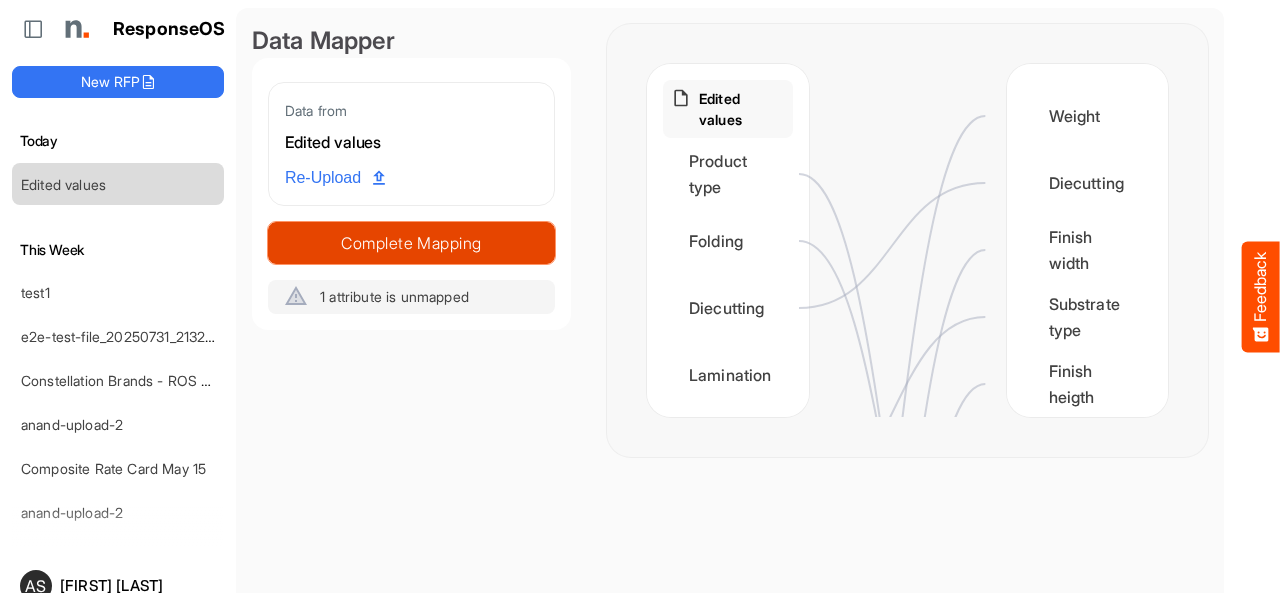 click on "Complete Mapping" at bounding box center [411, 243] 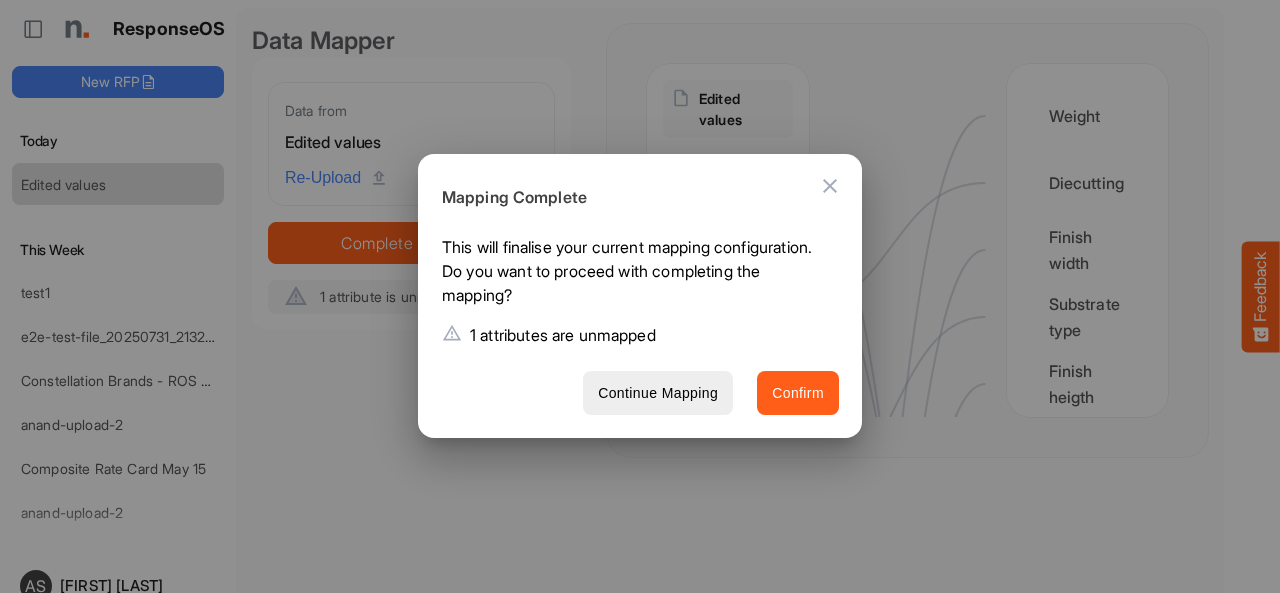click on "Confirm" at bounding box center (798, 393) 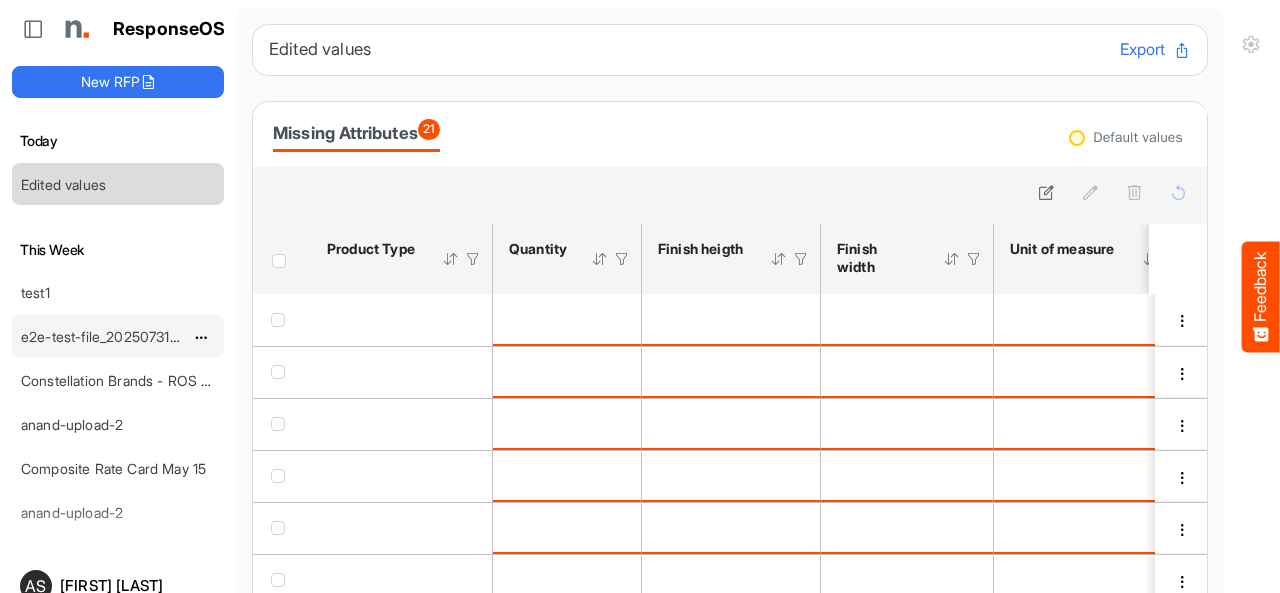 click on "e2e-test-file_20250731_213248" at bounding box center [102, 336] 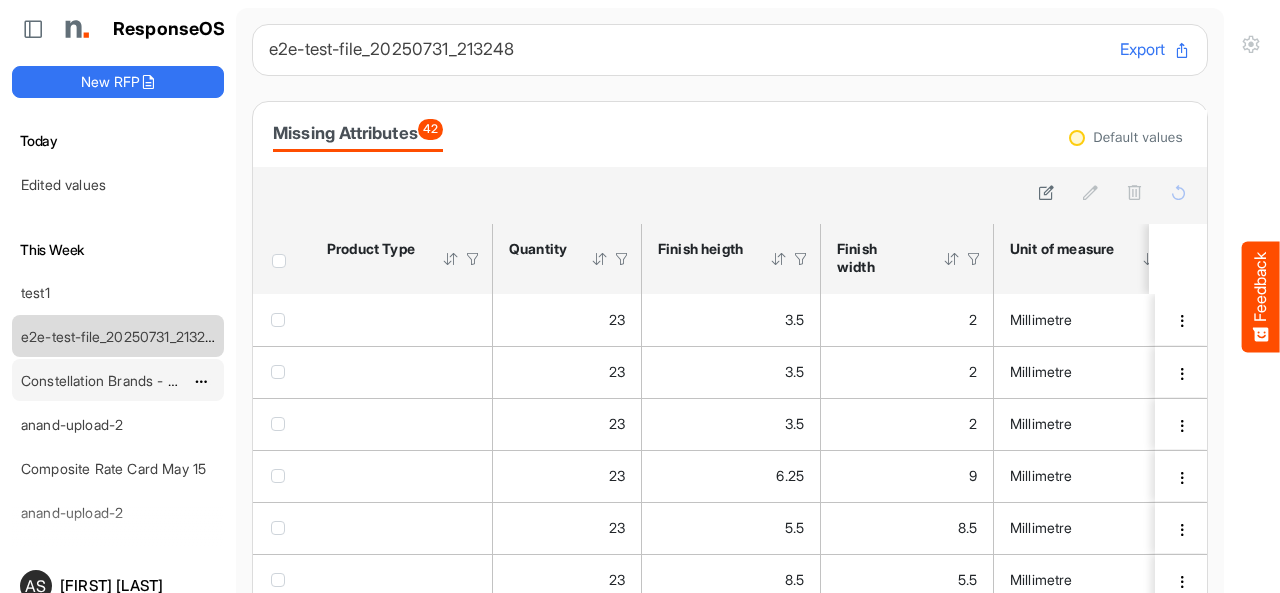 click on "Constellation Brands - ROS prices" at bounding box center [130, 380] 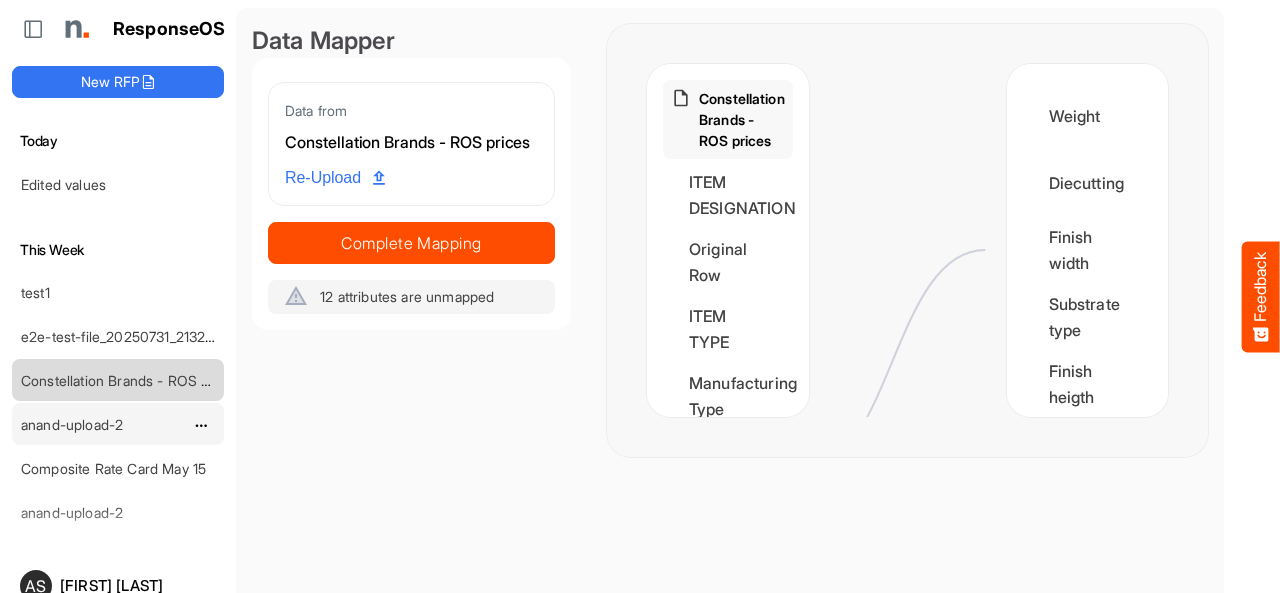 click on "anand-upload-2" at bounding box center [102, 424] 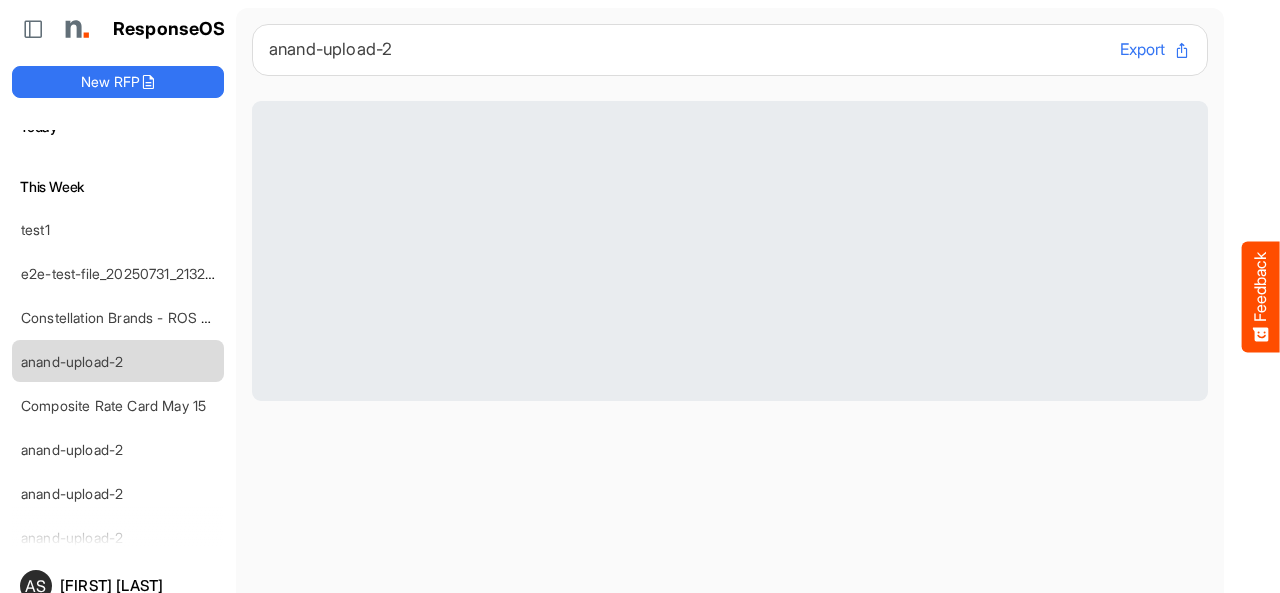 scroll, scrollTop: 0, scrollLeft: 0, axis: both 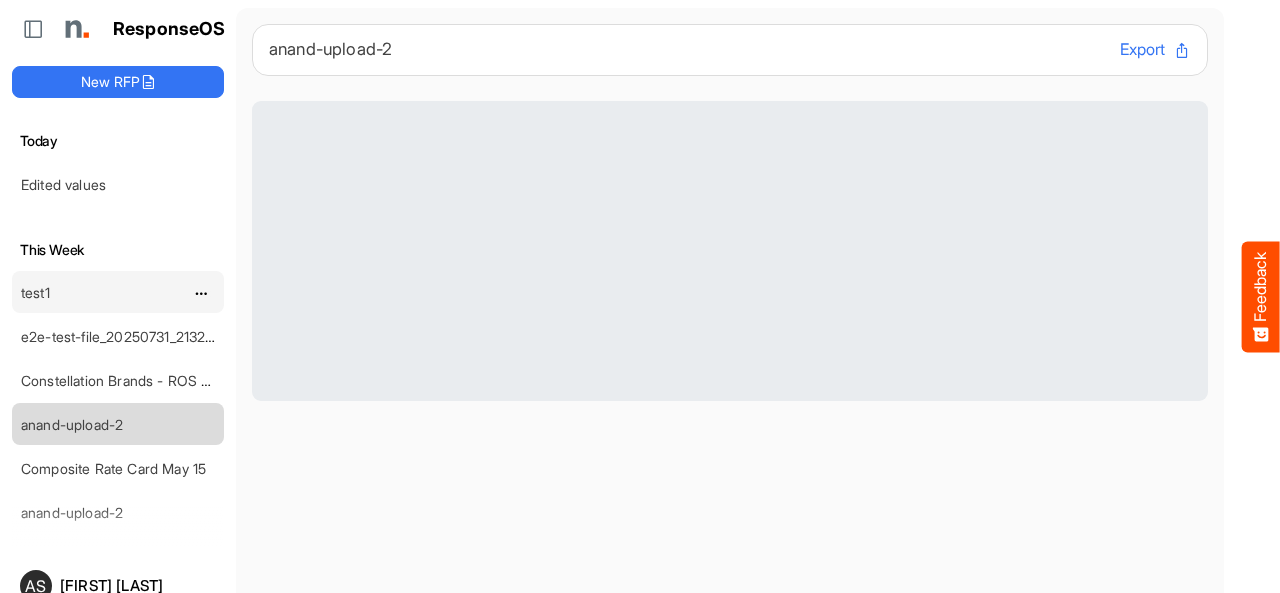 click on "test1" at bounding box center [35, 292] 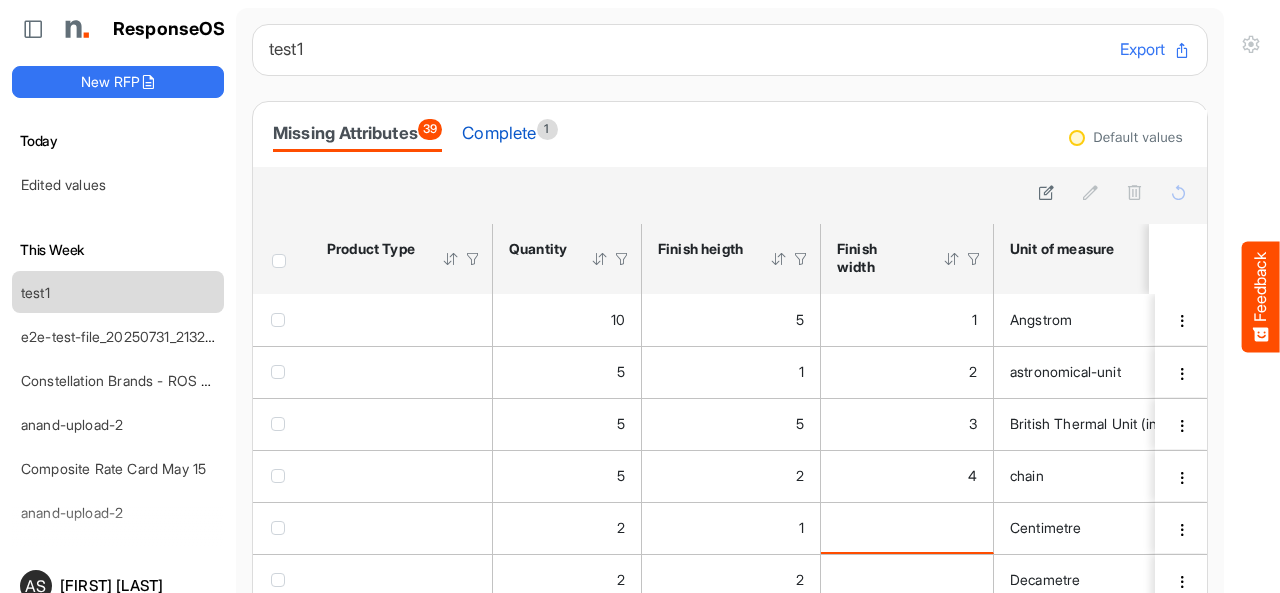 click on "Complete
1" at bounding box center (509, 133) 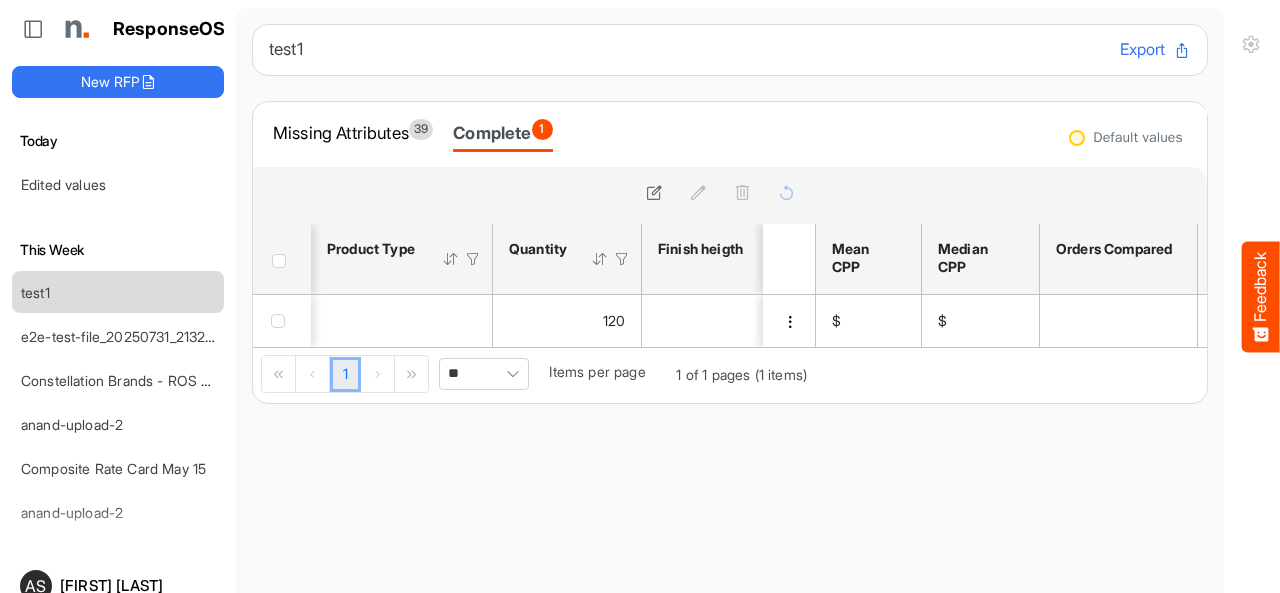 scroll, scrollTop: 0, scrollLeft: 930, axis: horizontal 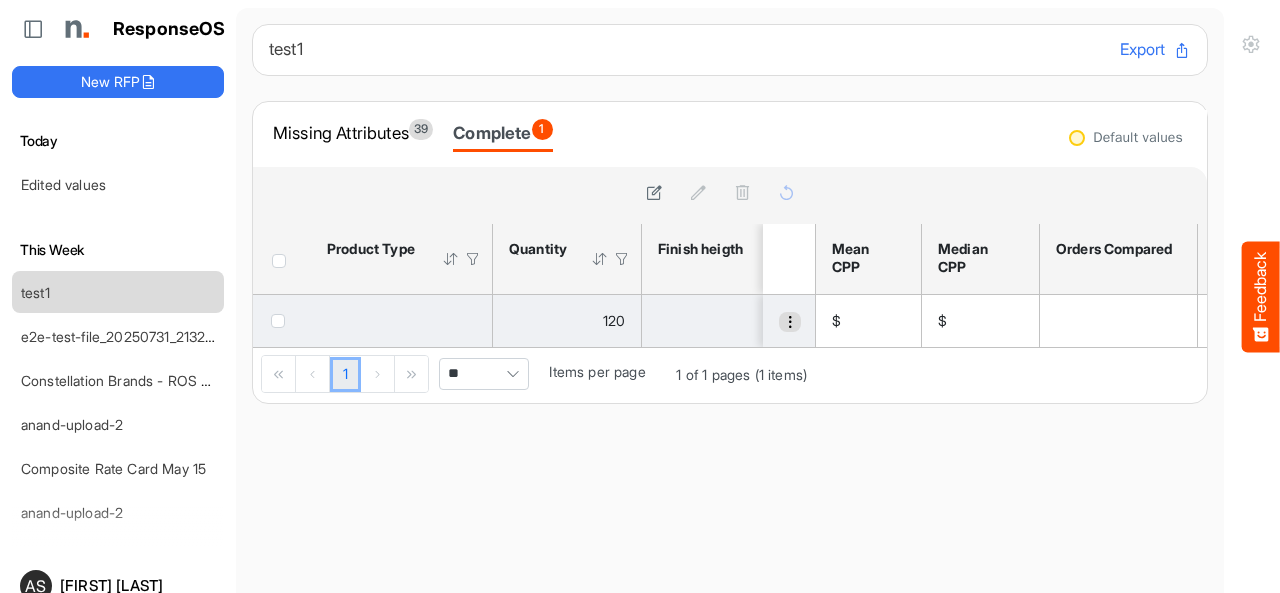 click at bounding box center (790, 322) 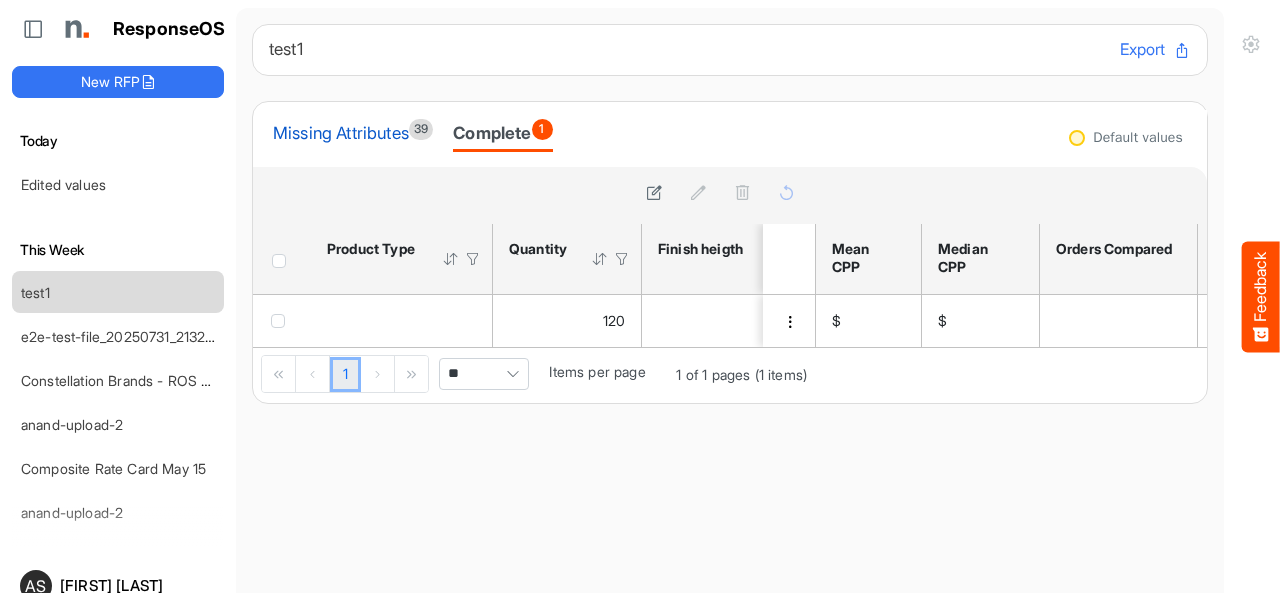 click on "Missing Attributes
39" at bounding box center (353, 133) 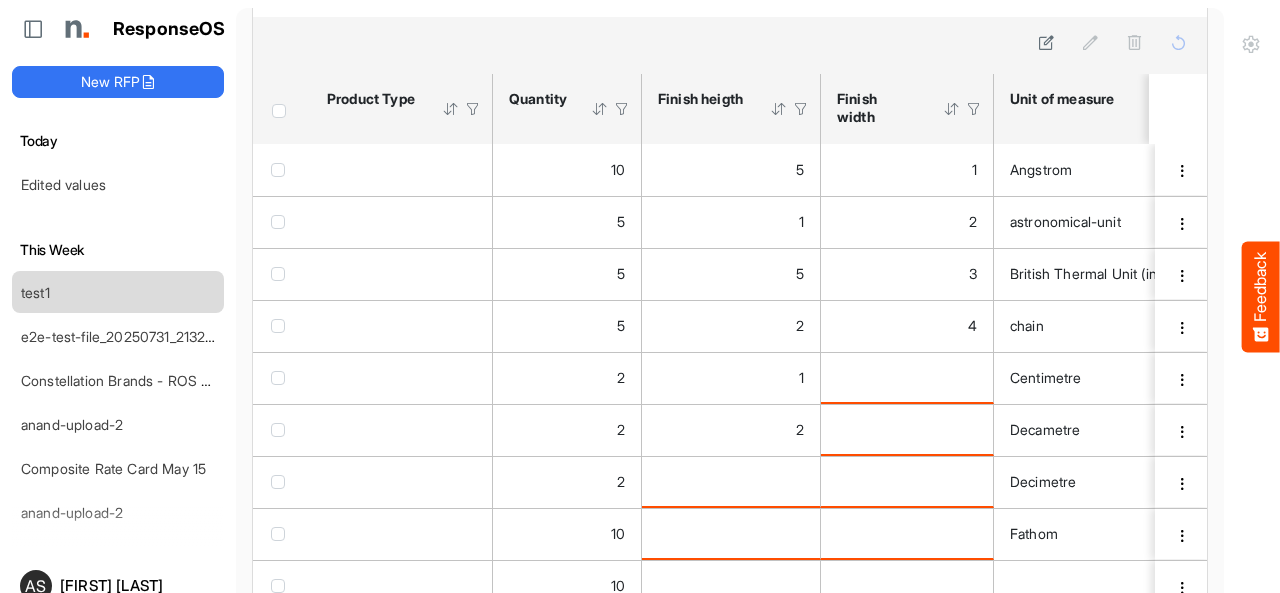 scroll, scrollTop: 176, scrollLeft: 0, axis: vertical 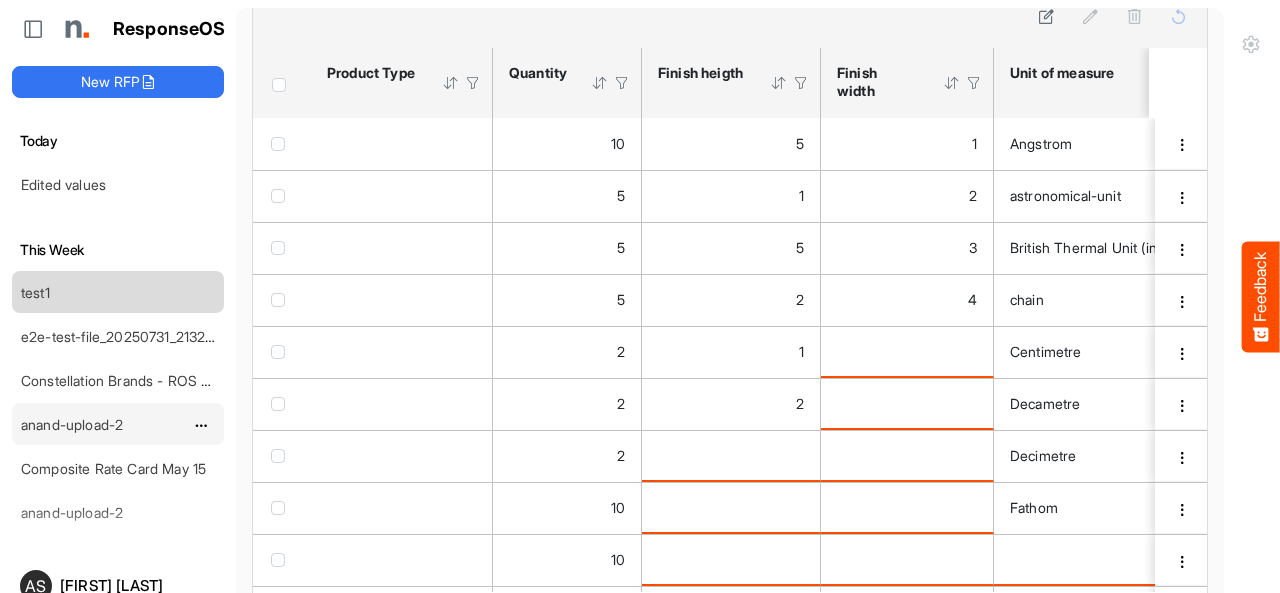 click on "anand-upload-2" at bounding box center (72, 424) 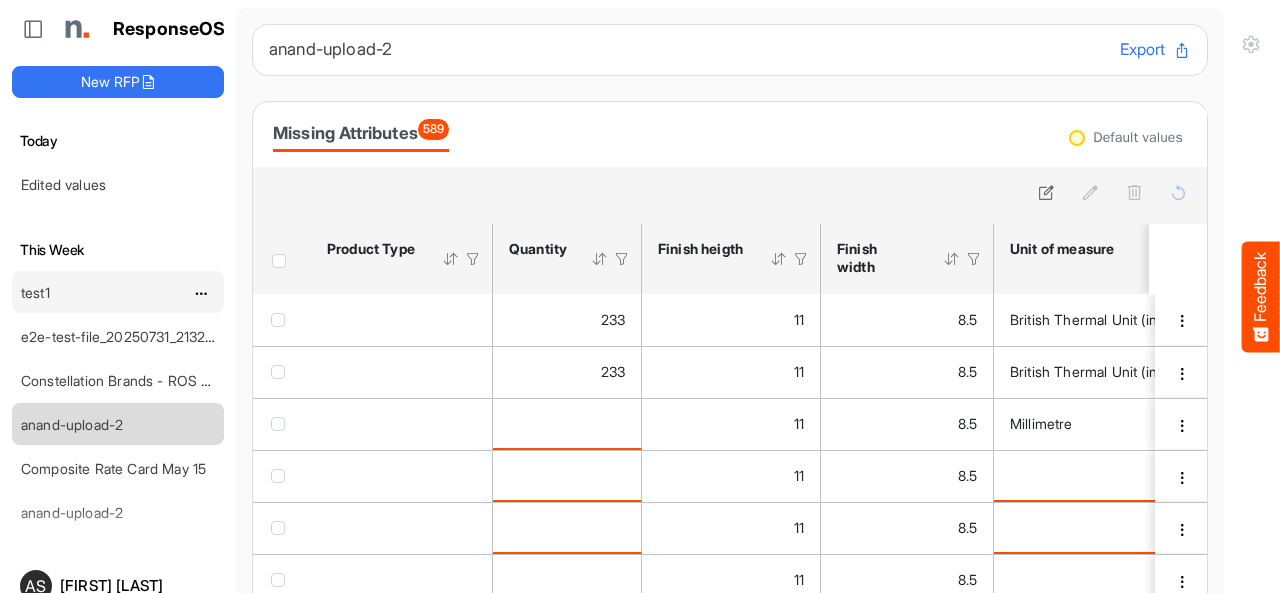 click on "test1" at bounding box center [35, 292] 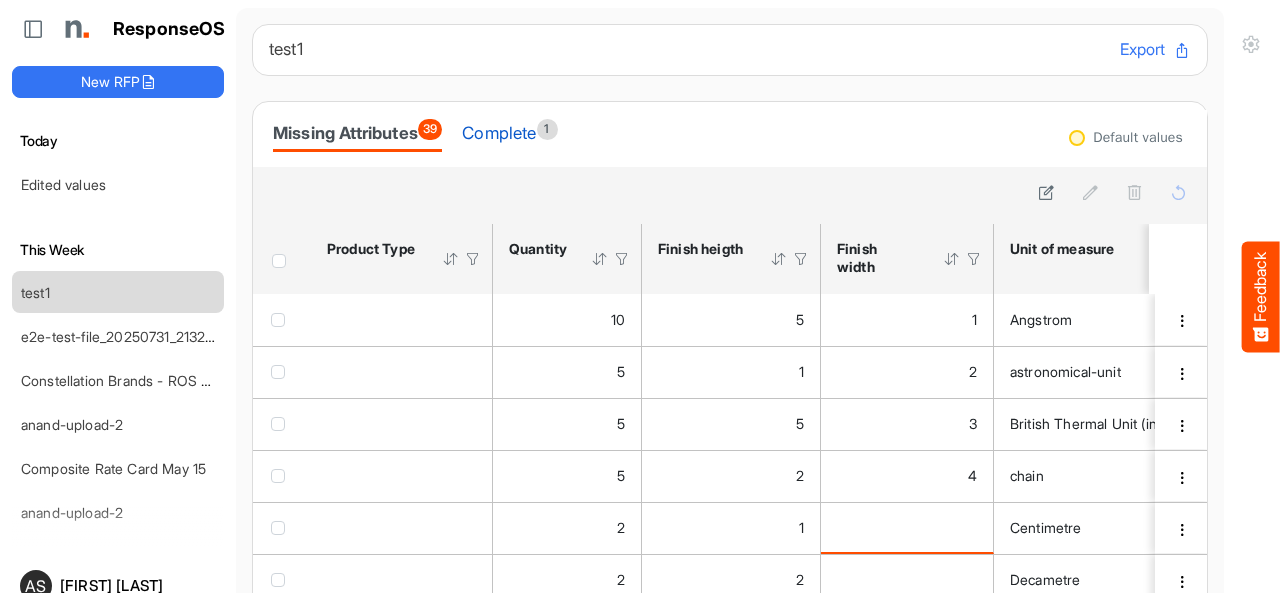 click on "Complete
1" at bounding box center (509, 133) 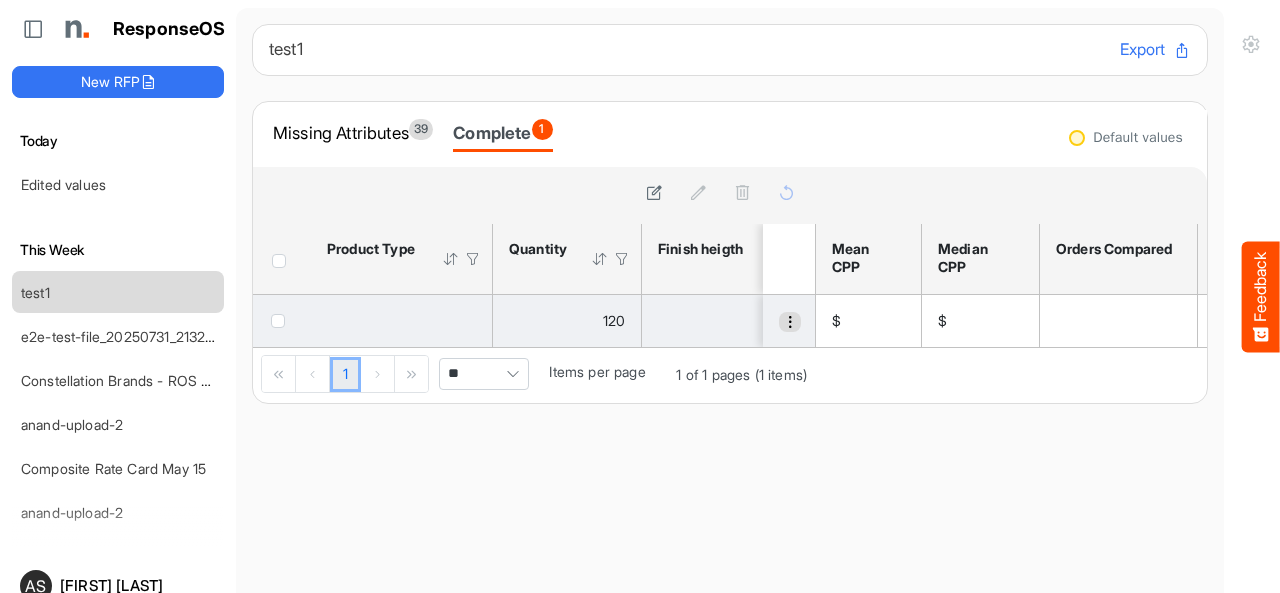 click at bounding box center (790, 322) 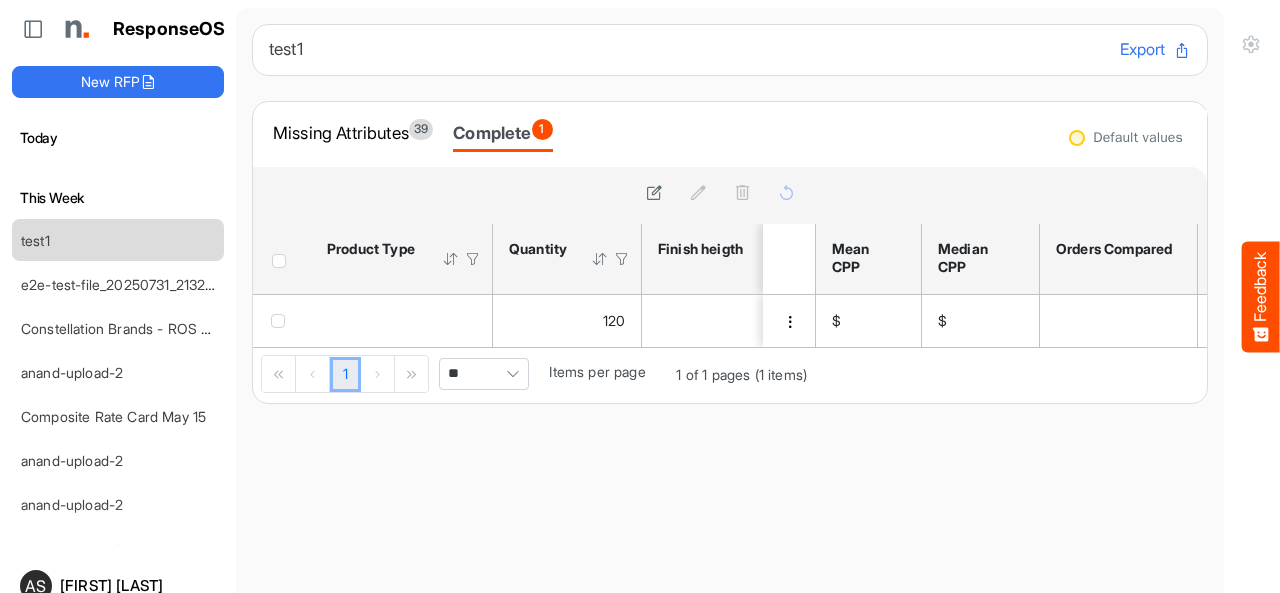 scroll, scrollTop: 80, scrollLeft: 0, axis: vertical 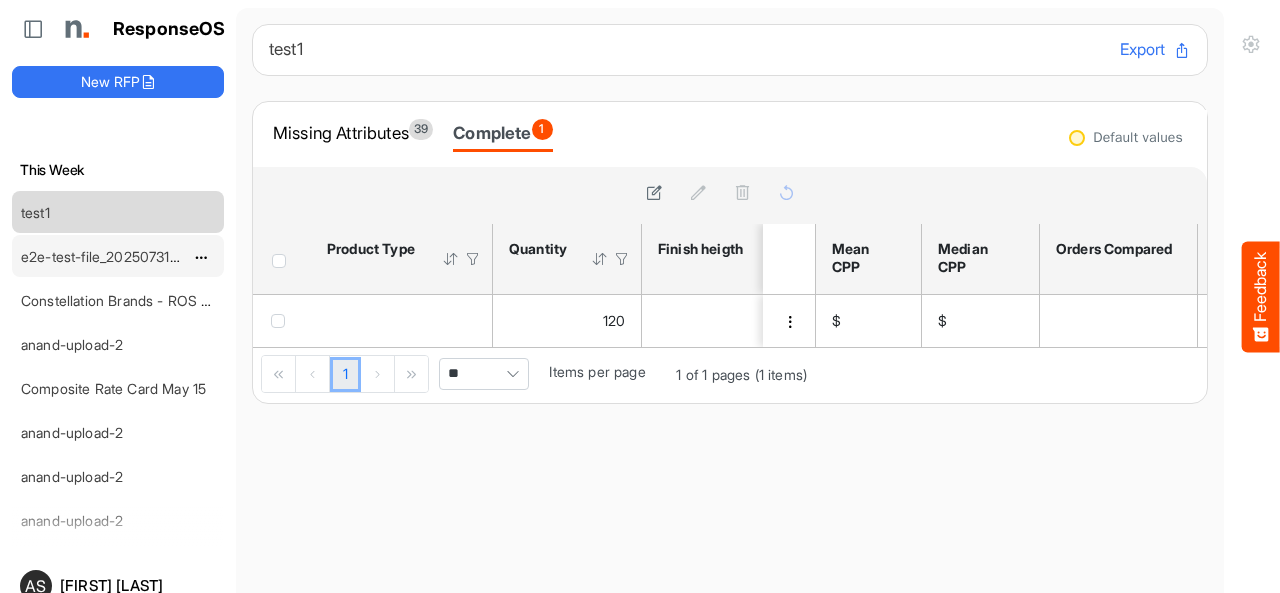 click on "e2e-test-file_20250731_213248" at bounding box center [122, 256] 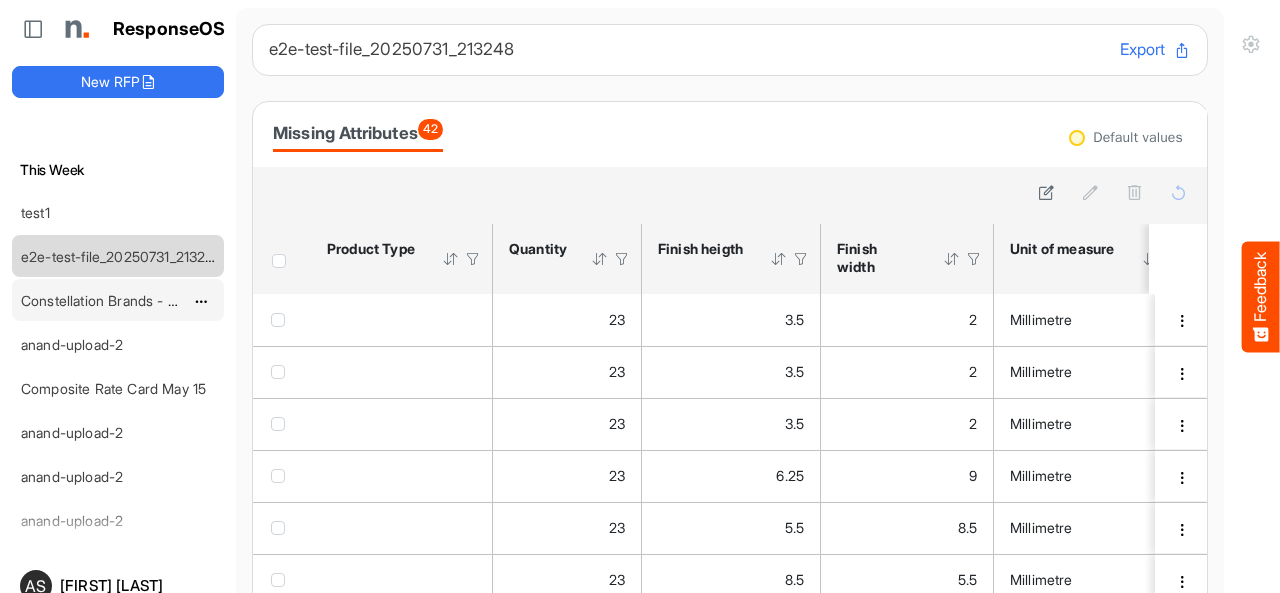 click on "Constellation Brands - ROS prices" at bounding box center (130, 300) 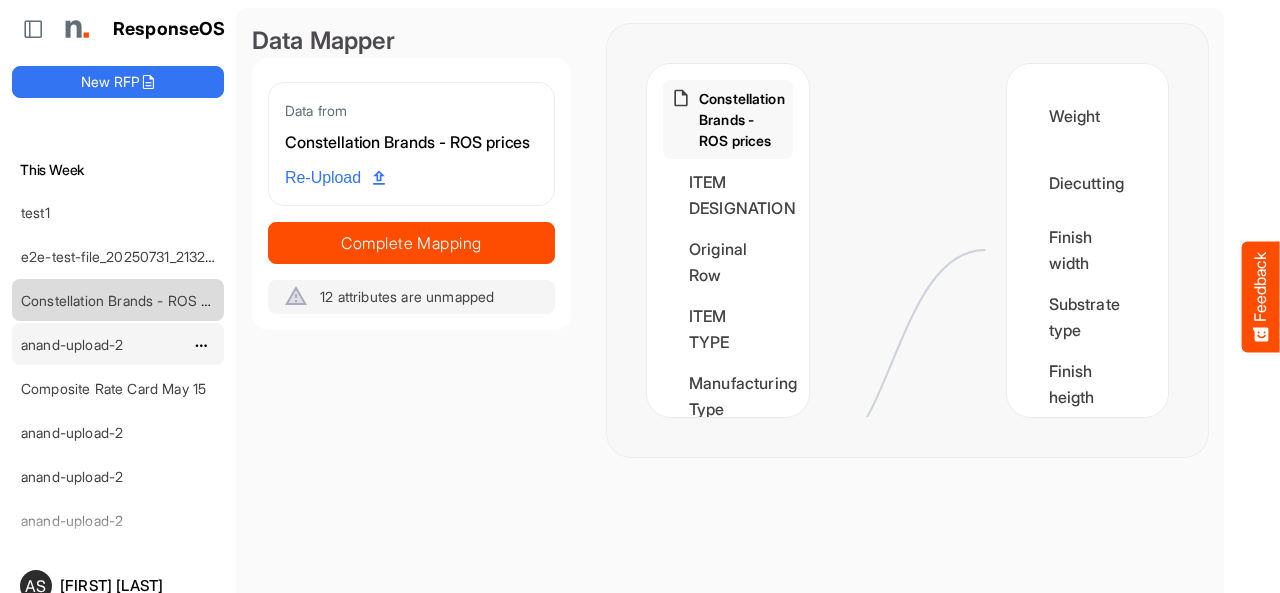 click on "anand-upload-2" at bounding box center [102, 344] 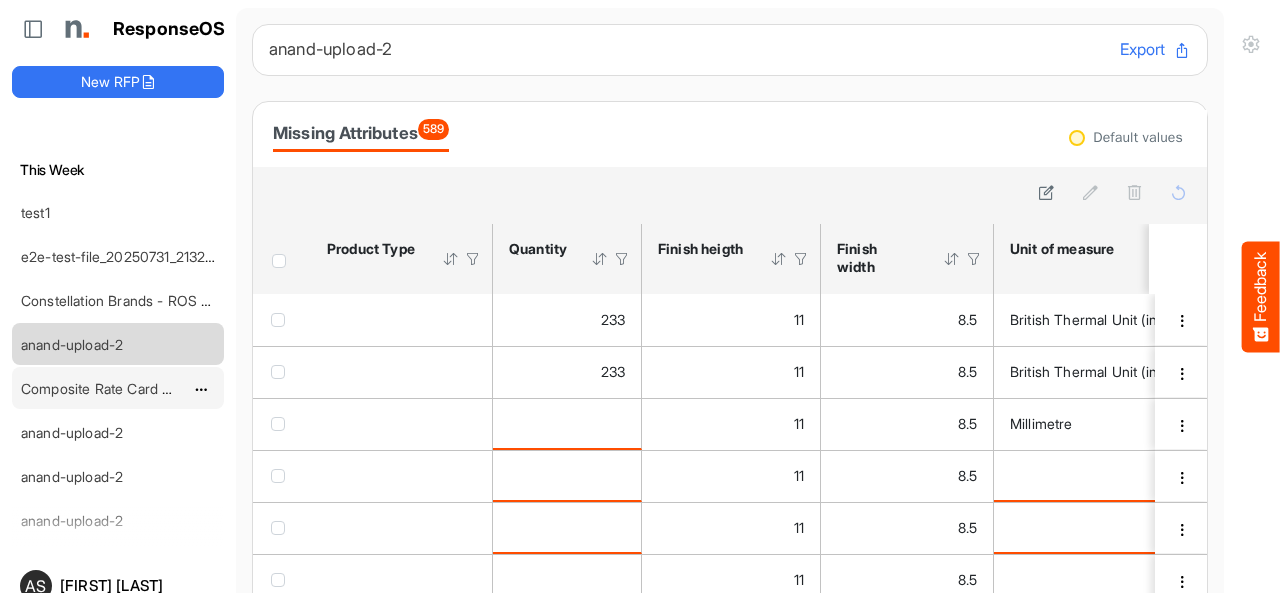 click on "Composite Rate Card May 15" at bounding box center [113, 388] 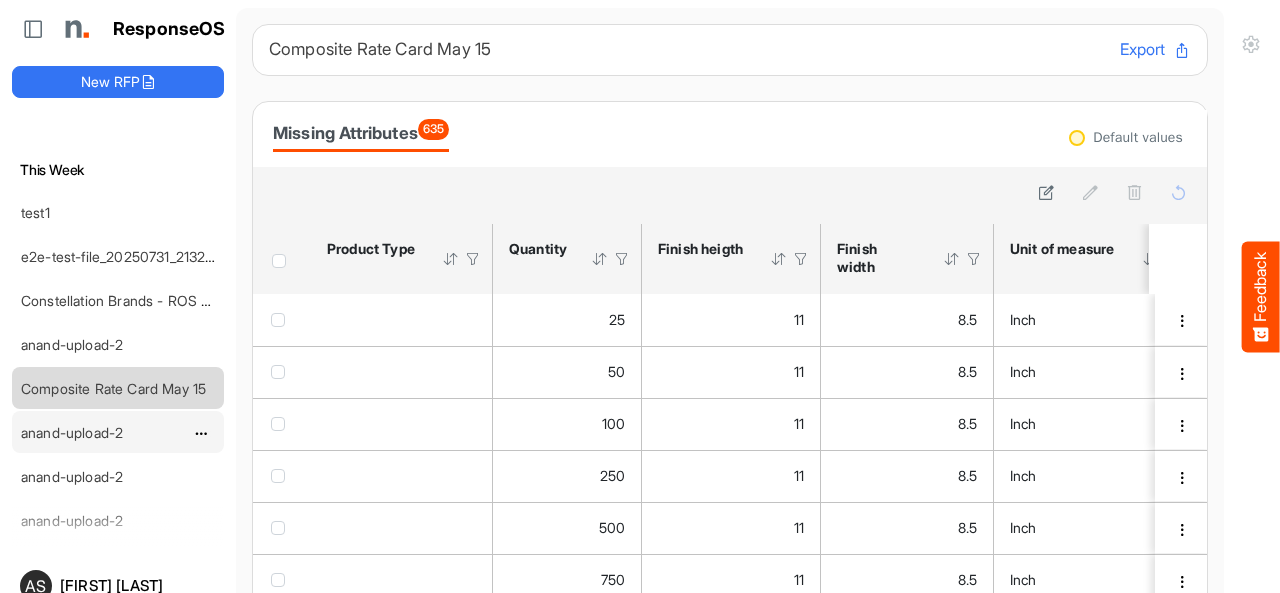 click on "anand-upload-2" at bounding box center [72, 432] 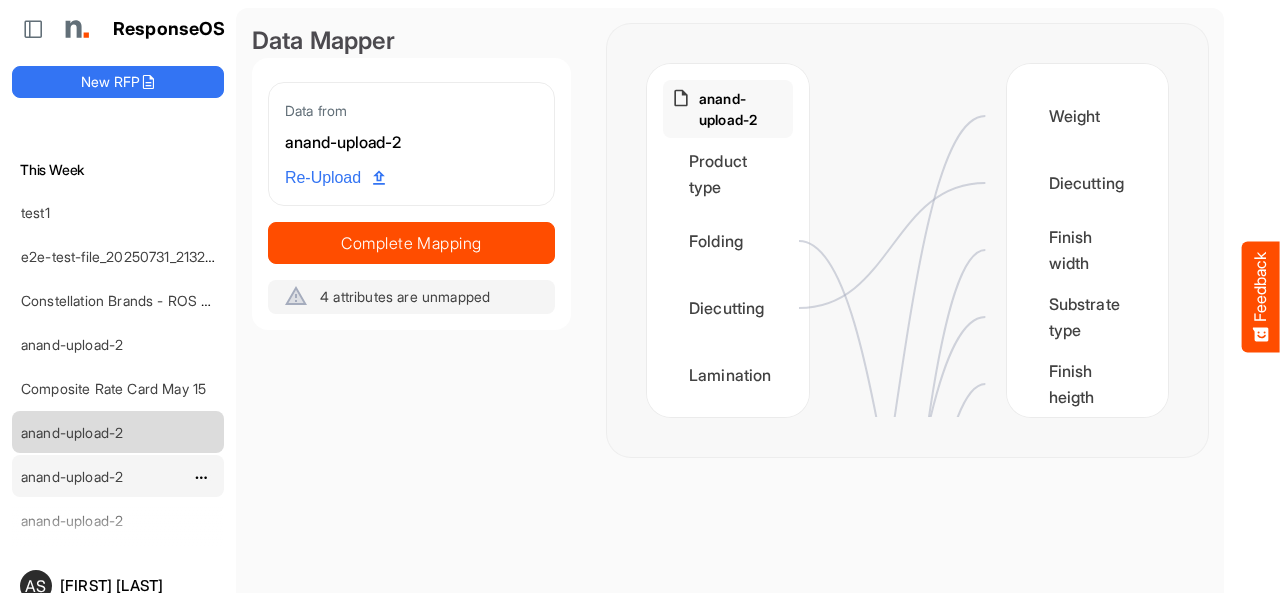 click on "anand-upload-2" at bounding box center (102, 476) 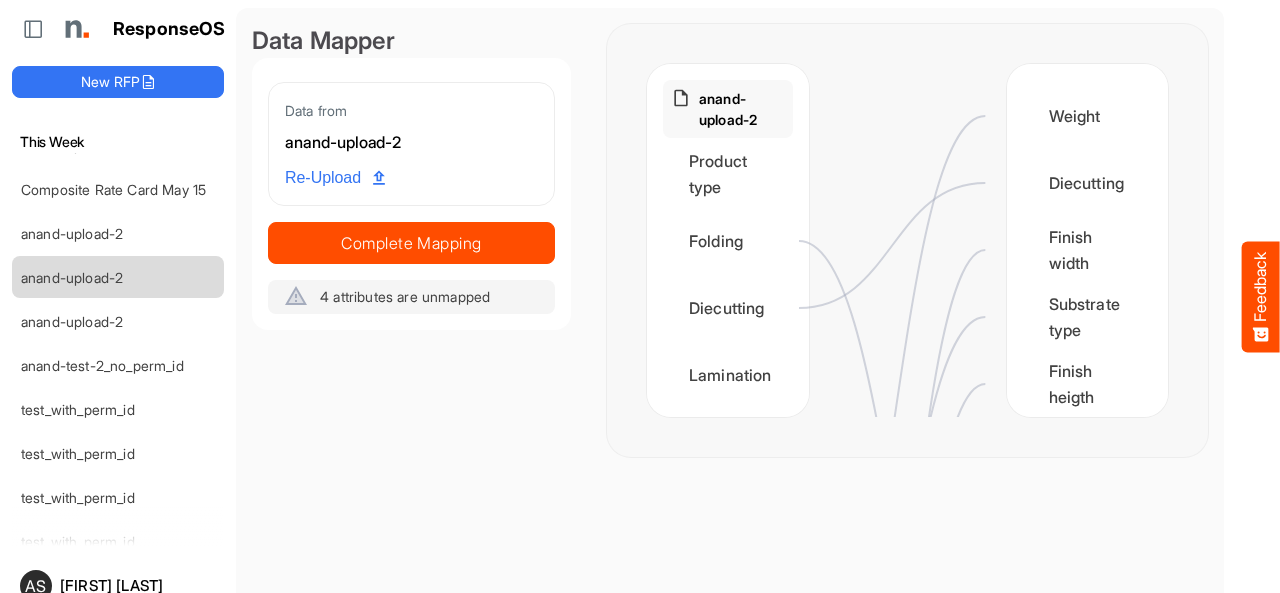 scroll, scrollTop: 280, scrollLeft: 0, axis: vertical 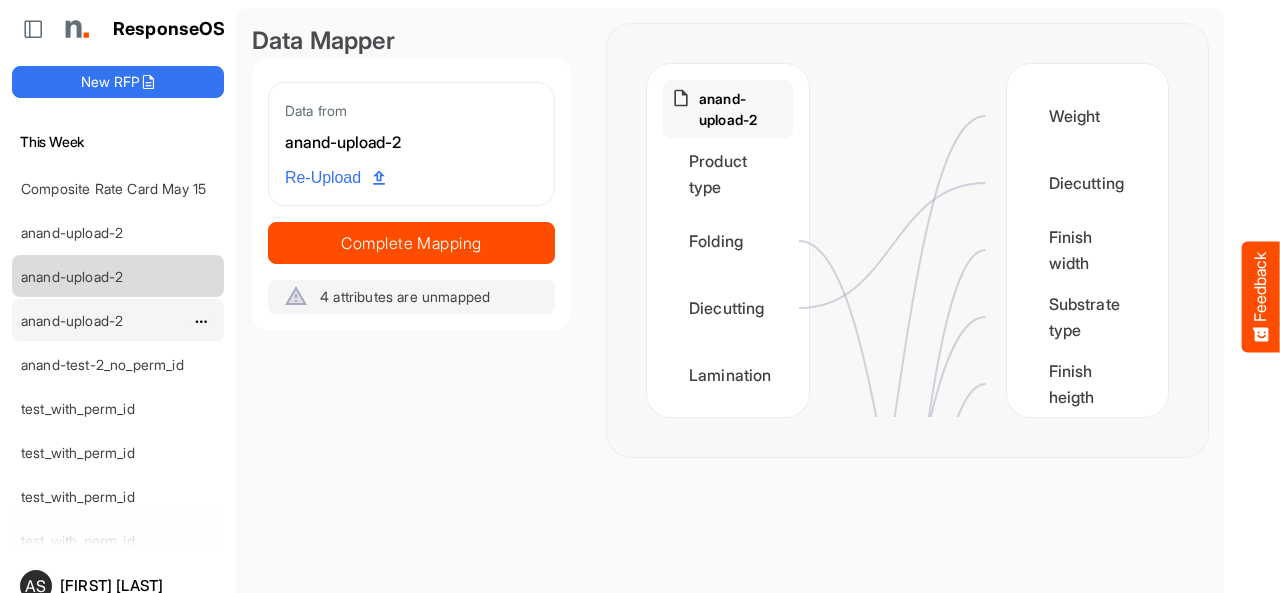 click on "anand-upload-2" at bounding box center (72, 320) 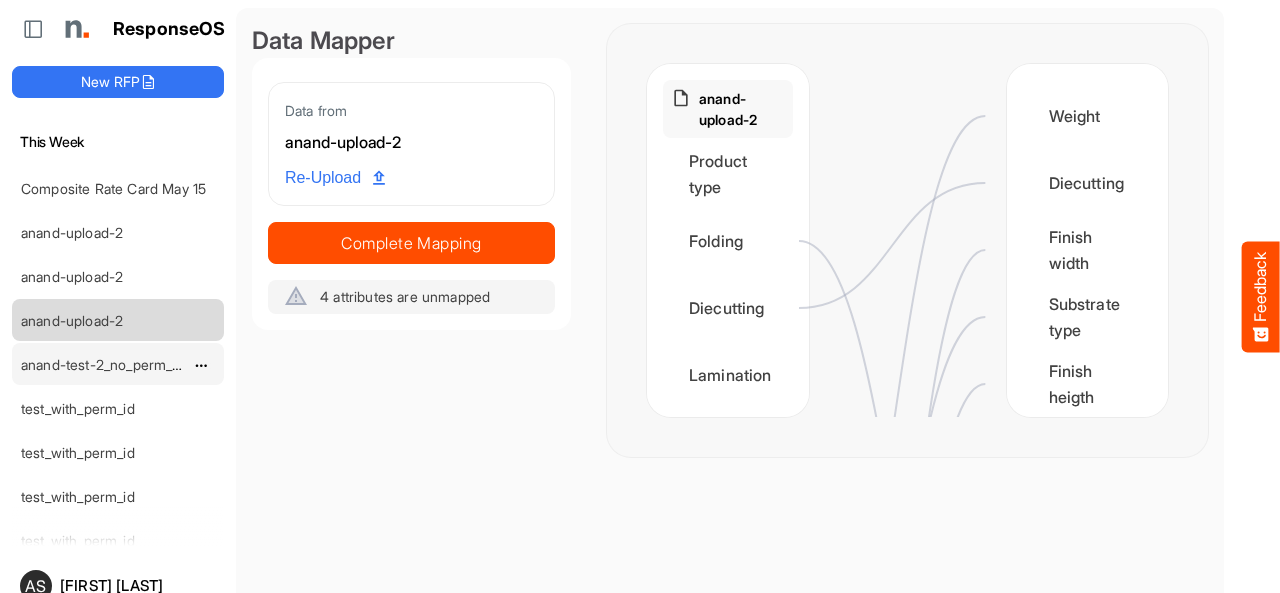 click on "anand-test-2_no_perm_id" at bounding box center [102, 364] 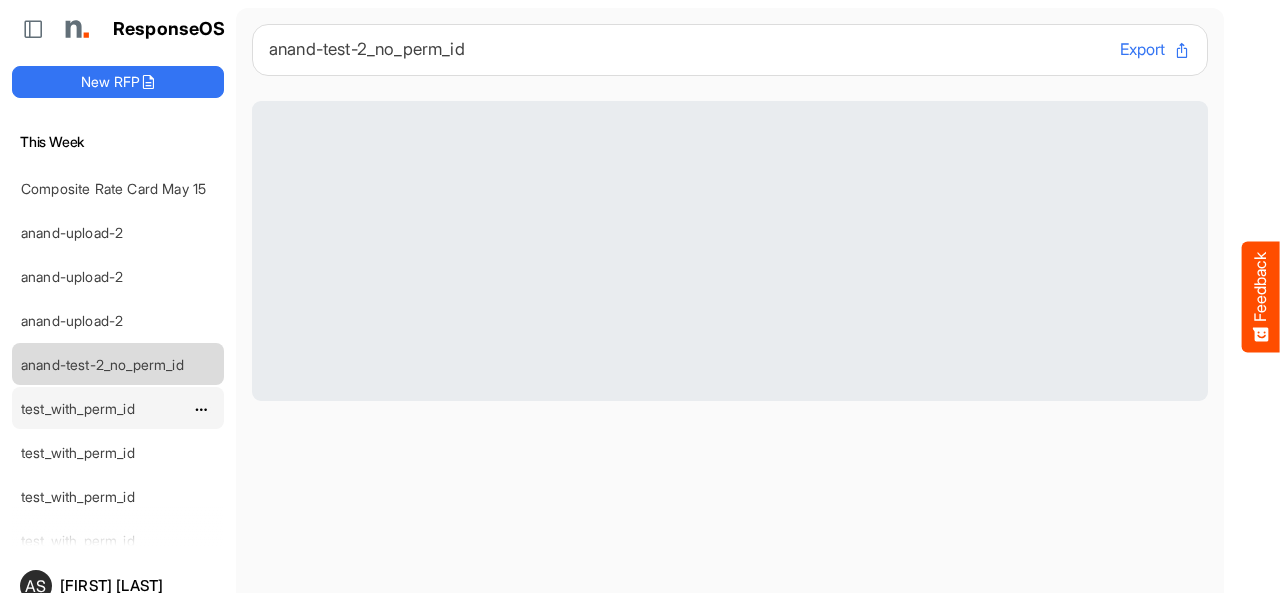 click on "test_with_perm_id" at bounding box center [78, 408] 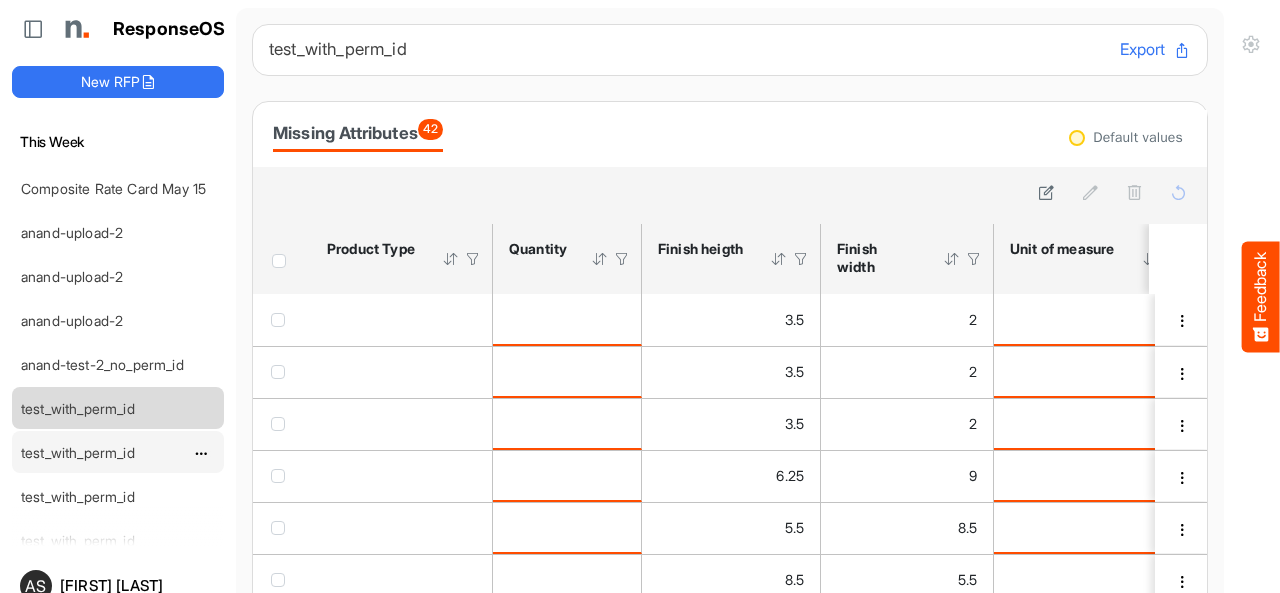 click on "test_with_perm_id" at bounding box center (78, 452) 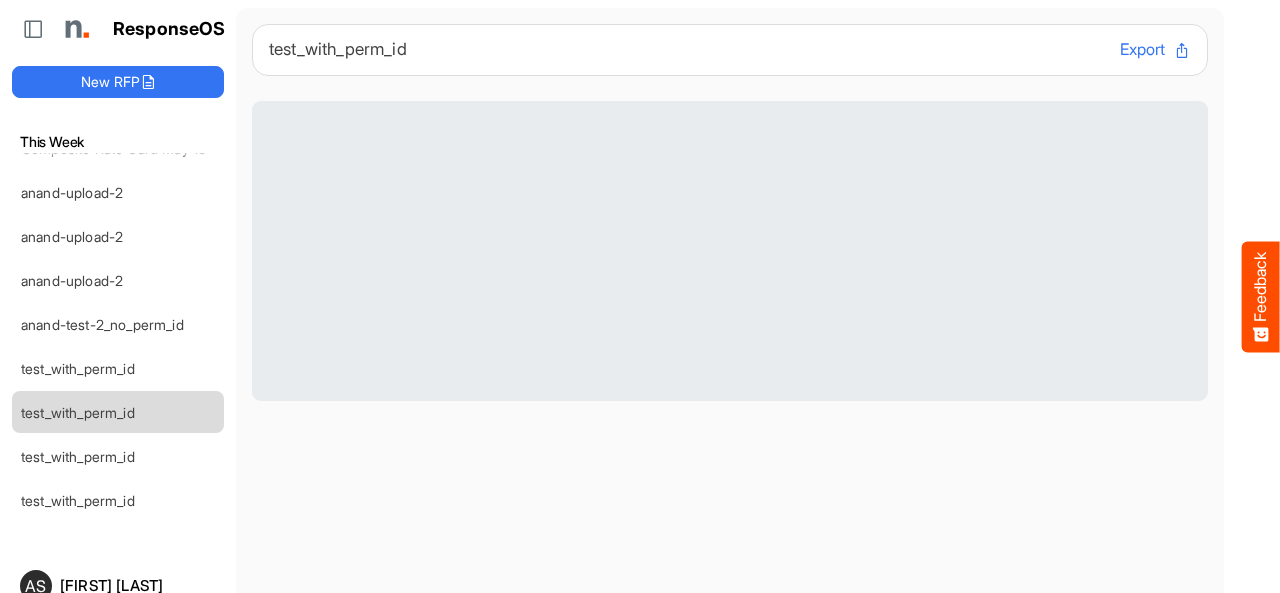 scroll, scrollTop: 360, scrollLeft: 0, axis: vertical 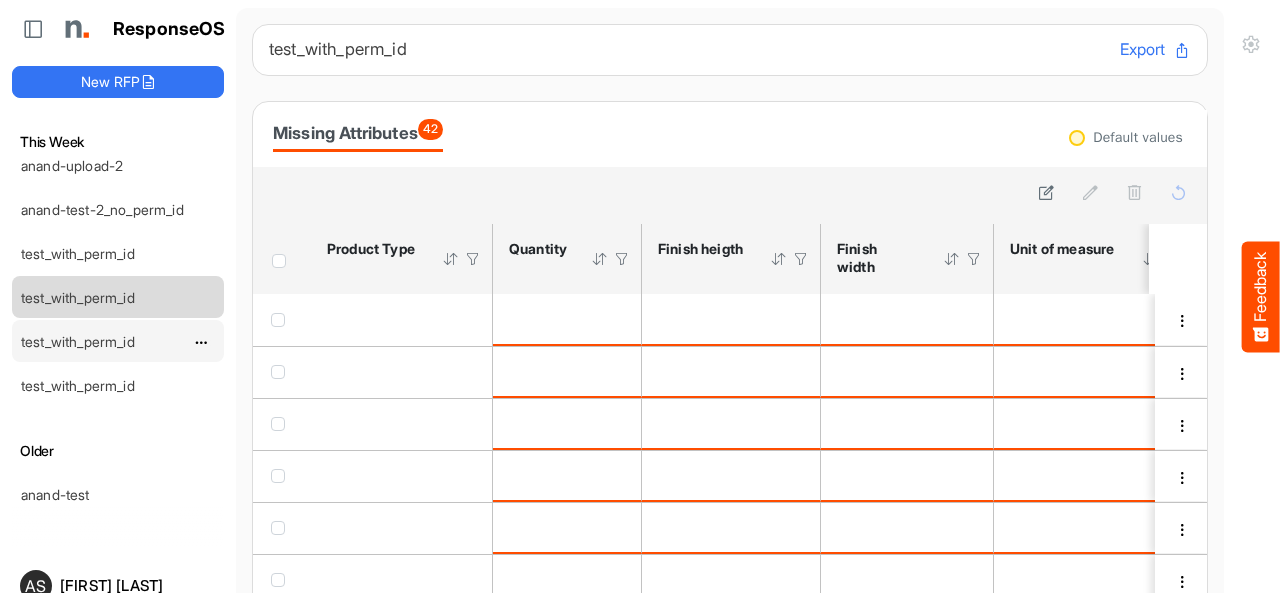 click on "test_with_perm_id" at bounding box center (78, 341) 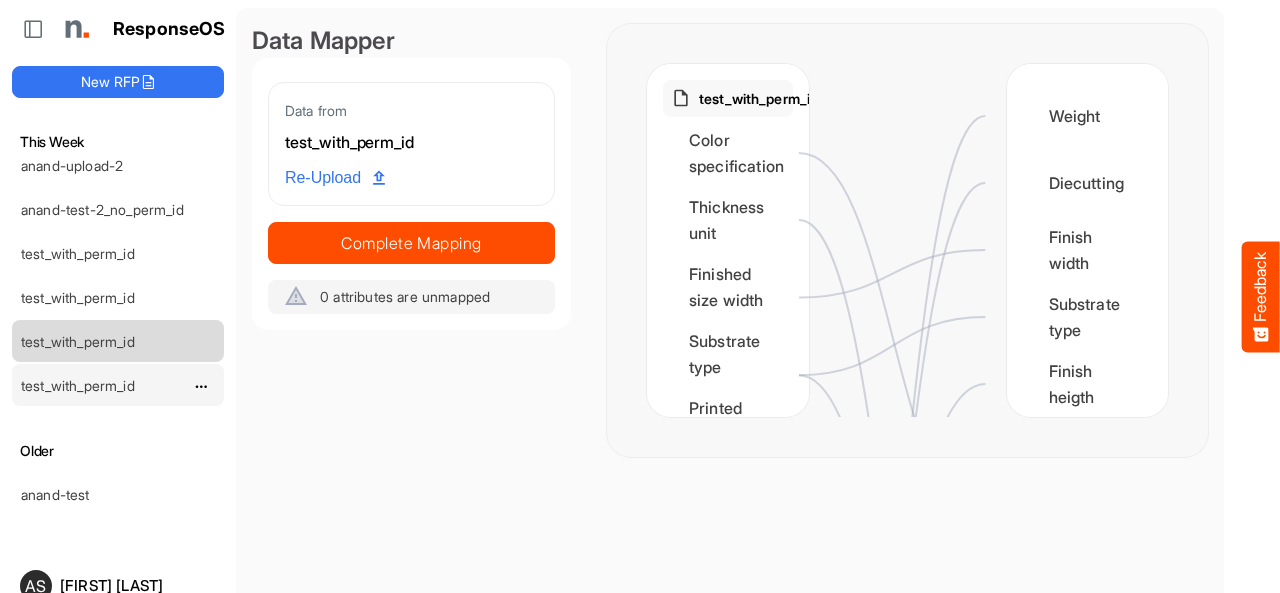 click on "test_with_perm_id" at bounding box center [78, 385] 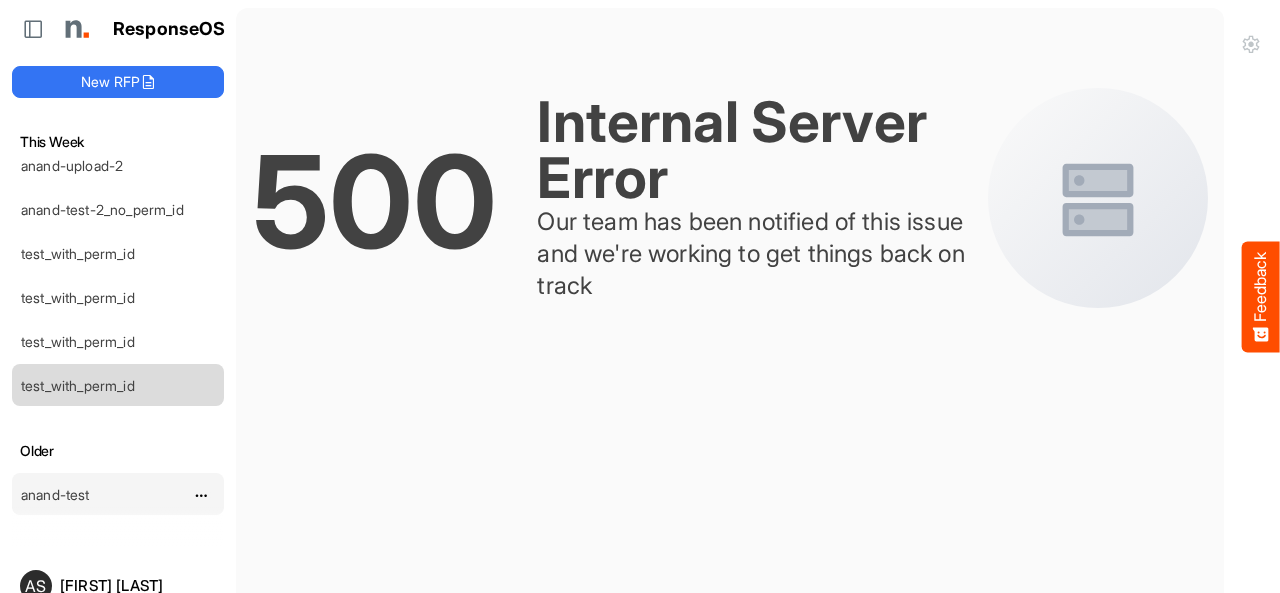 click on "anand-test" at bounding box center (55, 494) 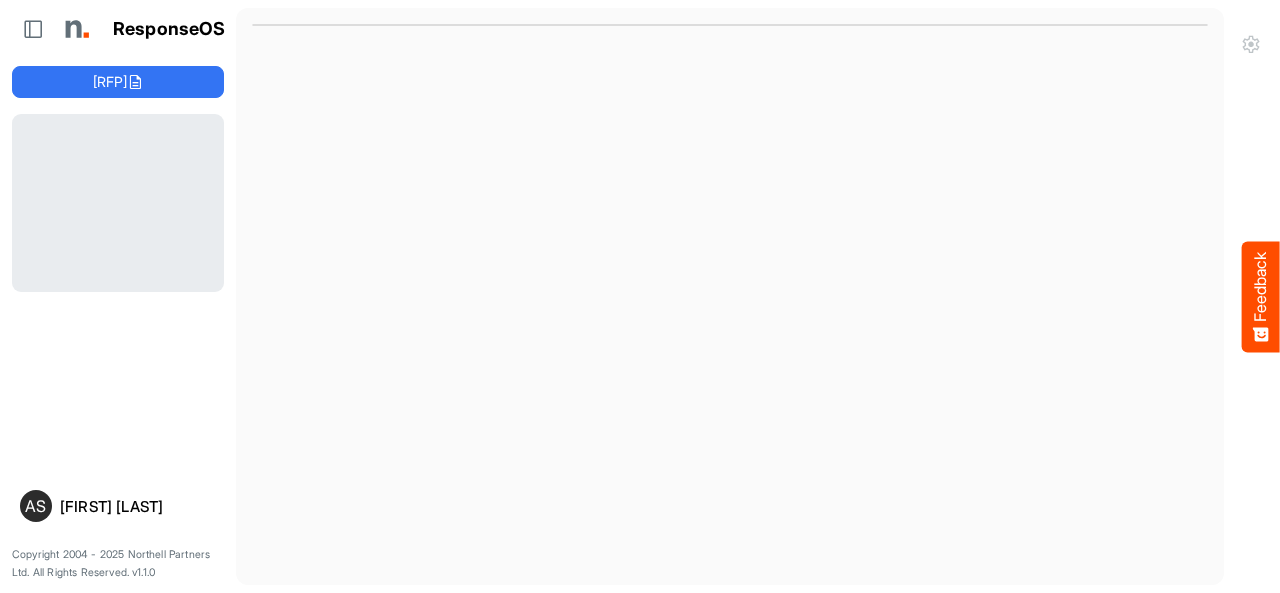 scroll, scrollTop: 0, scrollLeft: 0, axis: both 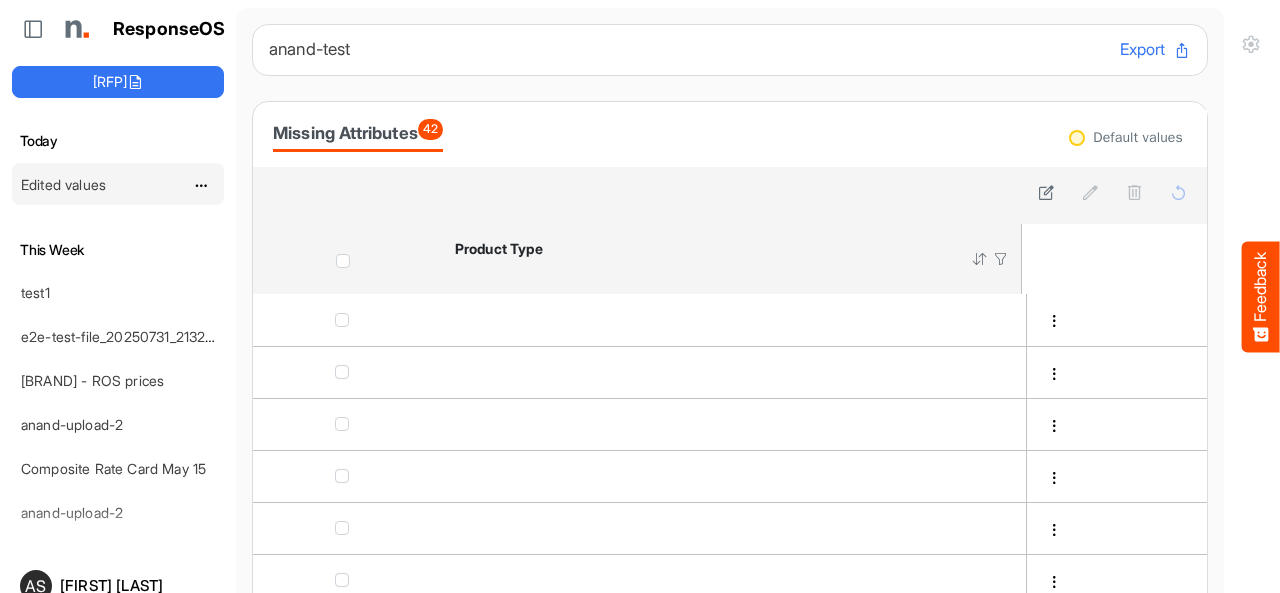 click on "Edited values" at bounding box center (63, 184) 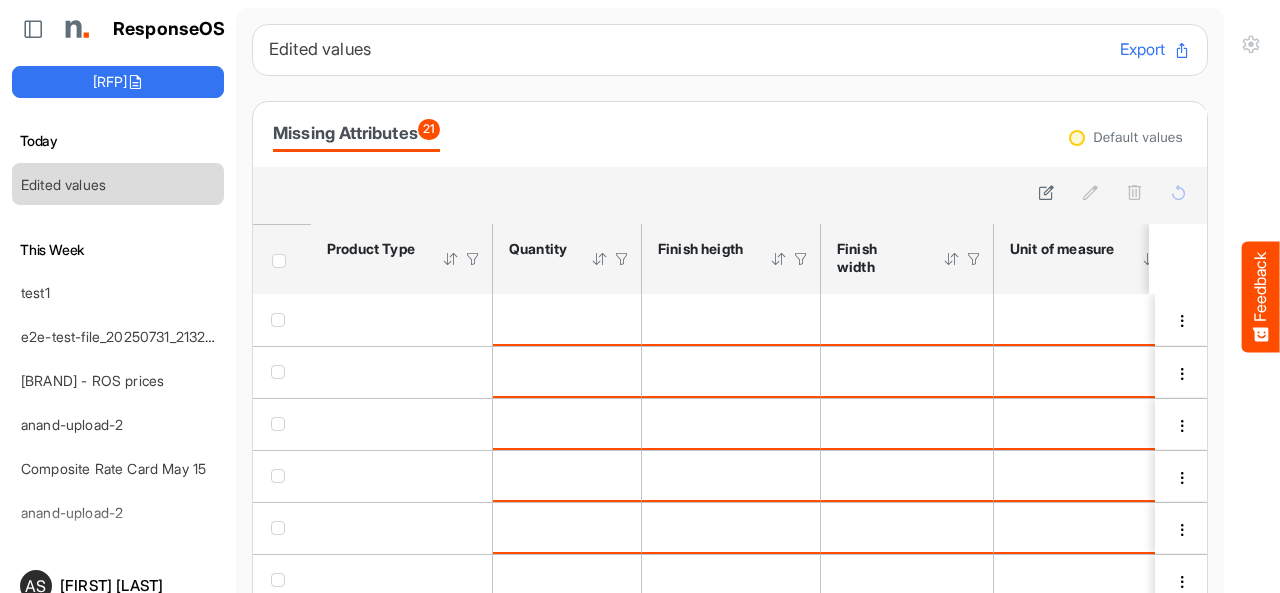 click at bounding box center (279, 261) 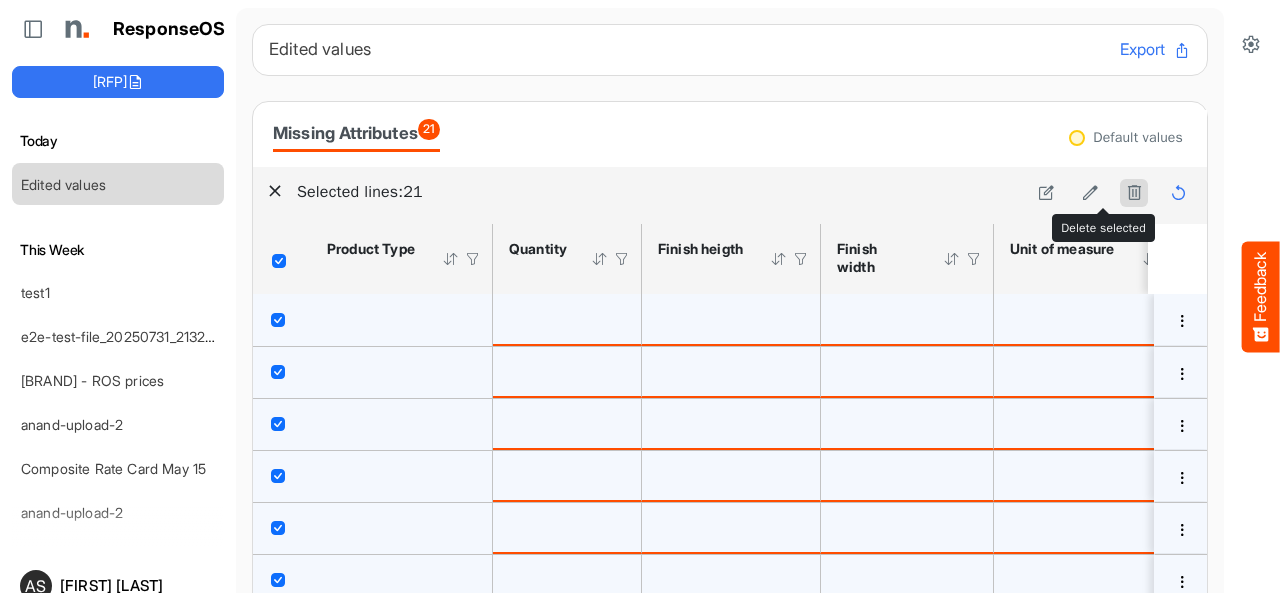 click at bounding box center [1134, 192] 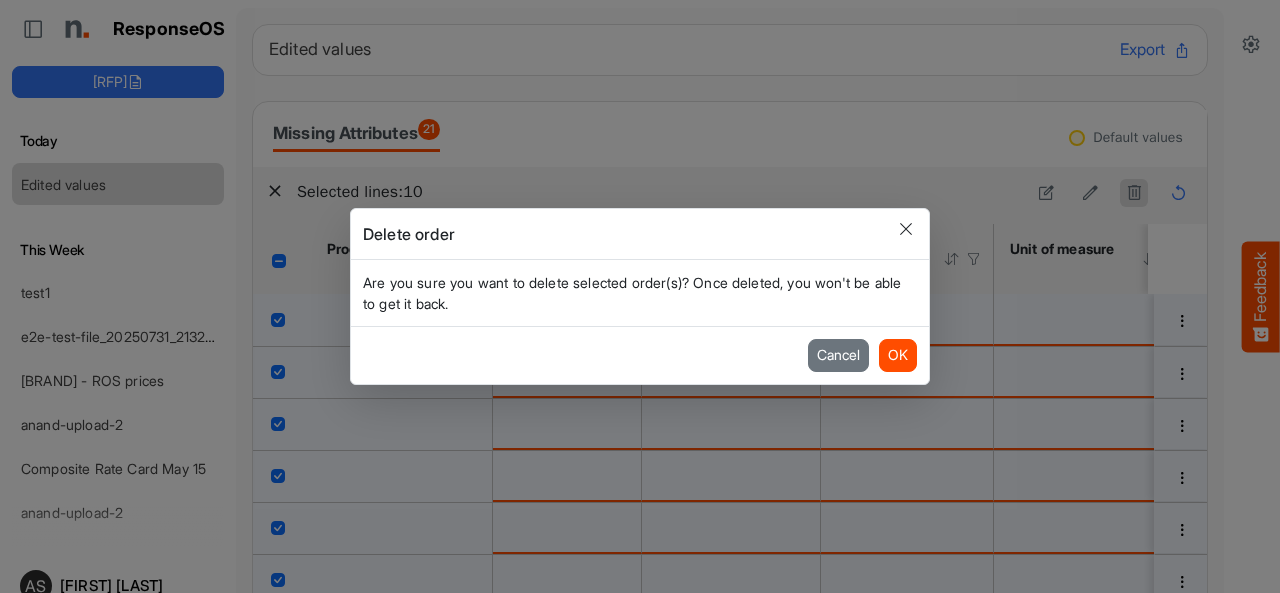 scroll, scrollTop: 78, scrollLeft: 0, axis: vertical 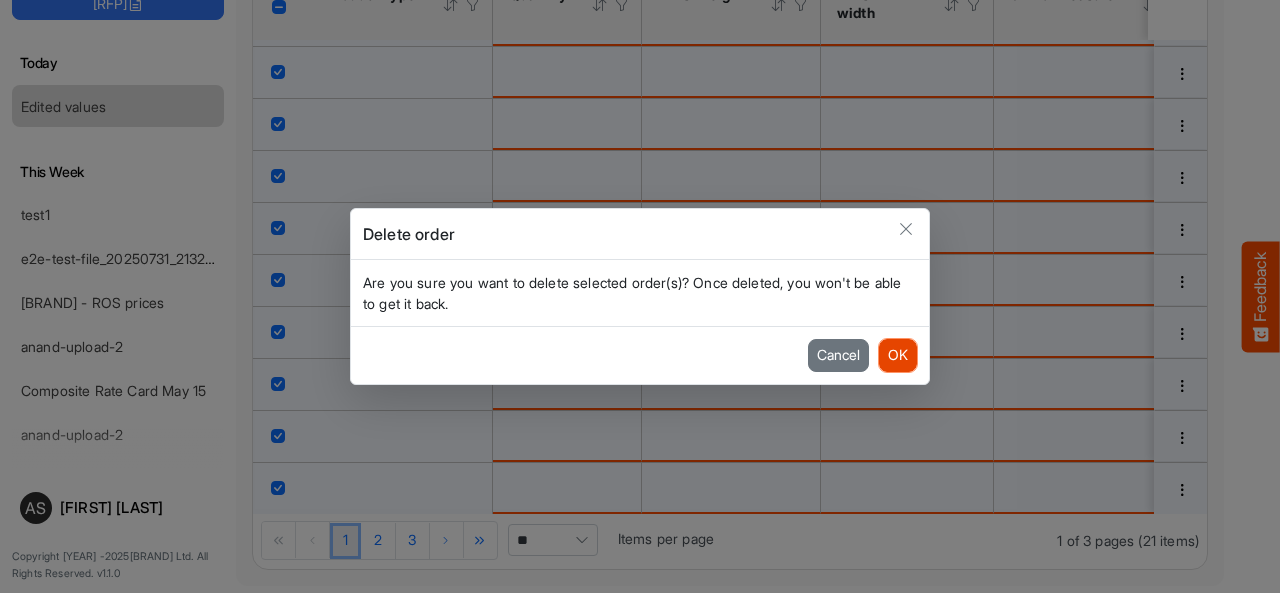 click on "OK" at bounding box center [898, 355] 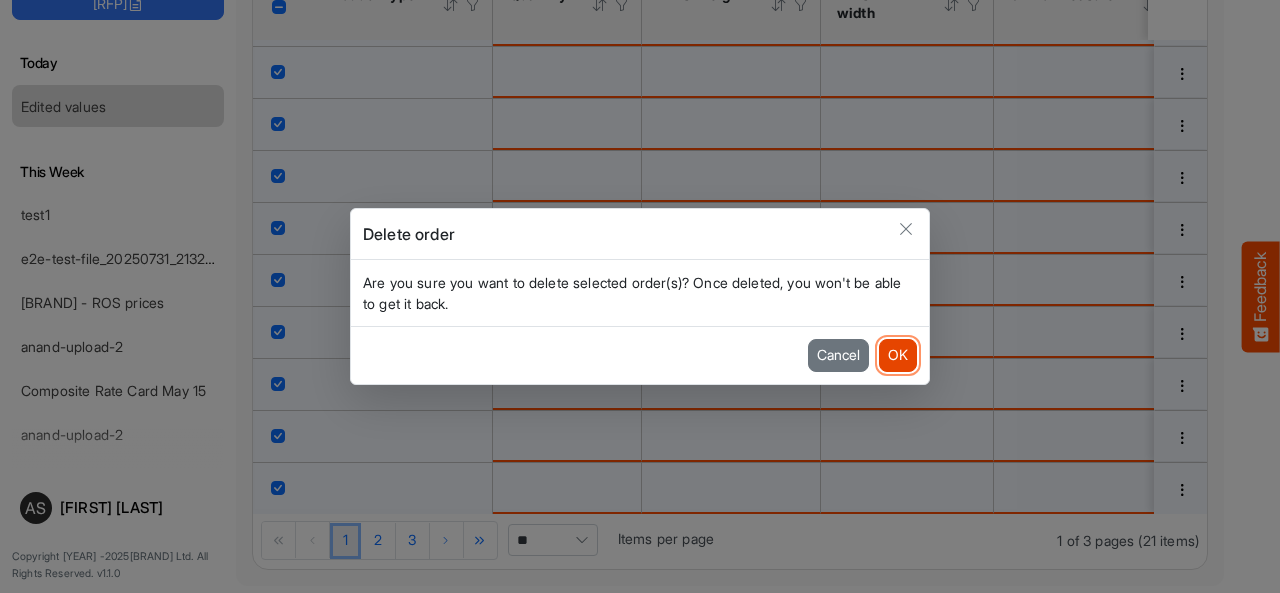 scroll, scrollTop: 51, scrollLeft: 0, axis: vertical 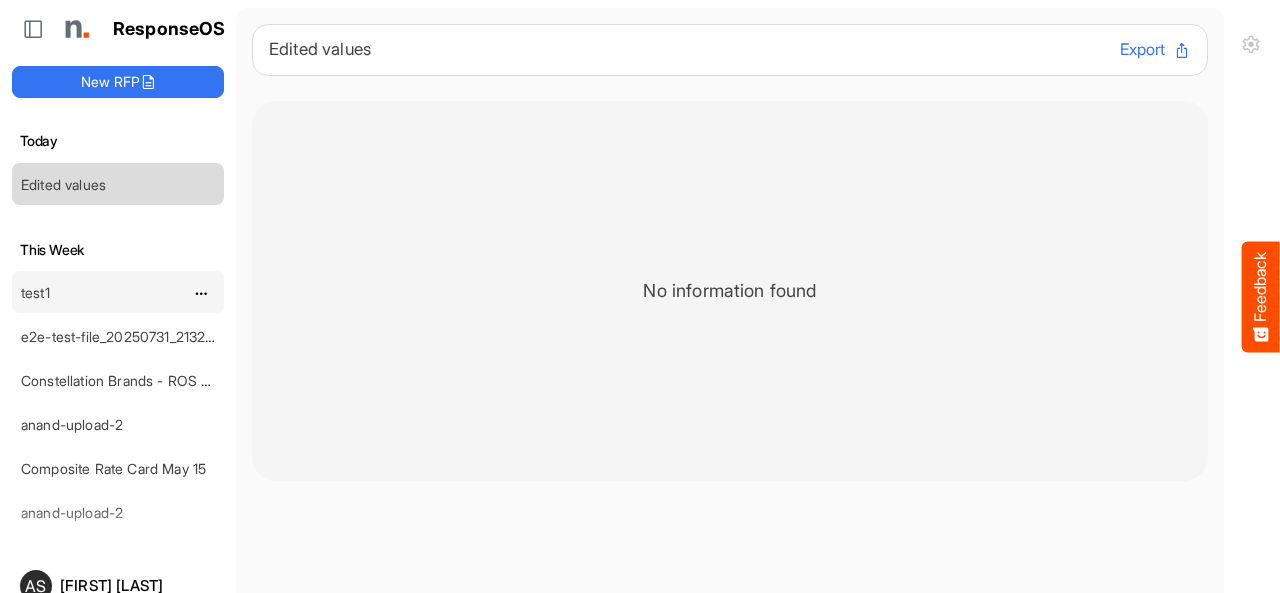 click on "test1" at bounding box center (35, 292) 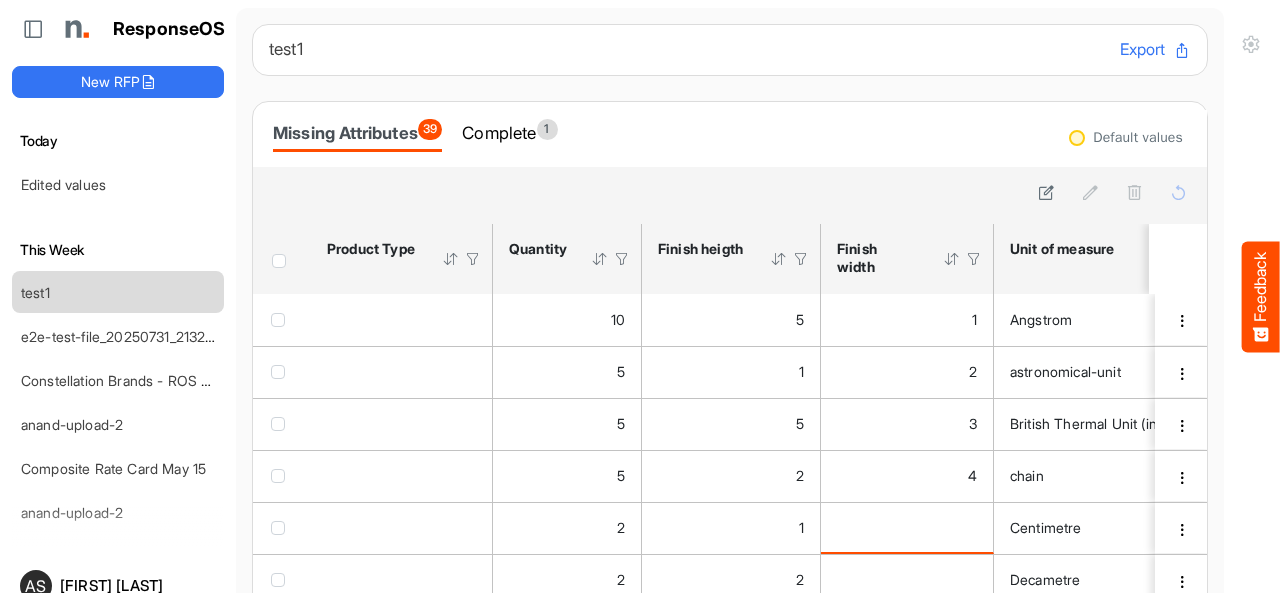 click at bounding box center (279, 261) 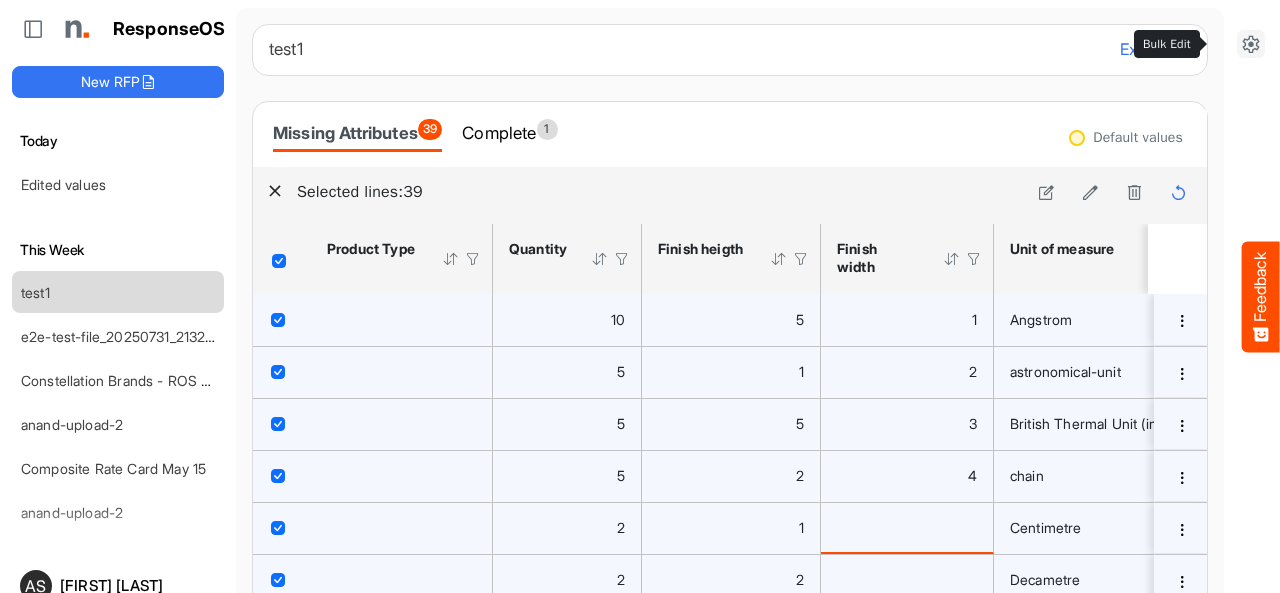 click at bounding box center [1251, 44] 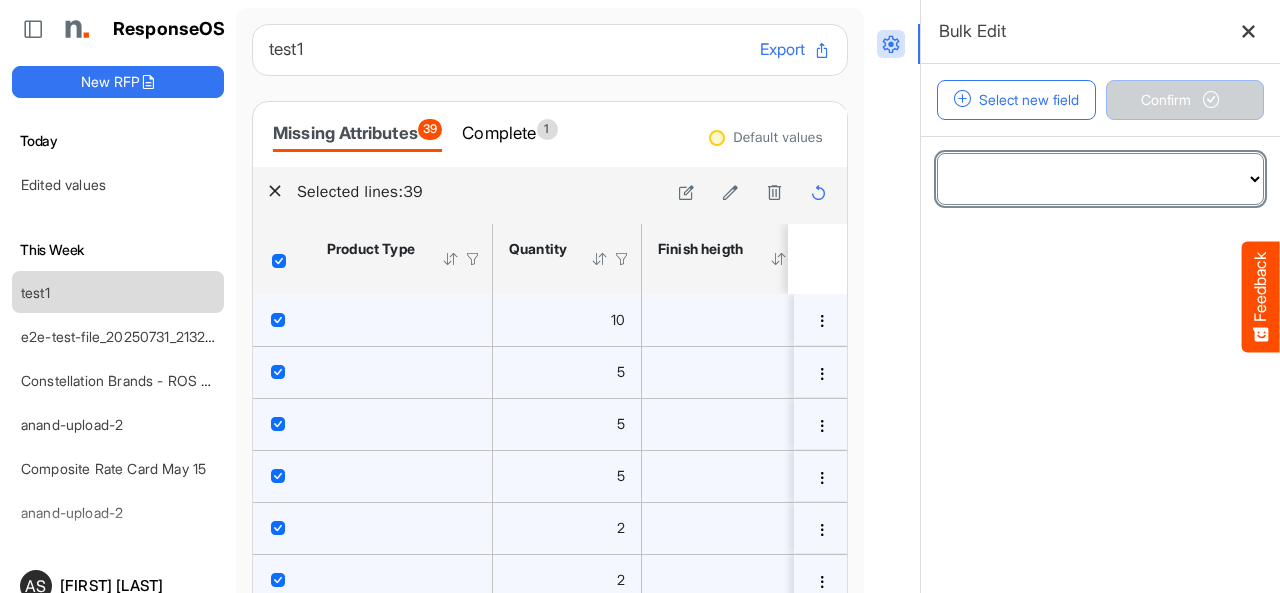 click on "**********" at bounding box center (1100, 179) 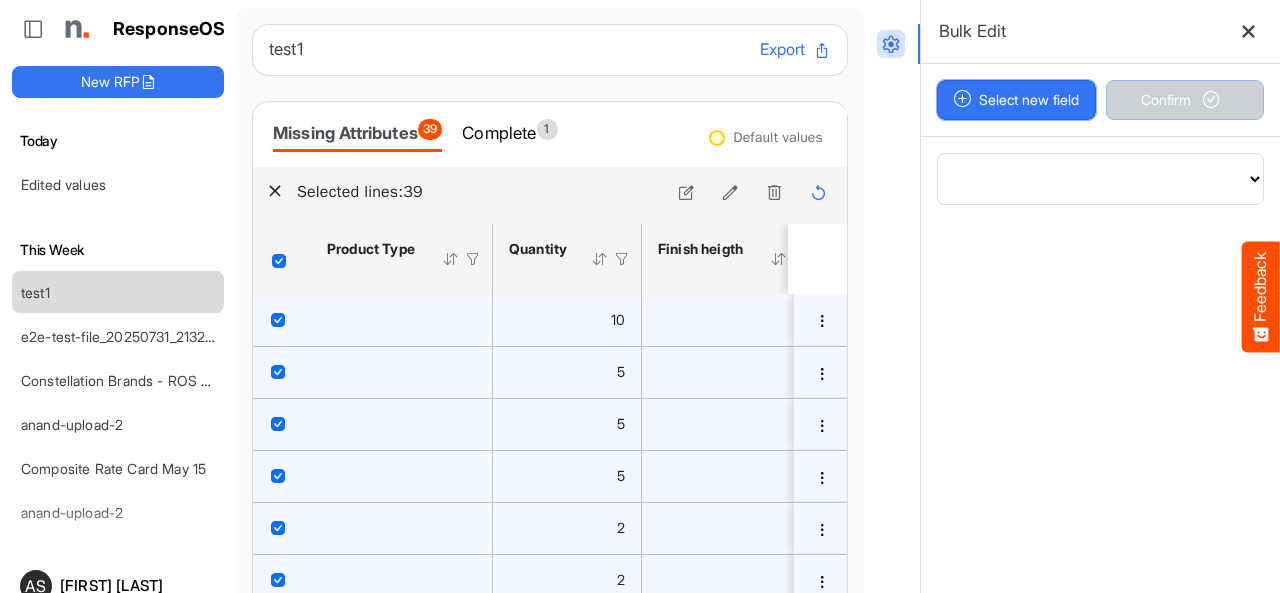 click on "Select new field" at bounding box center (1016, 100) 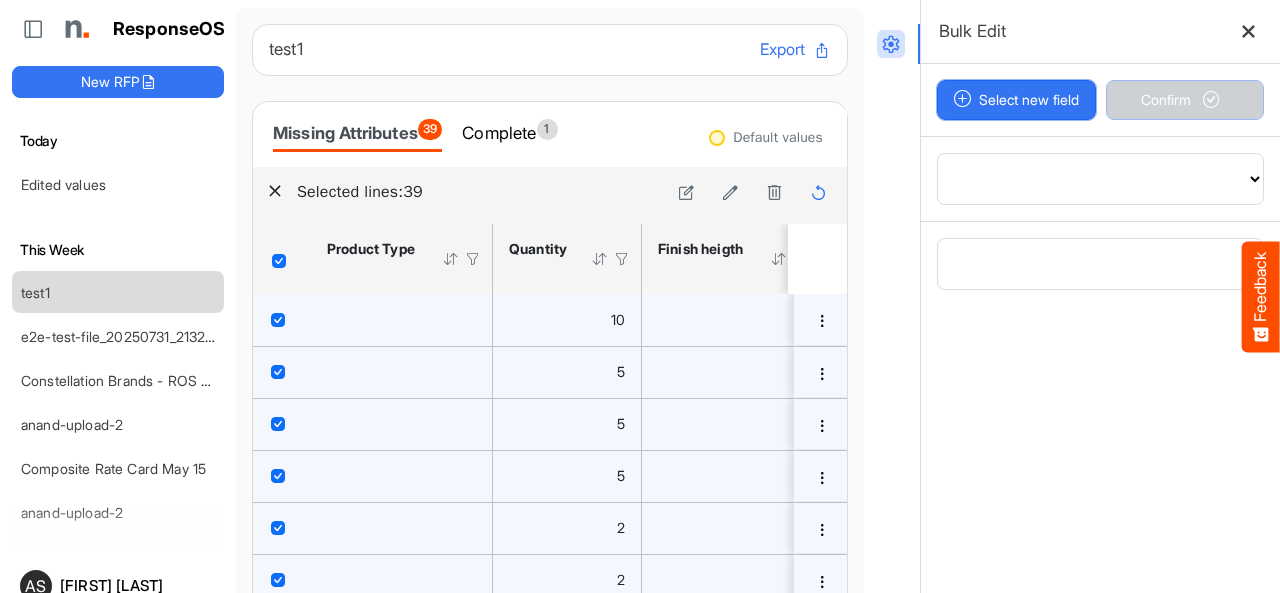 click on "Select new field" at bounding box center (1016, 100) 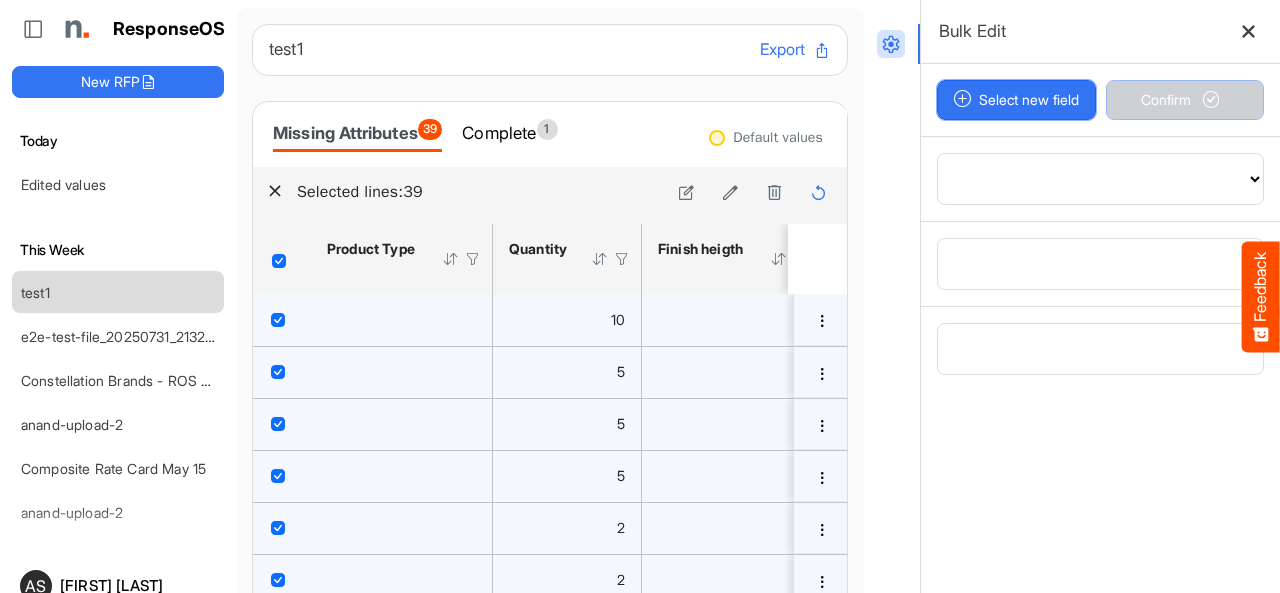 click on "Select new field" at bounding box center [1016, 100] 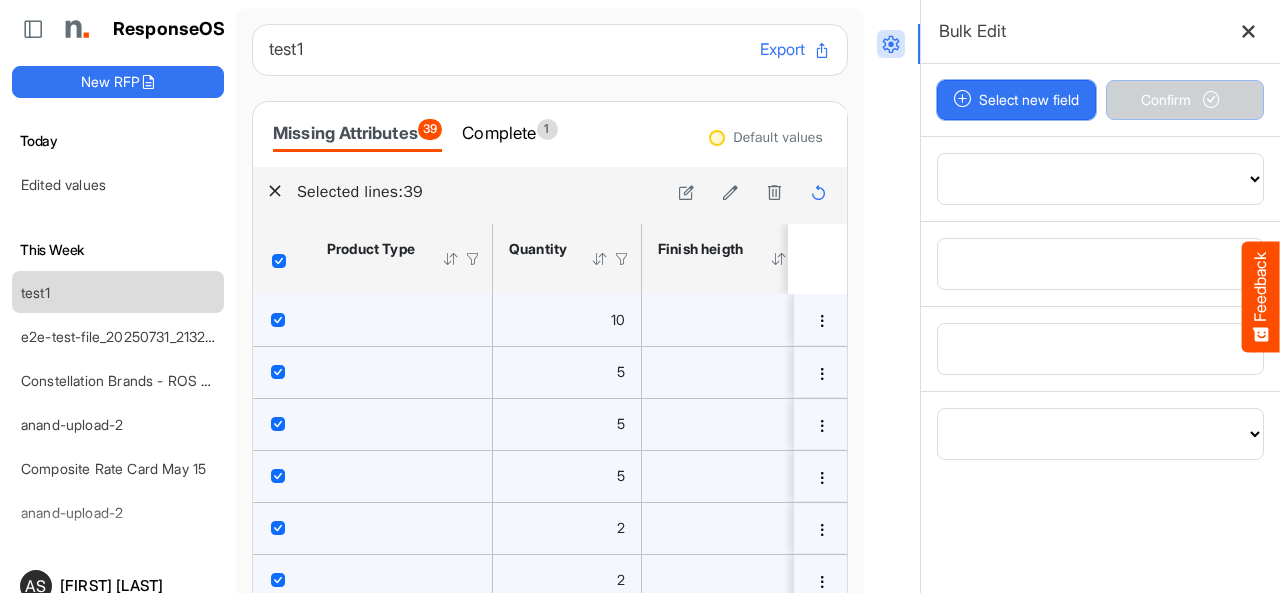 click on "Select new field" at bounding box center (1016, 100) 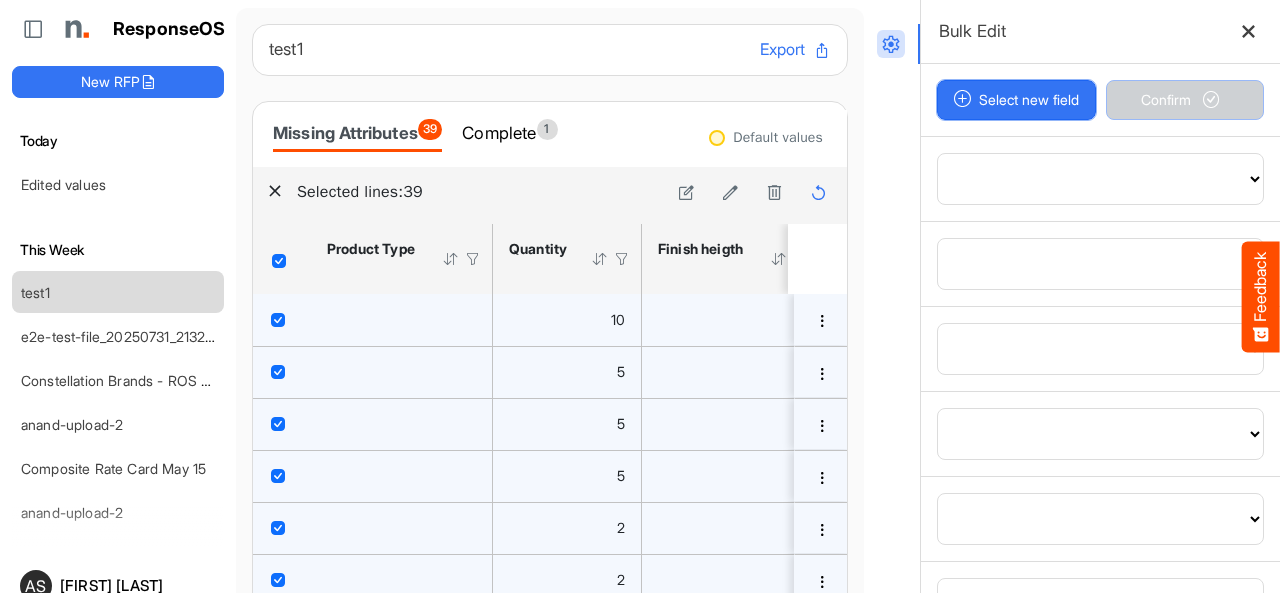 click on "Select new field" at bounding box center [1016, 100] 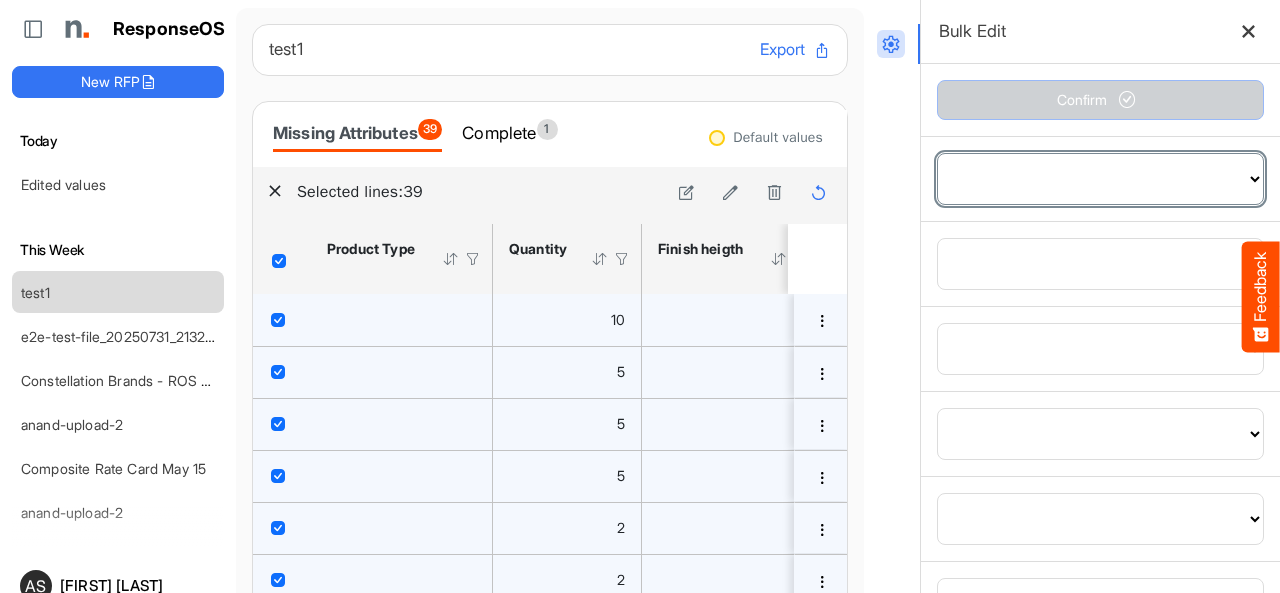 click on "**********" at bounding box center [1100, 179] 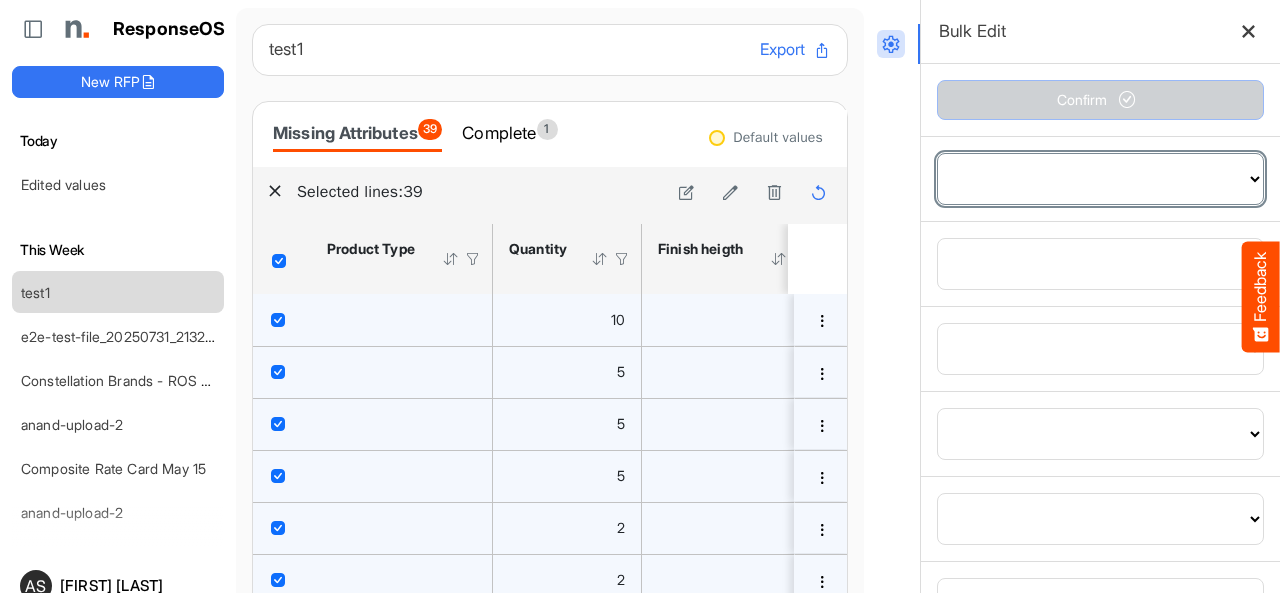 select on "**********" 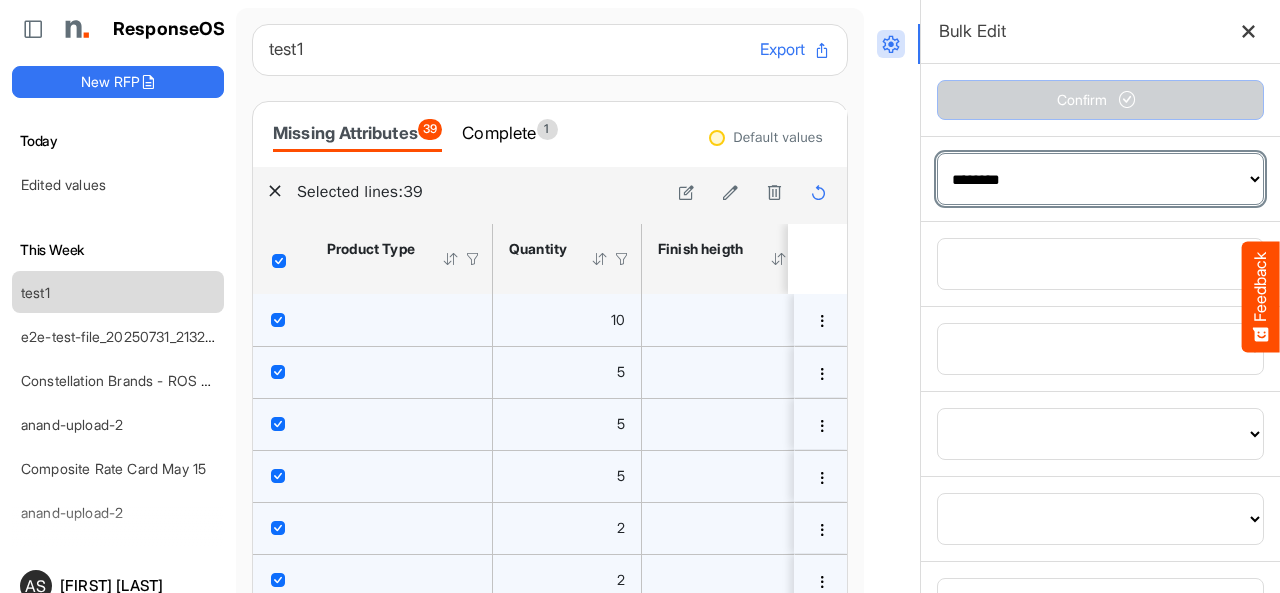 click on "**********" at bounding box center [1100, 179] 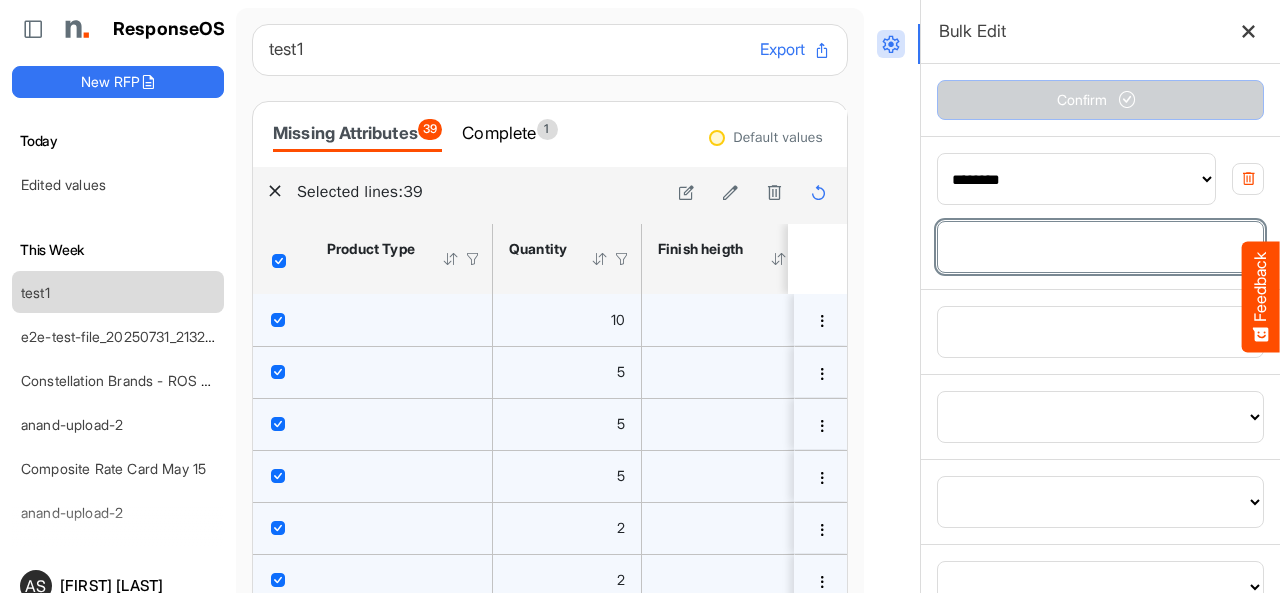 click at bounding box center (1100, 247) 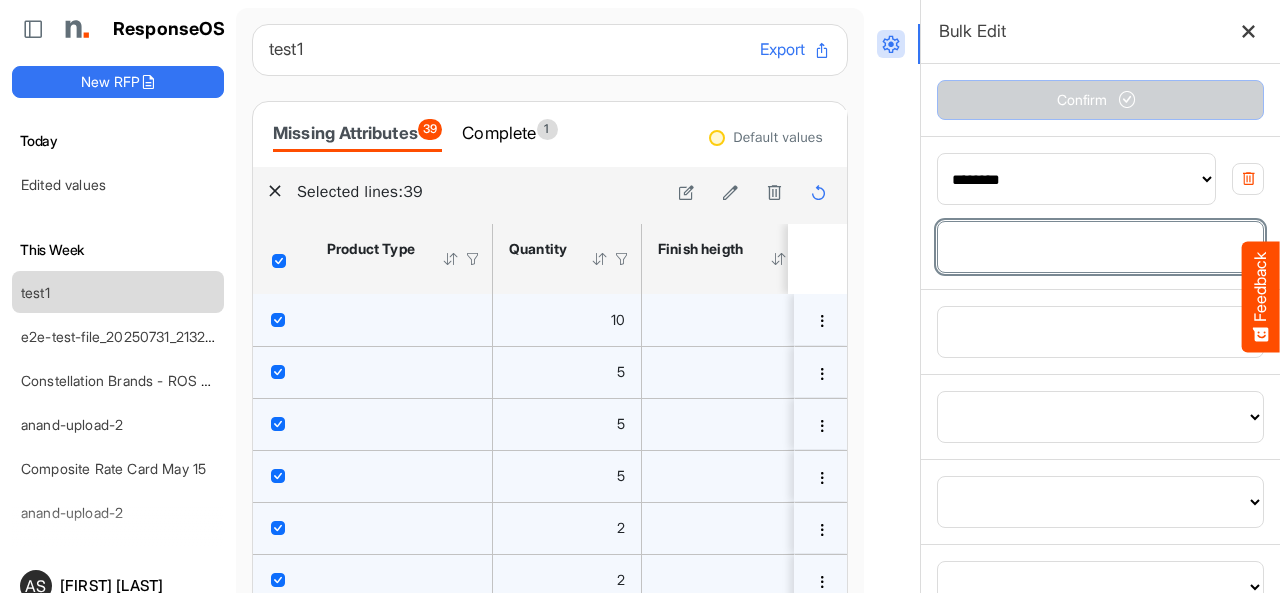 type on "***" 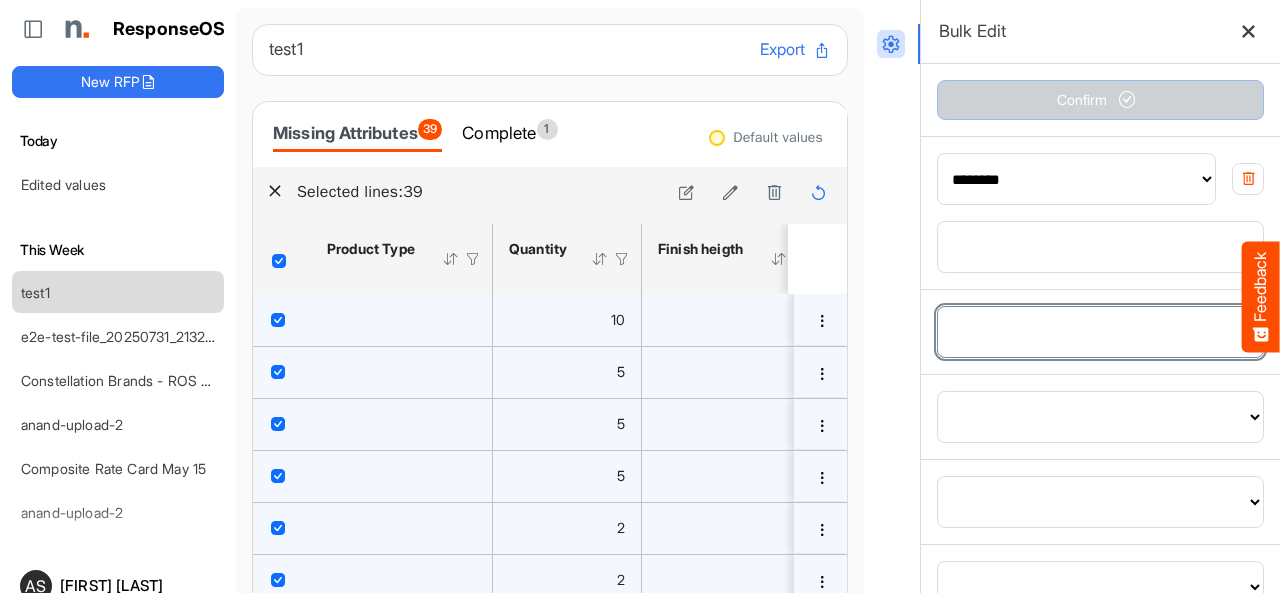 click on "**********" at bounding box center (1100, 332) 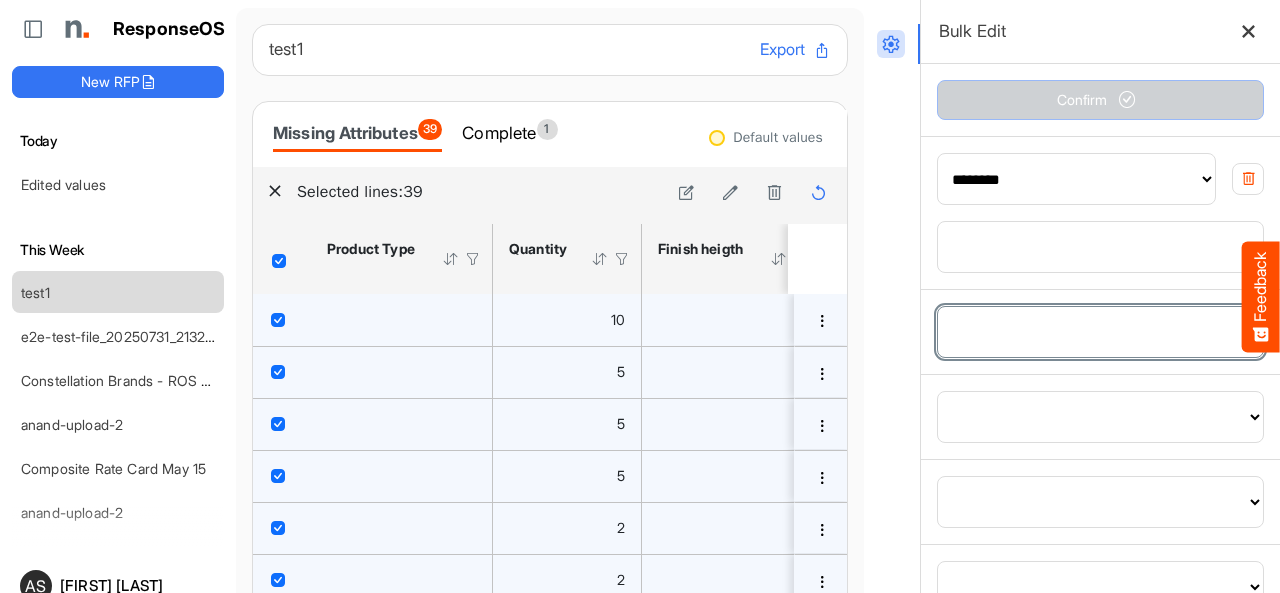 select on "**********" 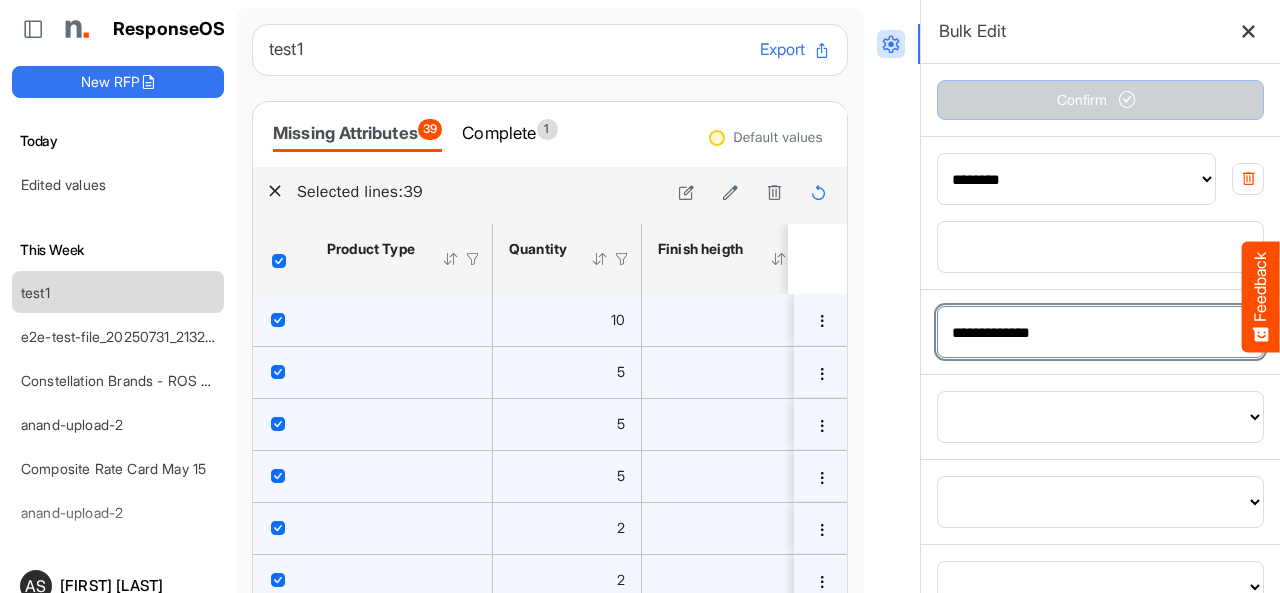 click on "**********" at bounding box center [1100, 332] 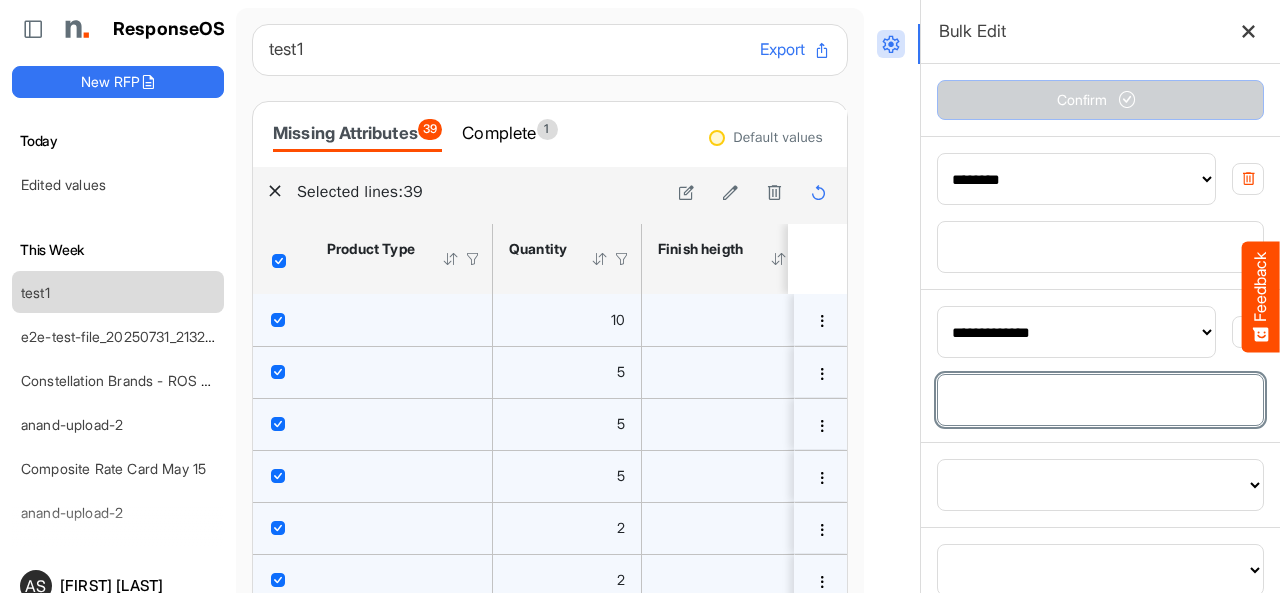 click at bounding box center (1100, 400) 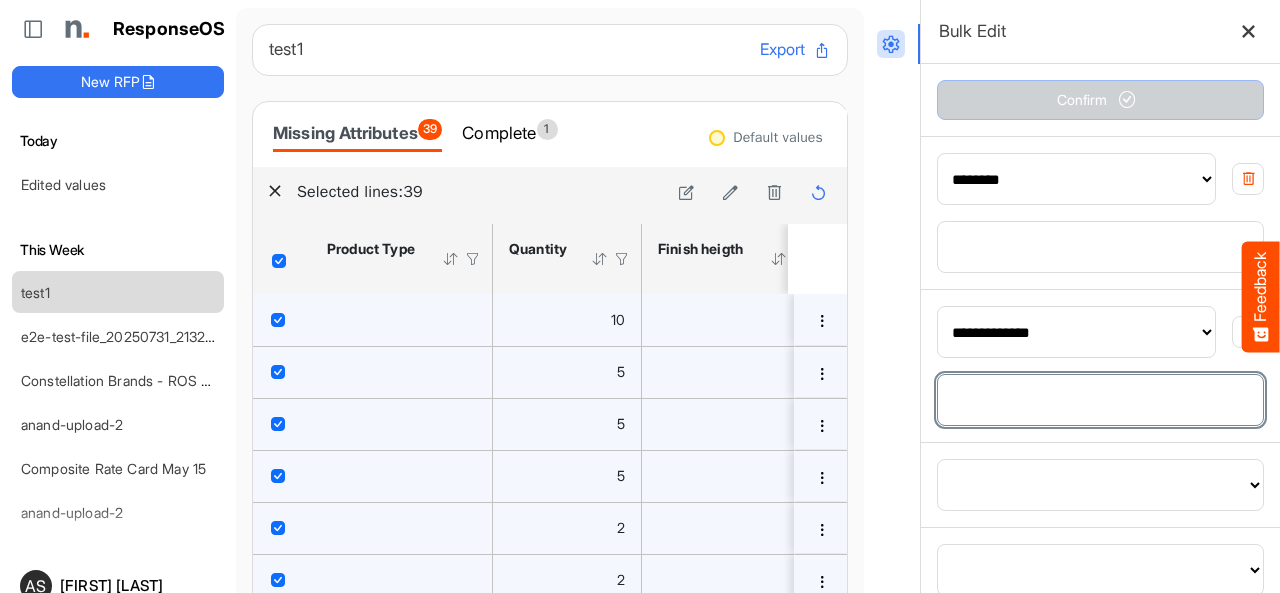 type on "***" 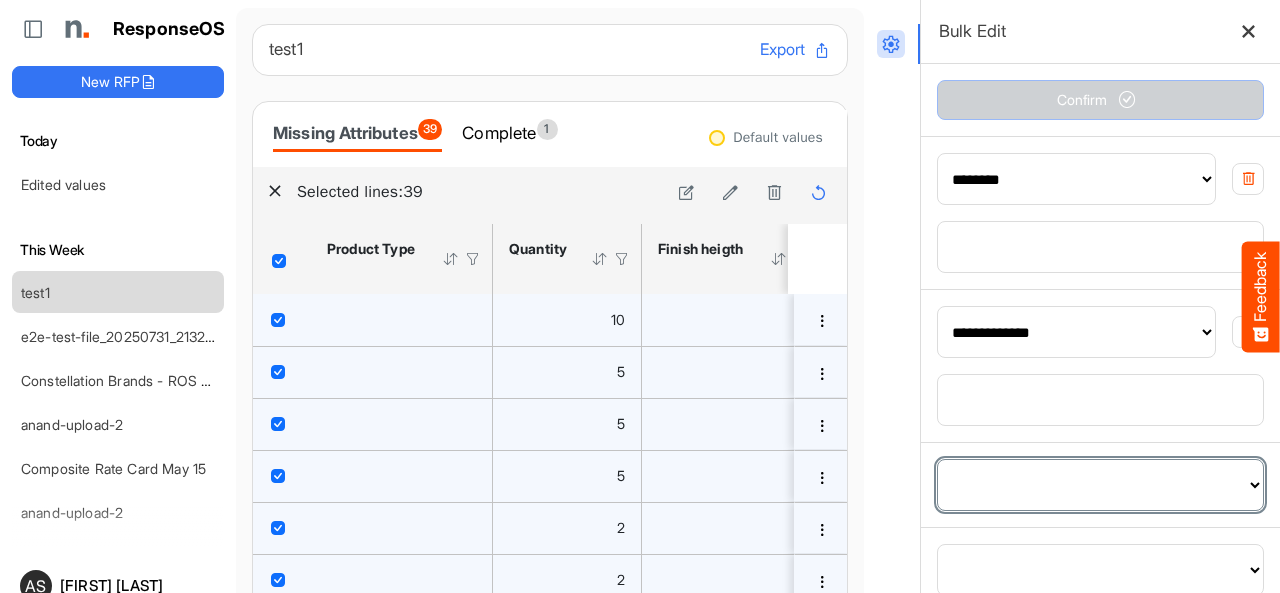 click on "**********" at bounding box center [1100, 485] 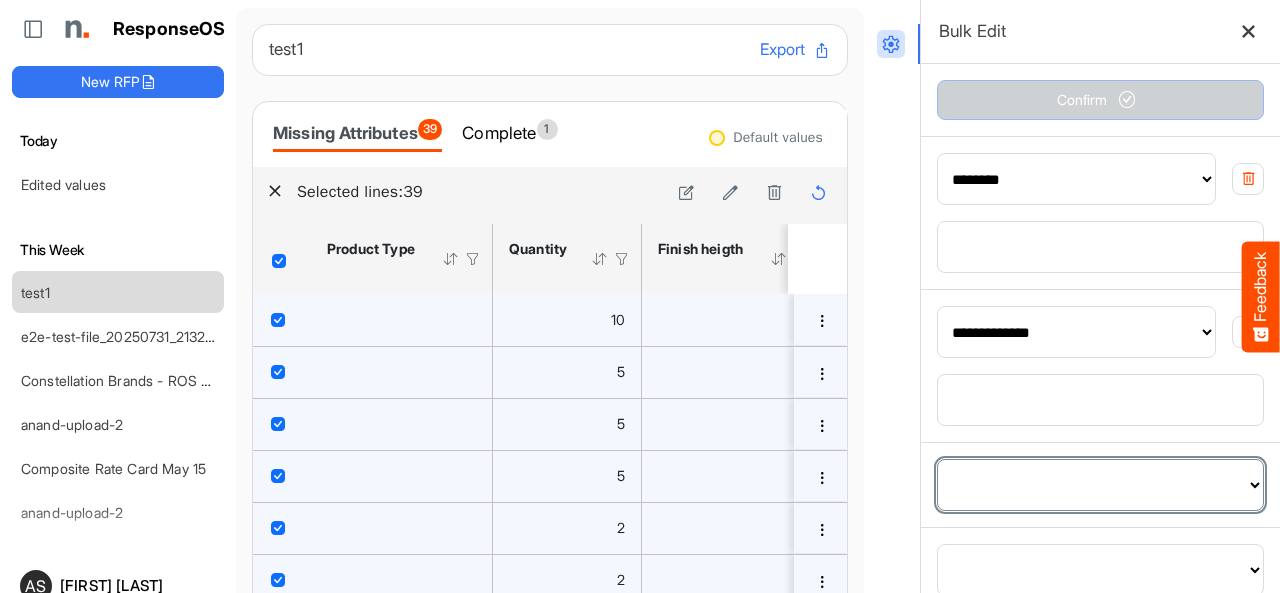 select on "**********" 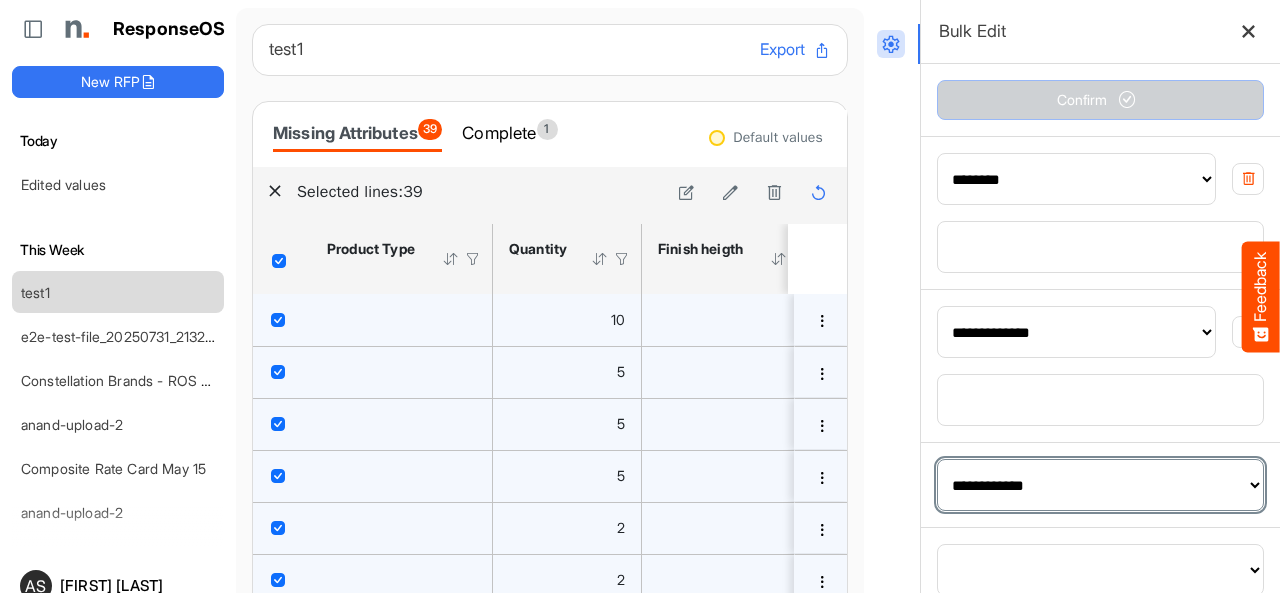 click on "**********" at bounding box center [1100, 485] 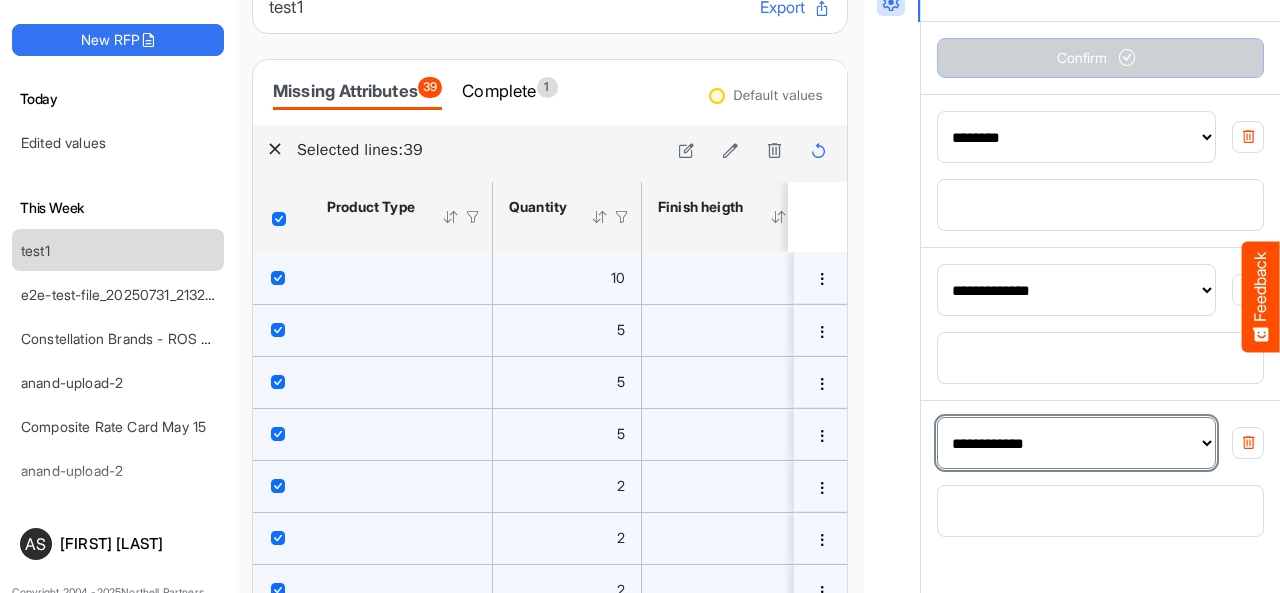 scroll, scrollTop: 78, scrollLeft: 0, axis: vertical 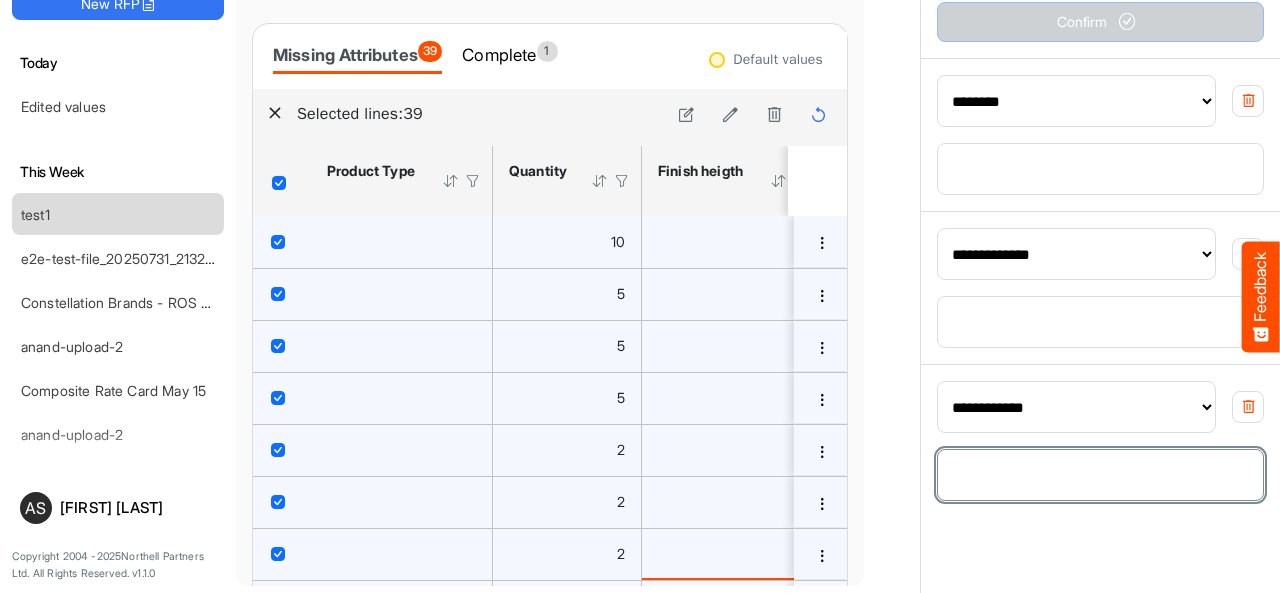 click at bounding box center (1100, 475) 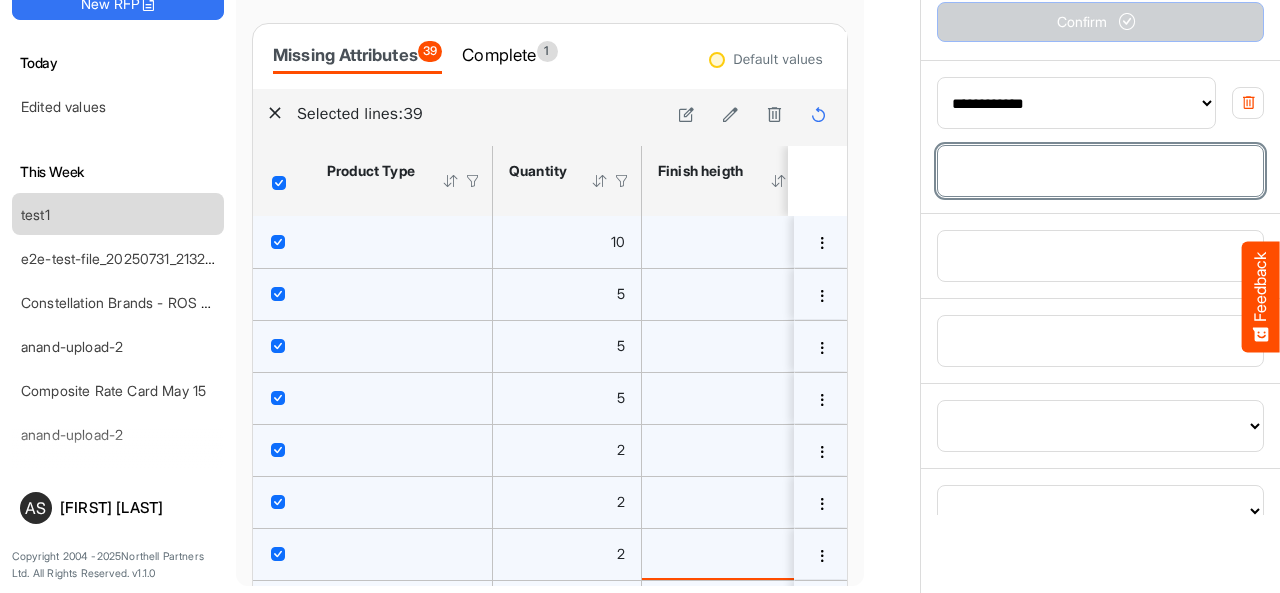 scroll, scrollTop: 306, scrollLeft: 0, axis: vertical 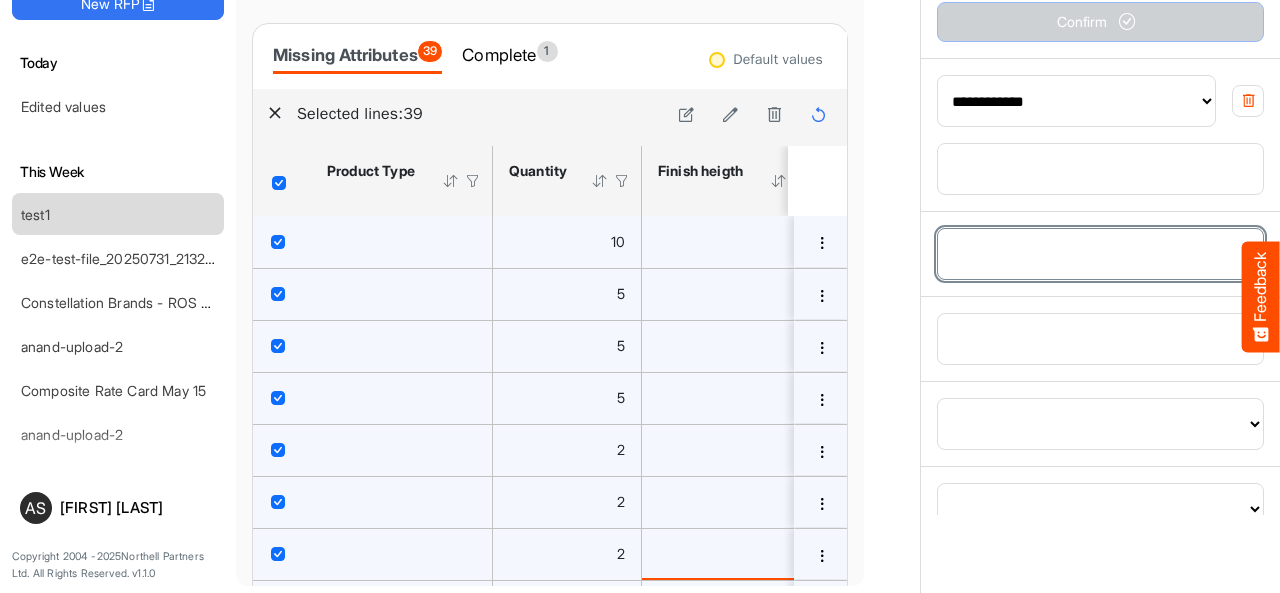 click on "**********" at bounding box center (1100, 254) 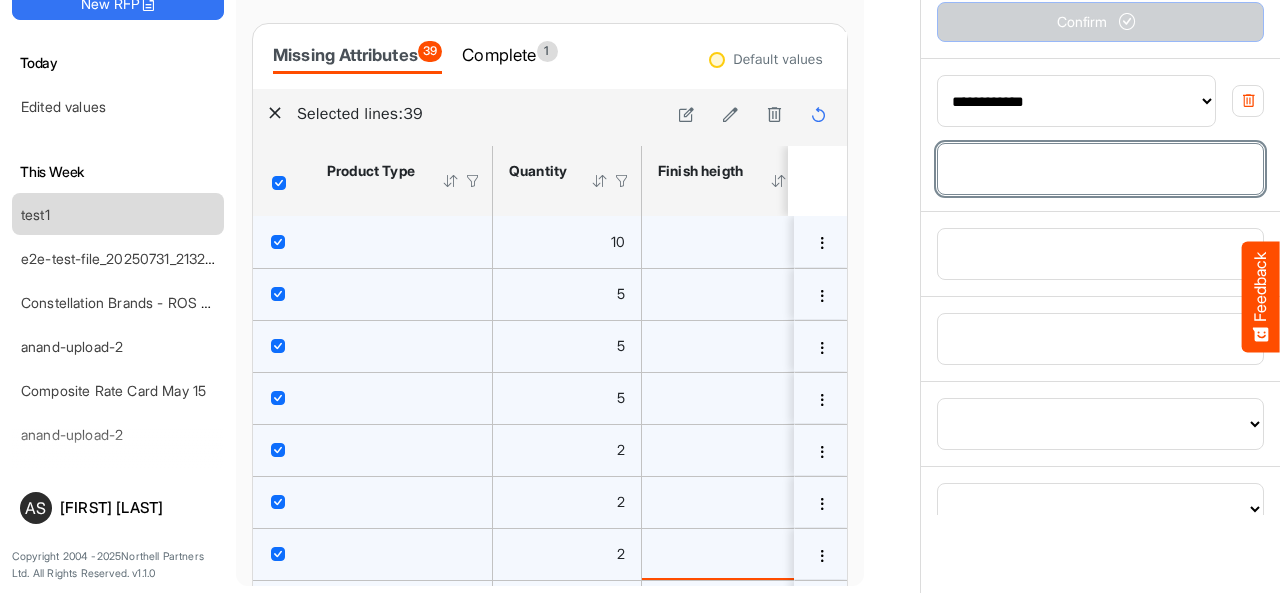 click on "****" at bounding box center (1100, 169) 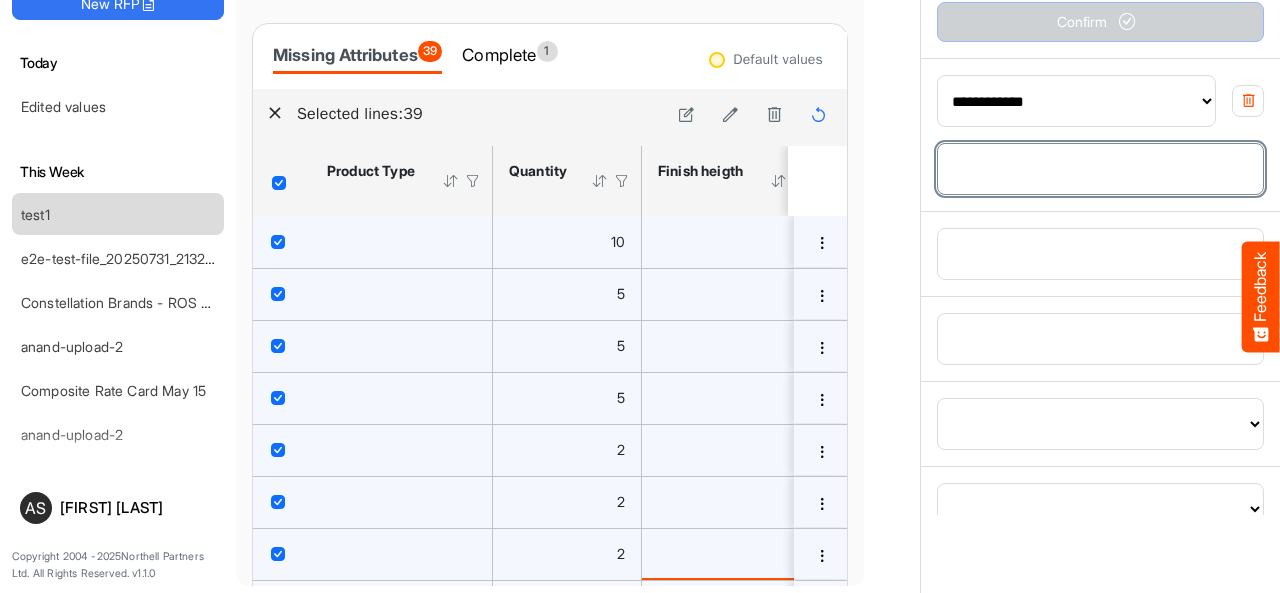 type on "***" 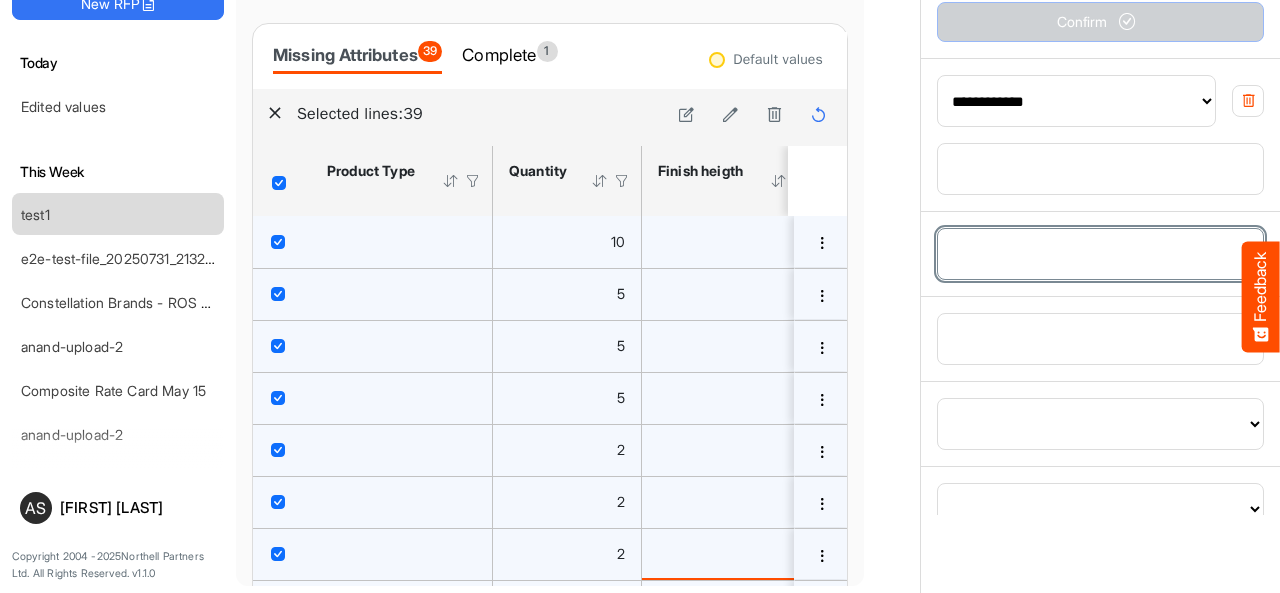 click on "**********" at bounding box center [1100, 254] 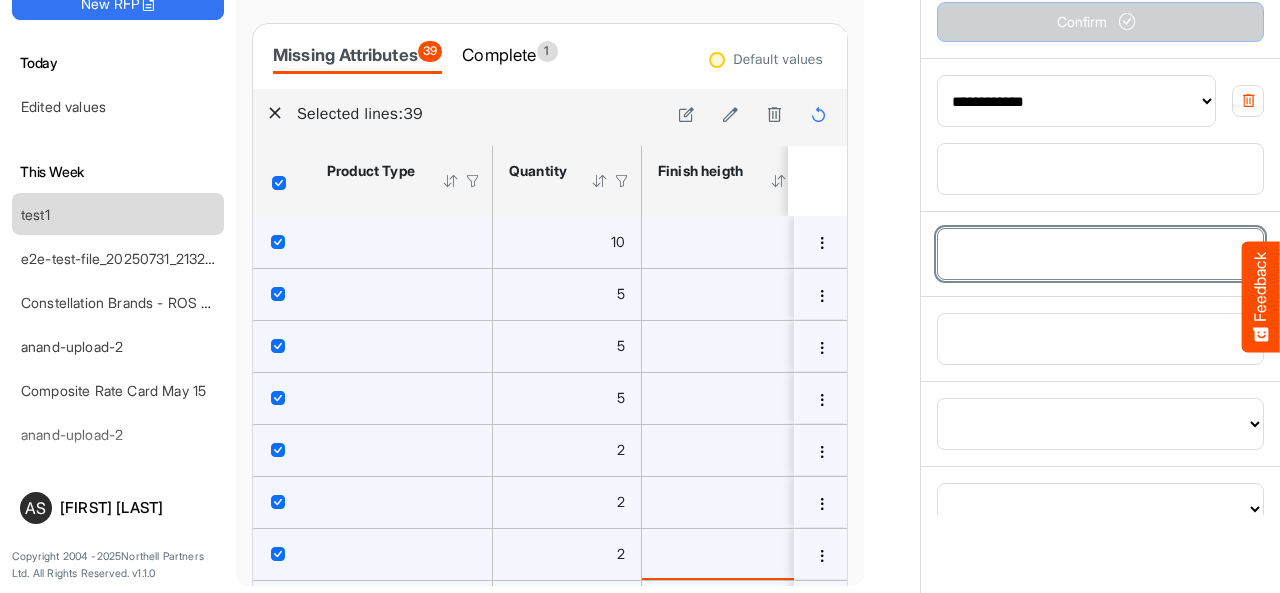 select on "**********" 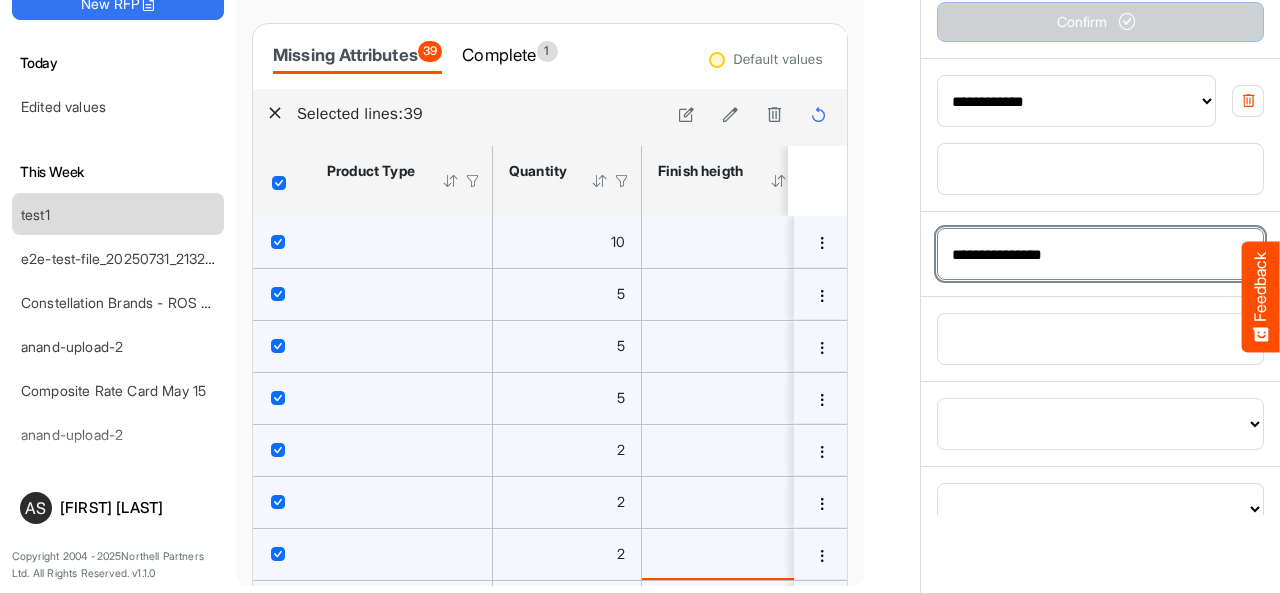 click on "**********" at bounding box center (1100, 254) 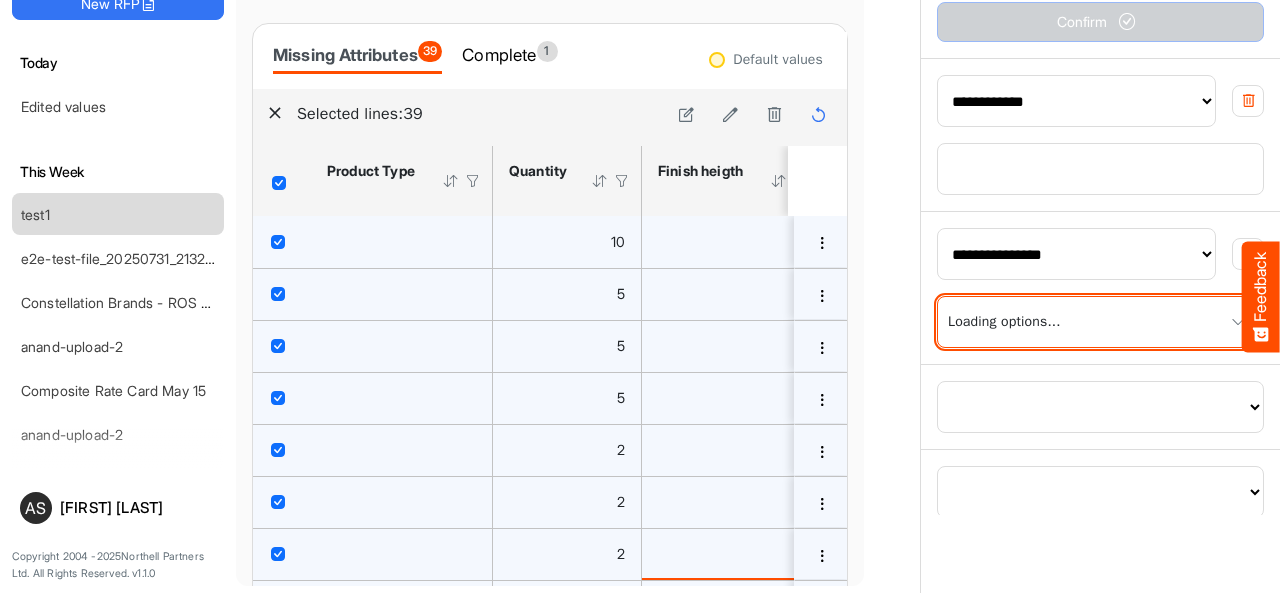 click at bounding box center (1100, 322) 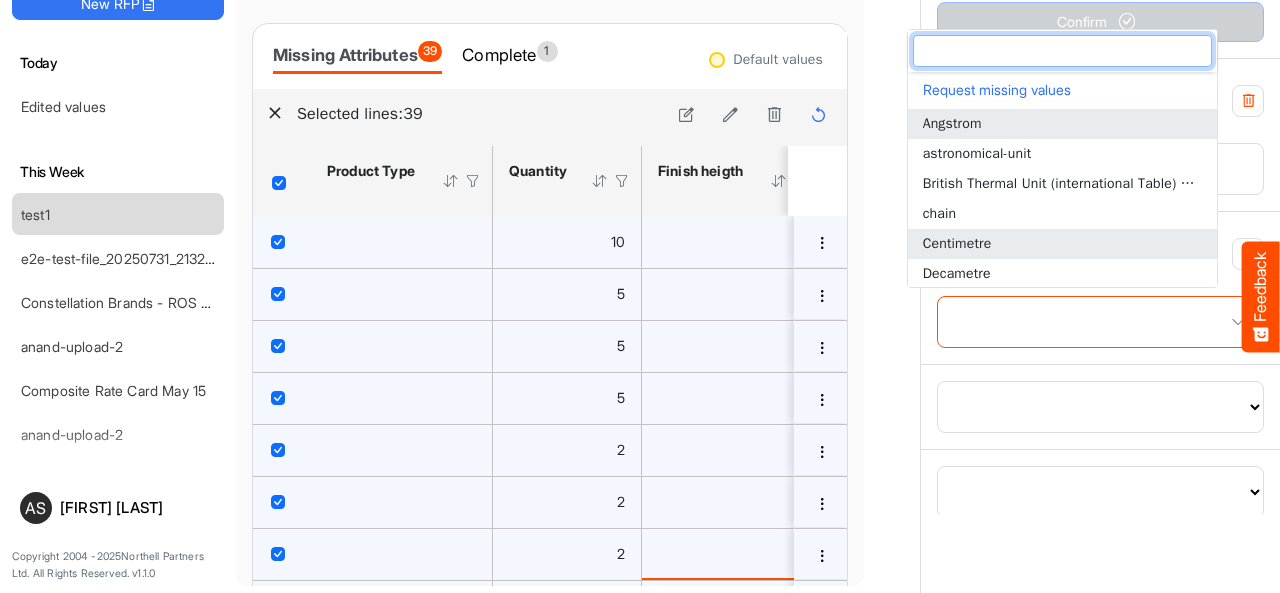 click on "Centimetre" at bounding box center (1062, 244) 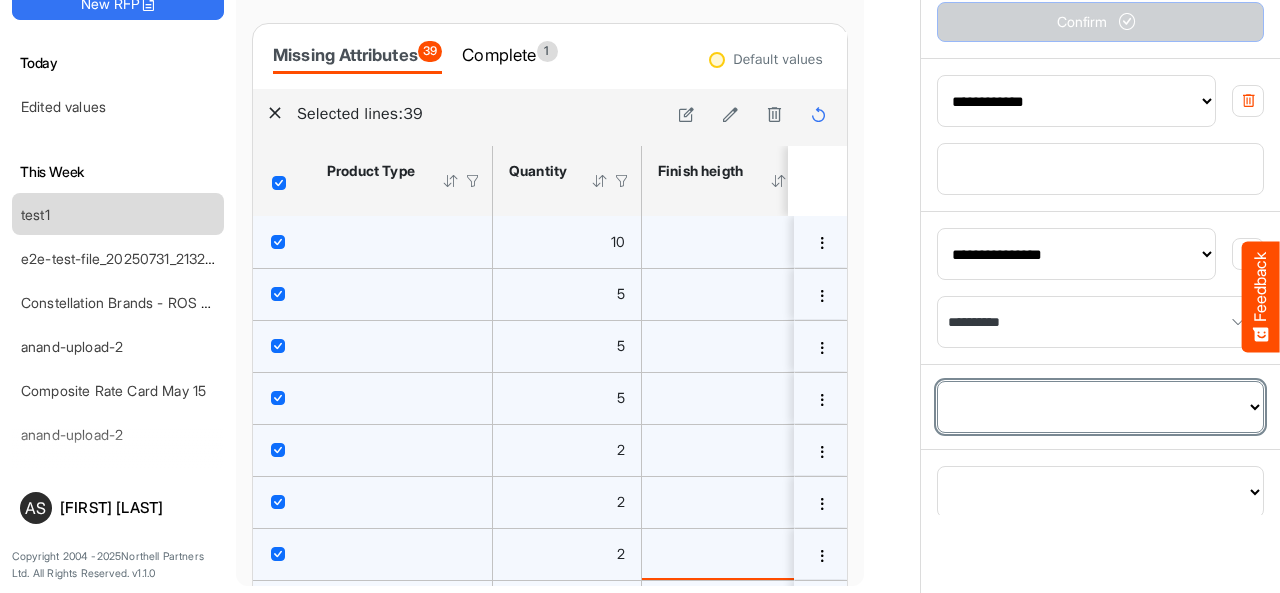 click on "**********" at bounding box center [1100, 407] 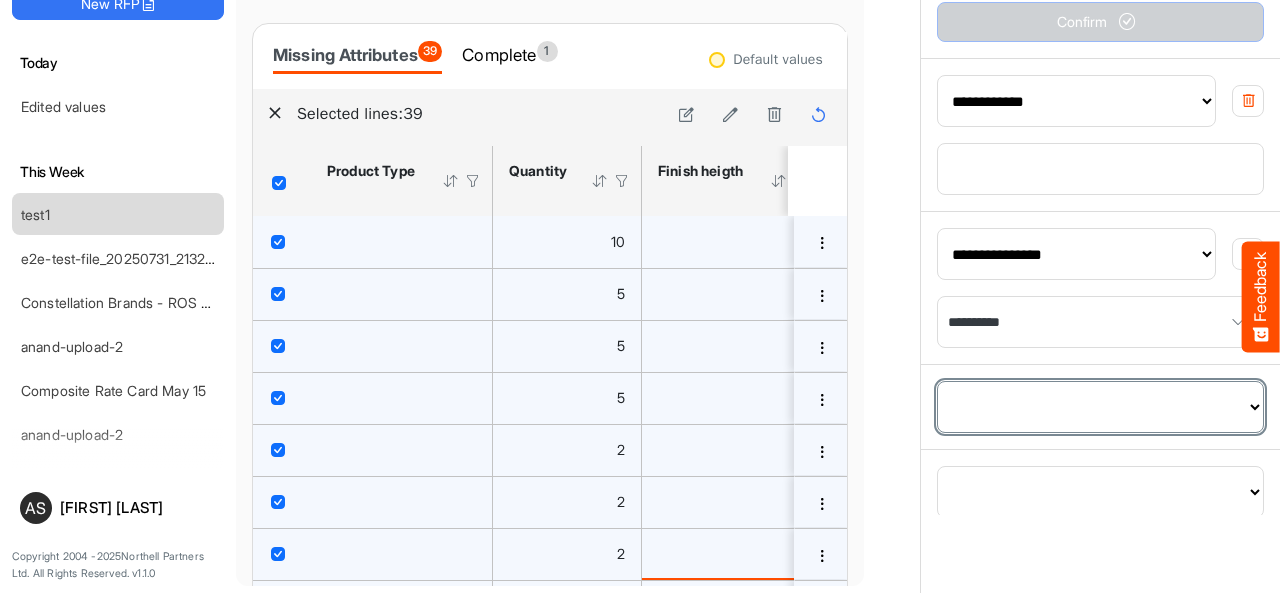 select on "**********" 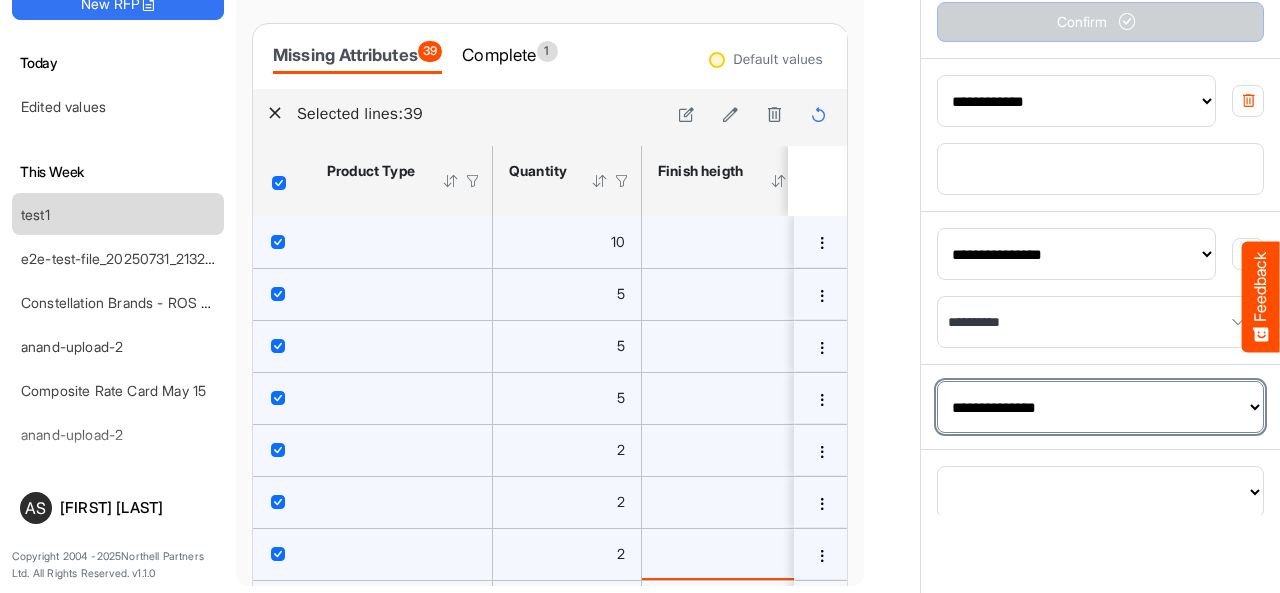click on "**********" at bounding box center (1100, 407) 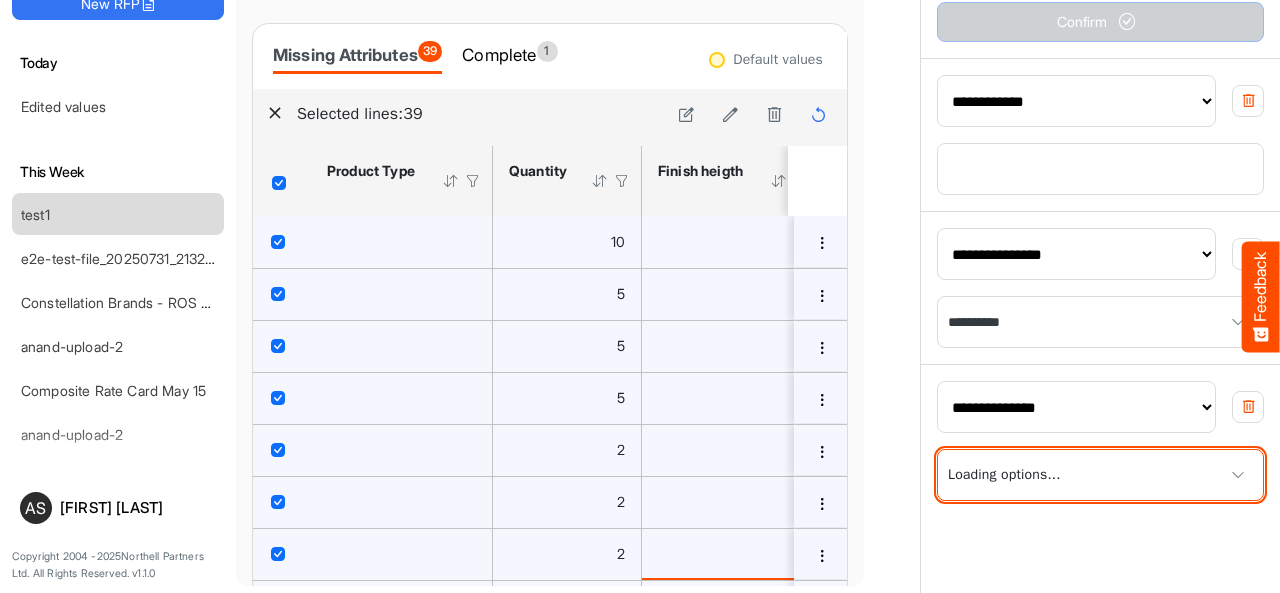 click at bounding box center (1100, 475) 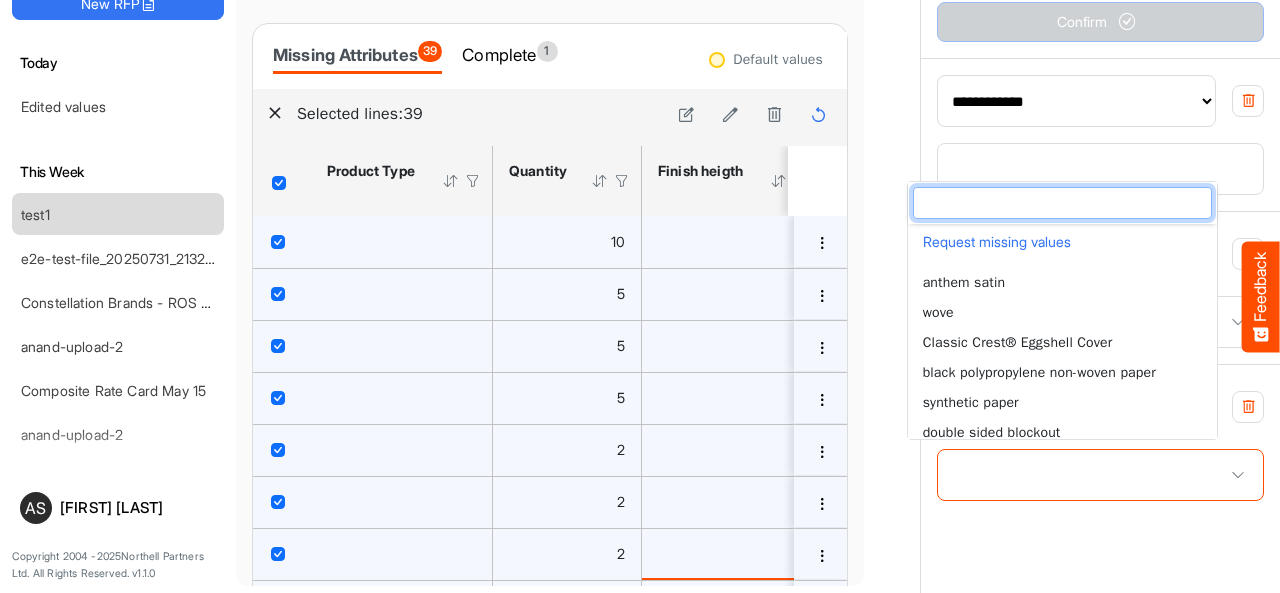 scroll, scrollTop: 280, scrollLeft: 0, axis: vertical 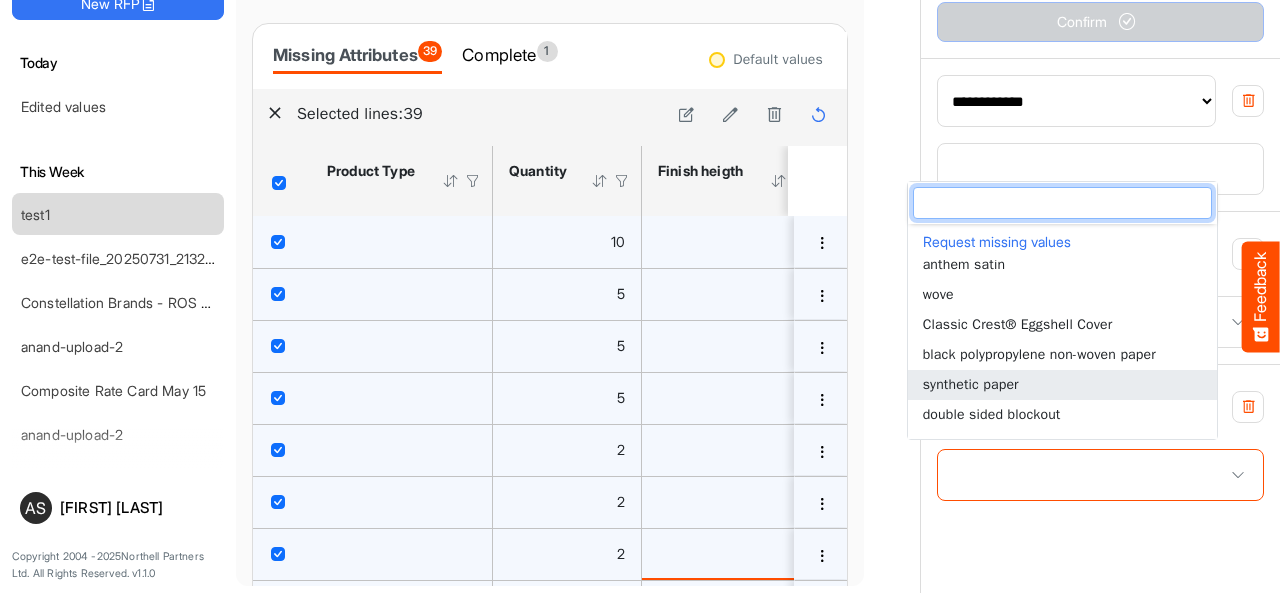 click on "synthetic paper" at bounding box center [1062, 385] 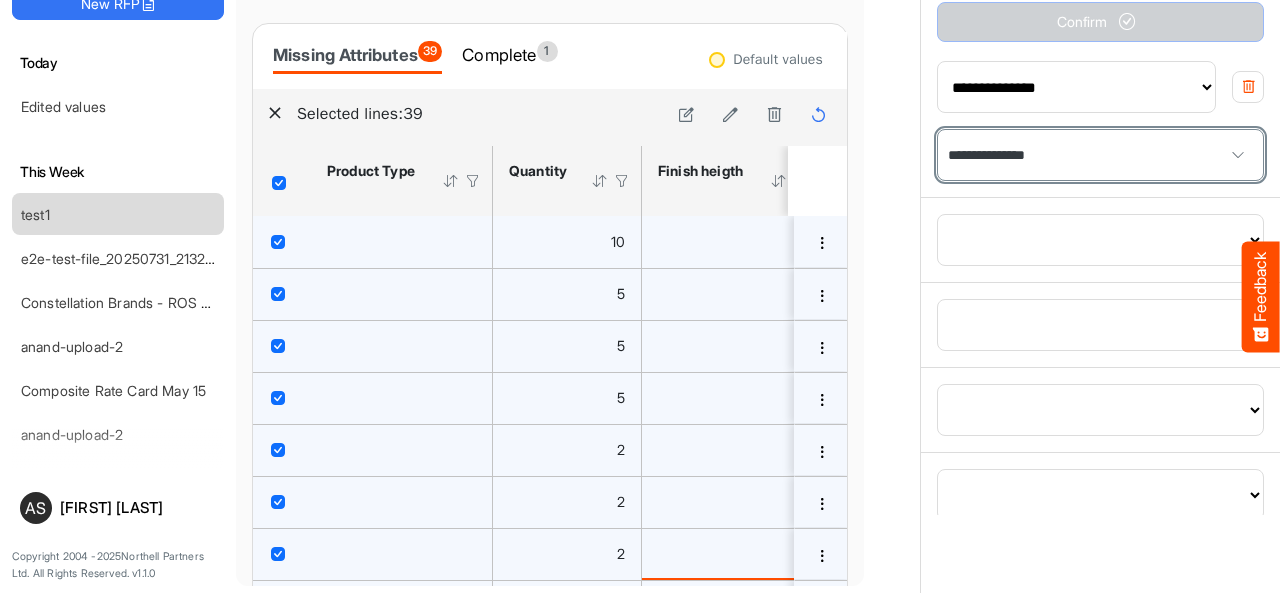 scroll, scrollTop: 626, scrollLeft: 0, axis: vertical 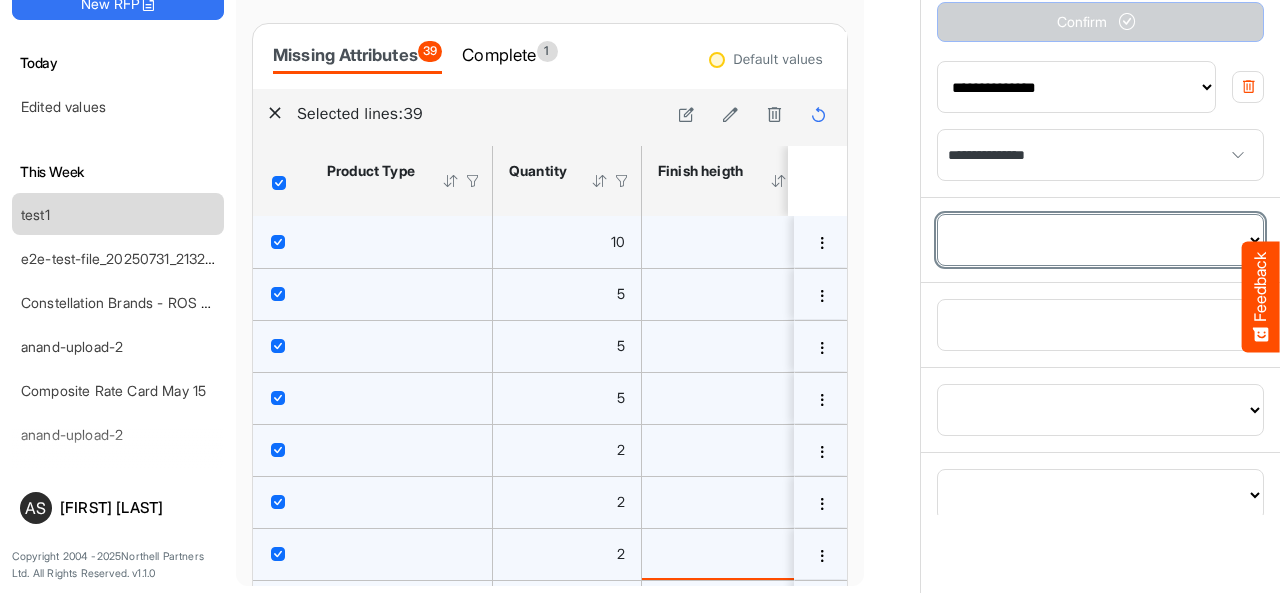click on "**********" at bounding box center (1100, 240) 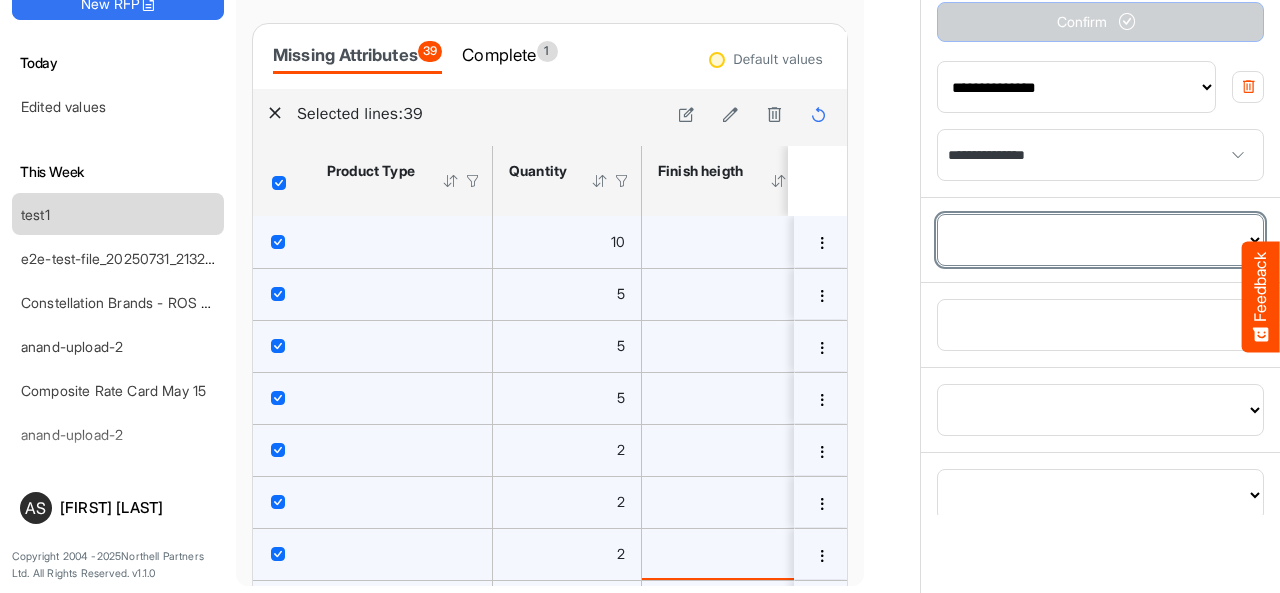 select on "**********" 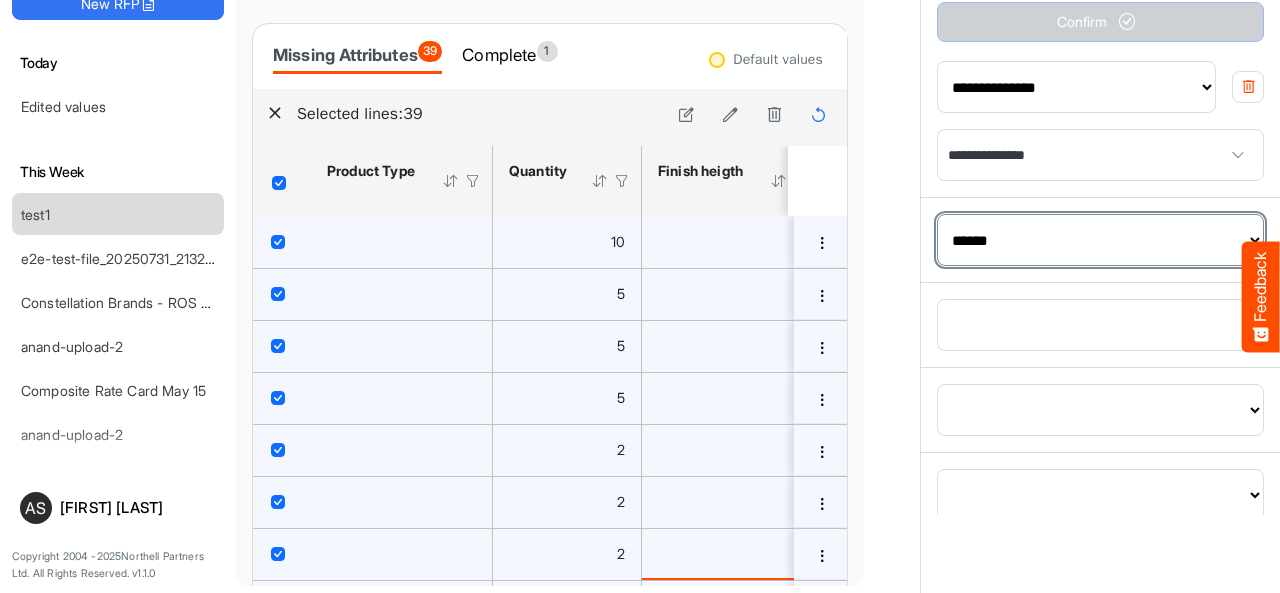 click on "**********" at bounding box center (1100, 240) 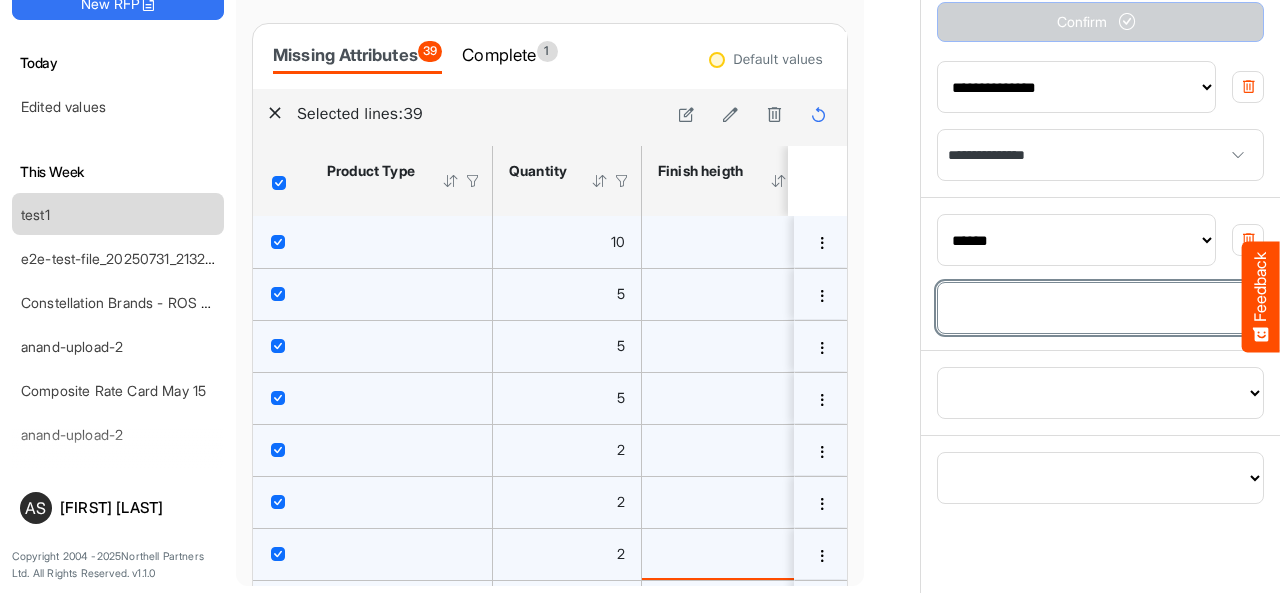 click at bounding box center (1100, 308) 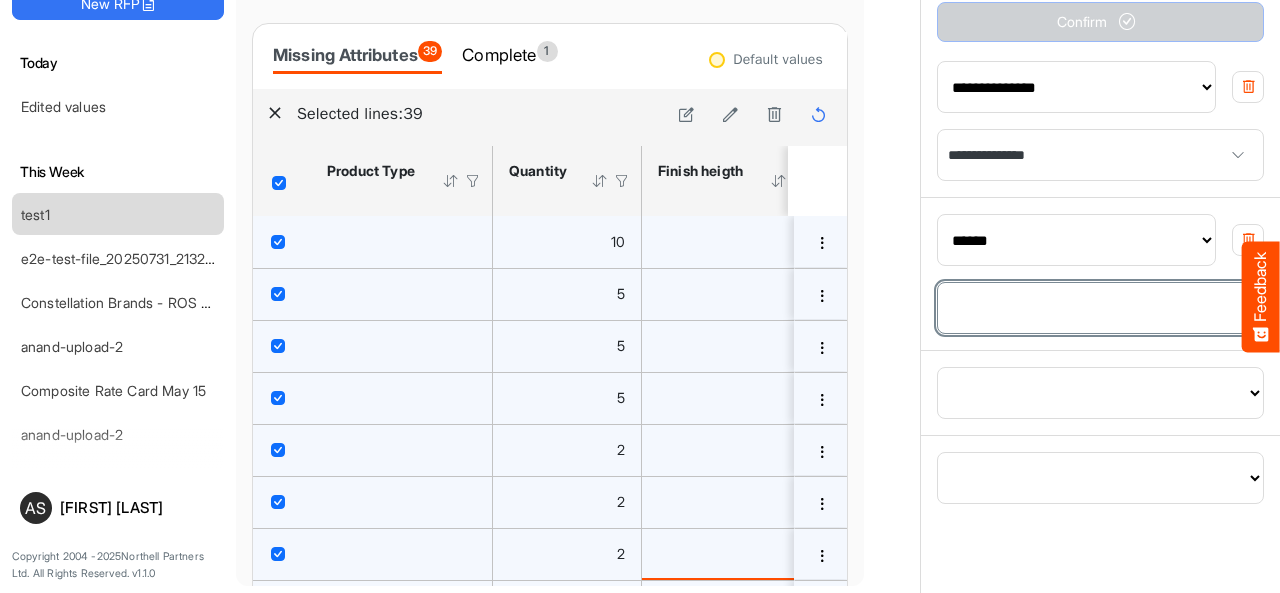 type on "***" 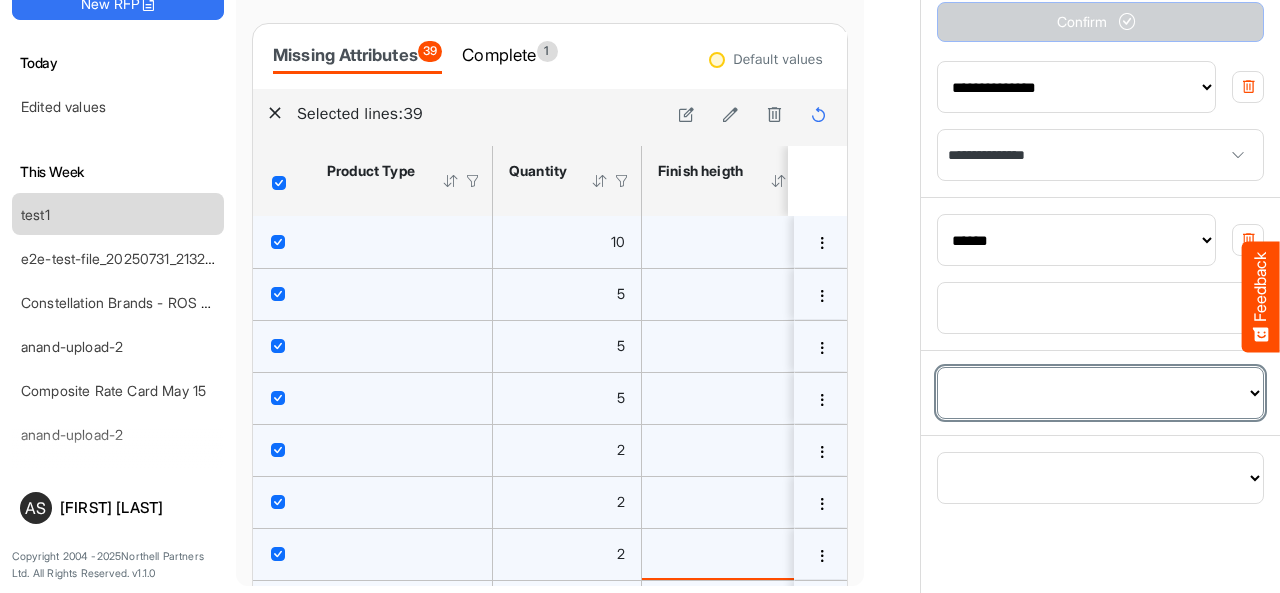 click on "**********" at bounding box center (1100, 393) 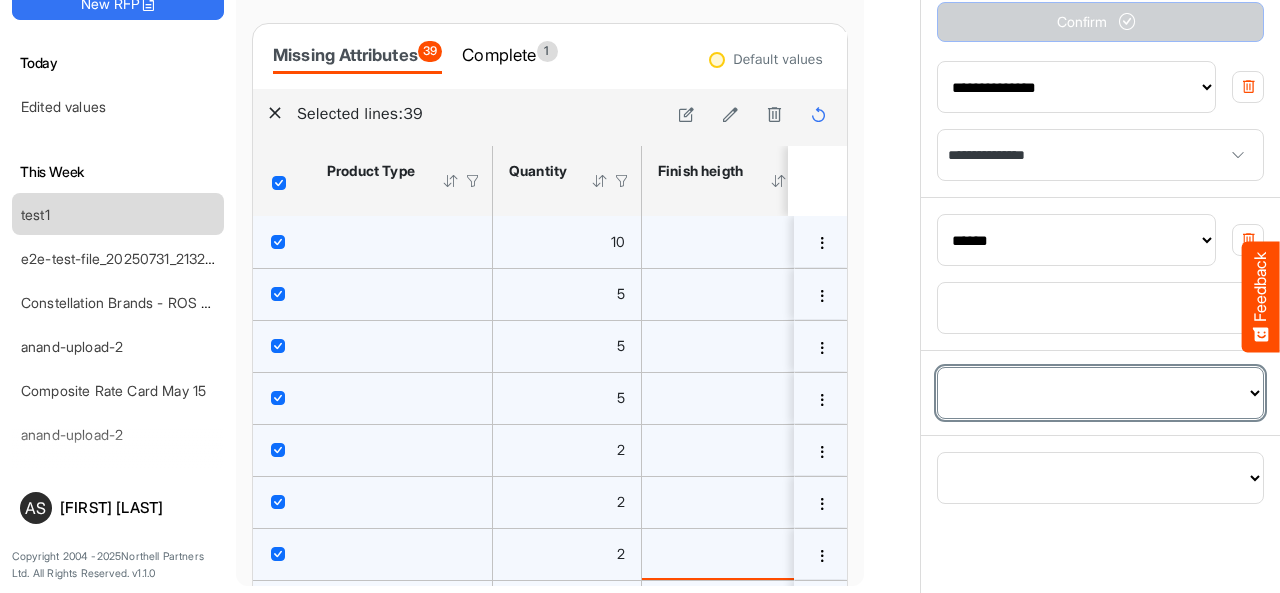 select on "**********" 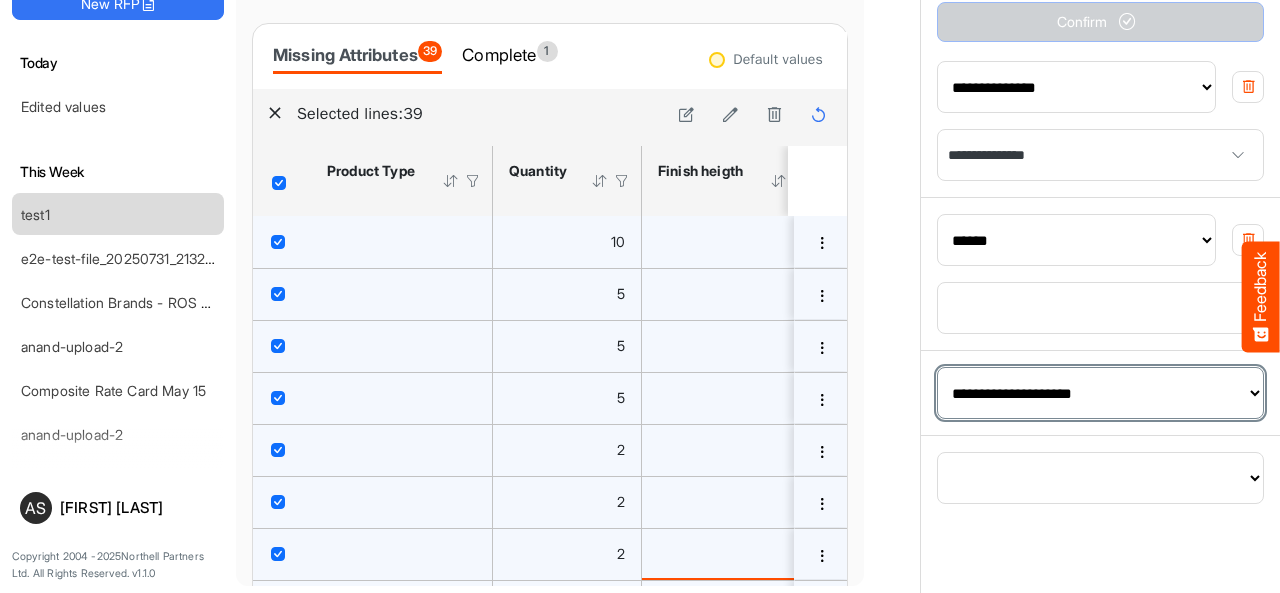 click on "**********" at bounding box center (1100, 393) 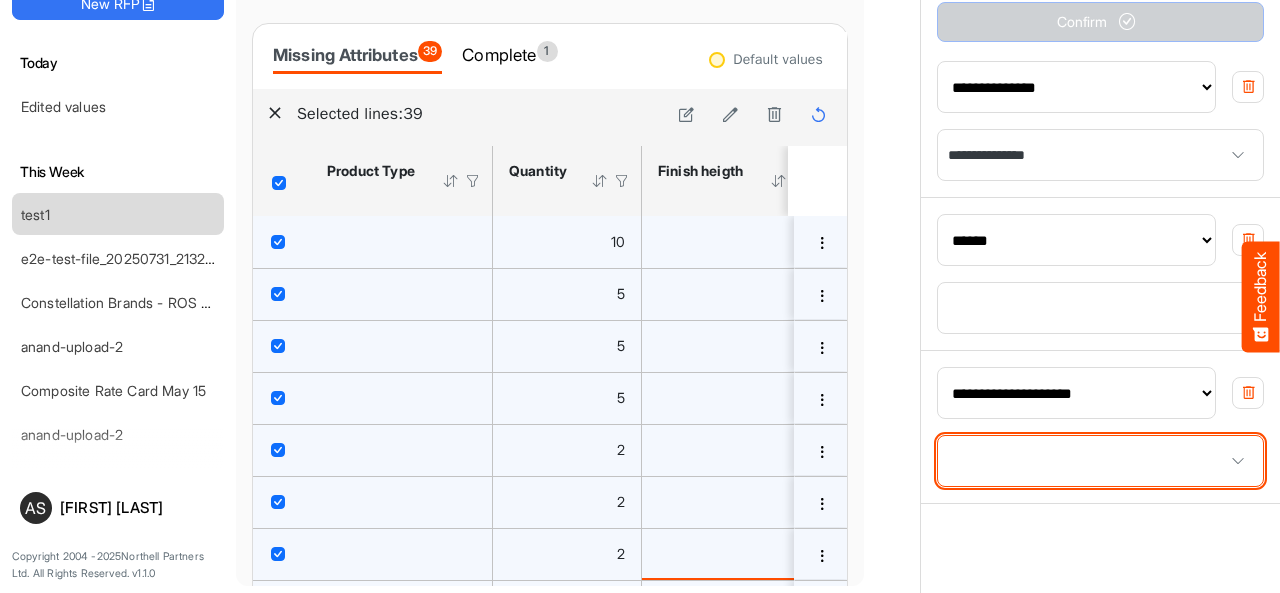 click at bounding box center (1100, 461) 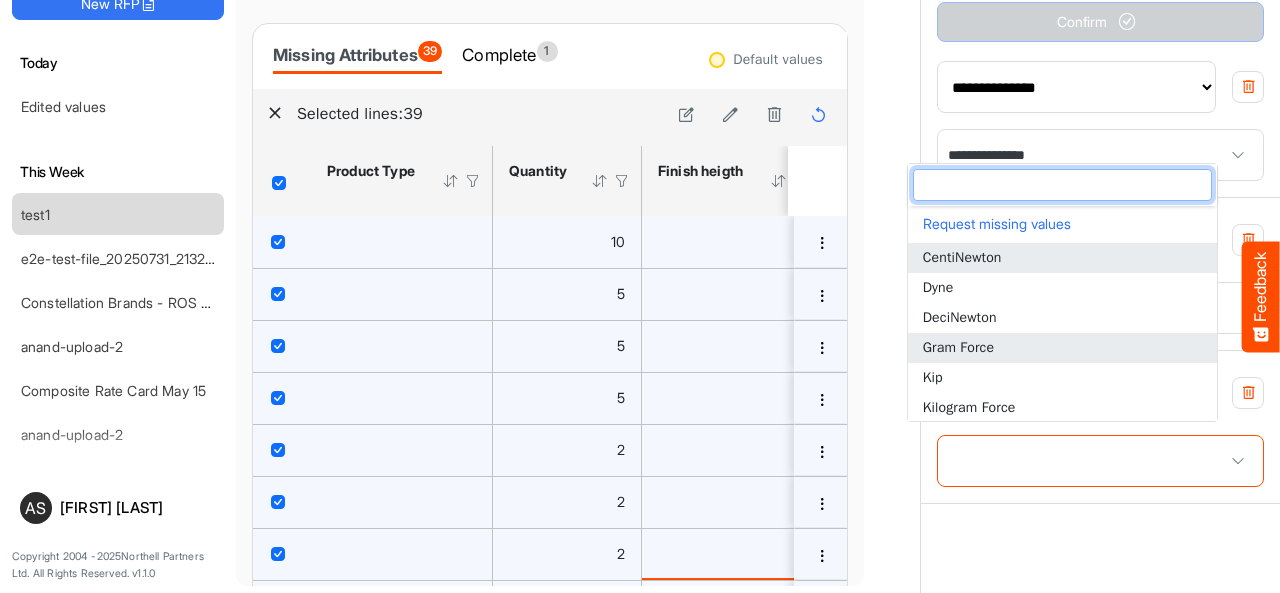 click on "Gram Force" at bounding box center (1062, 348) 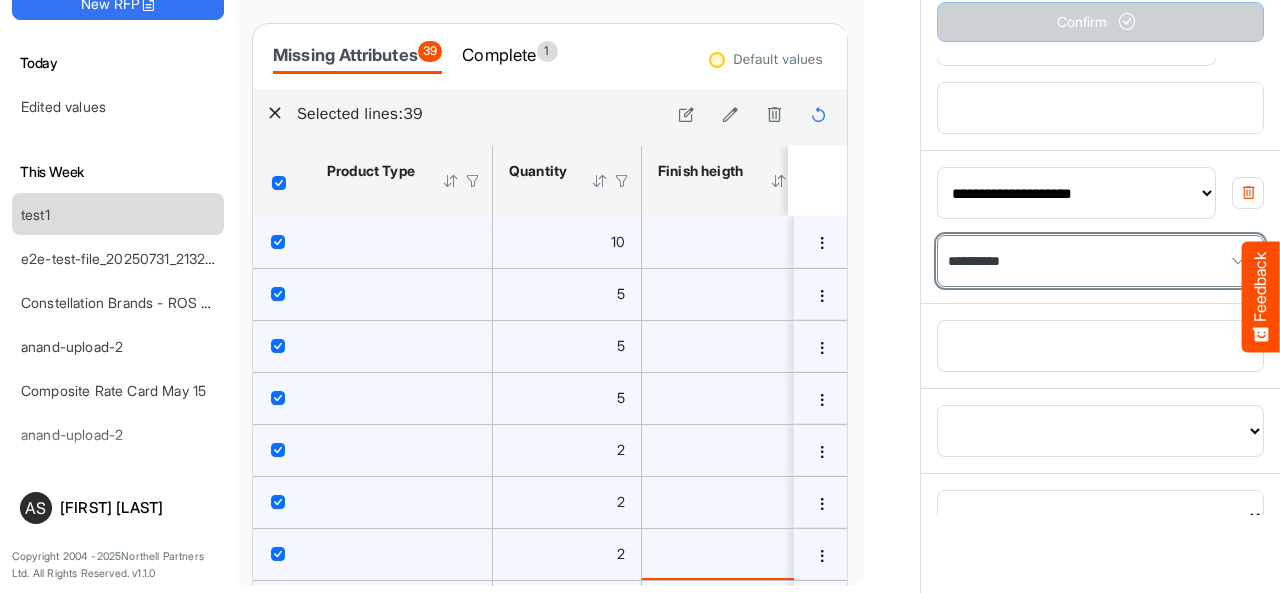 scroll, scrollTop: 866, scrollLeft: 0, axis: vertical 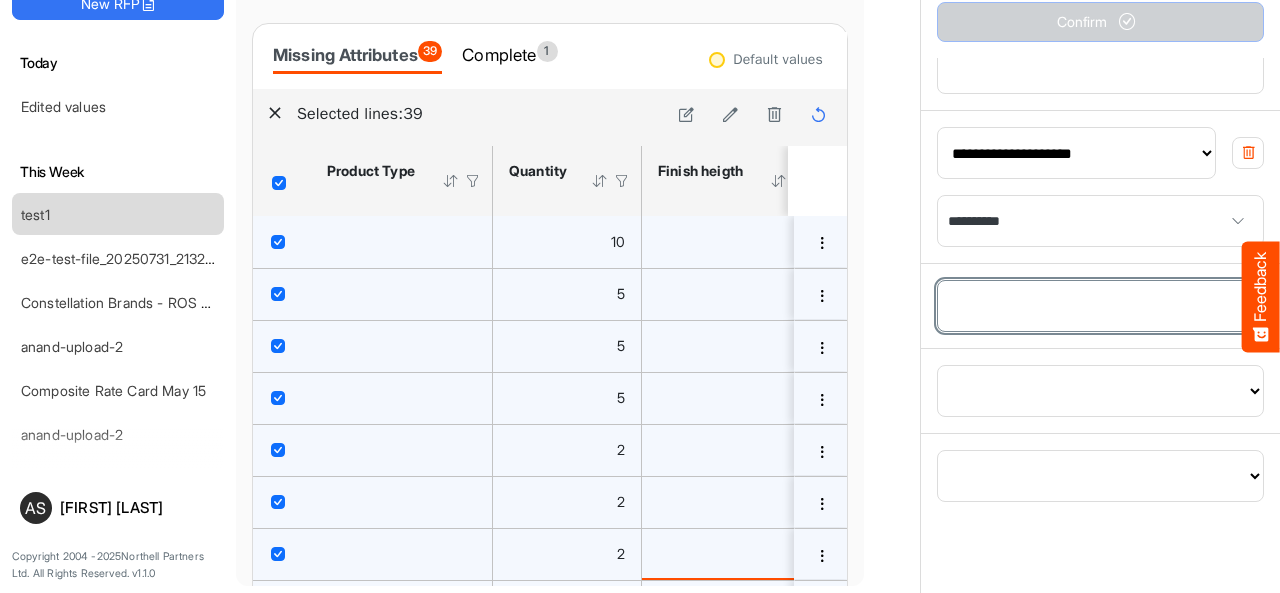click on "**********" at bounding box center (1100, 306) 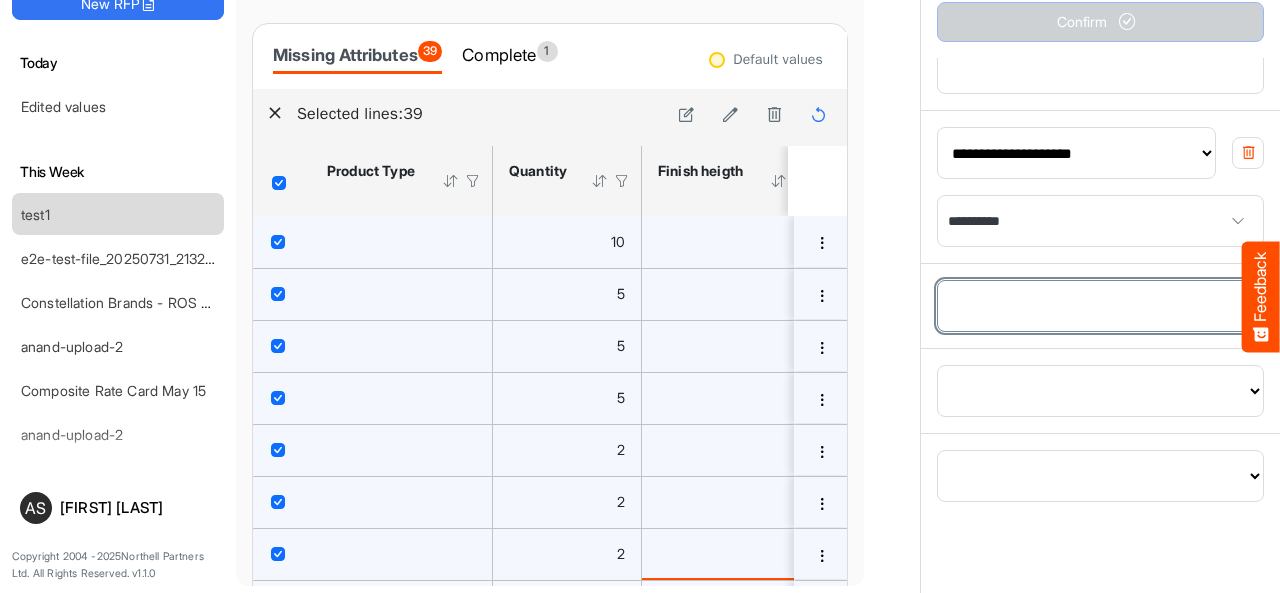 select on "**********" 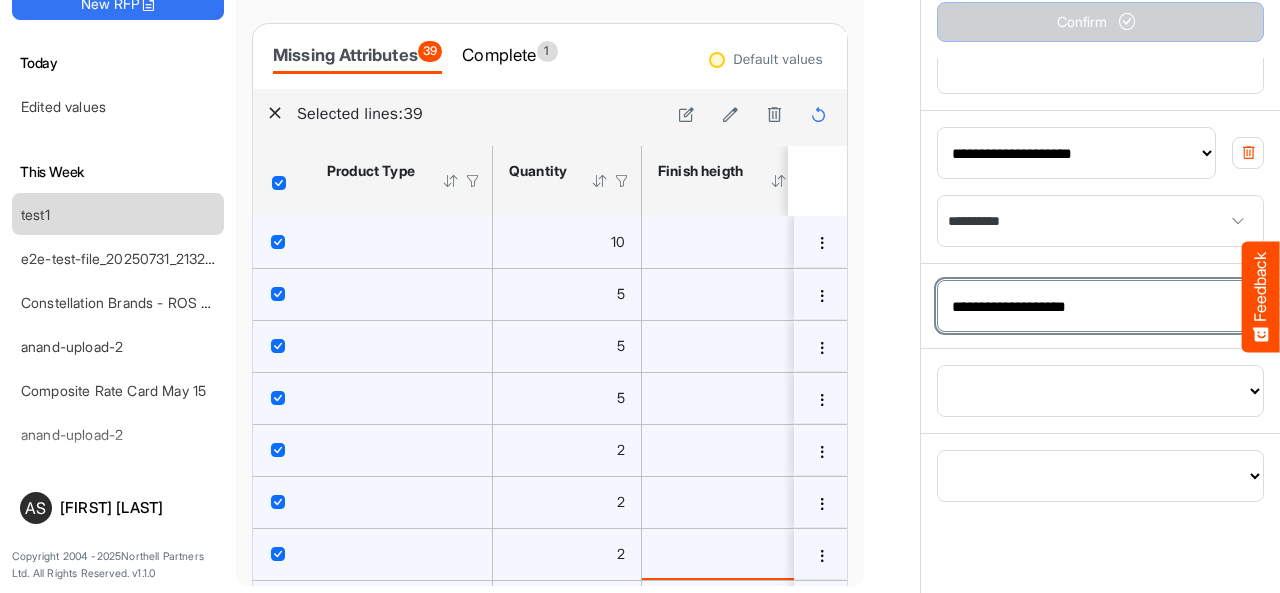 click on "**********" at bounding box center (1100, 306) 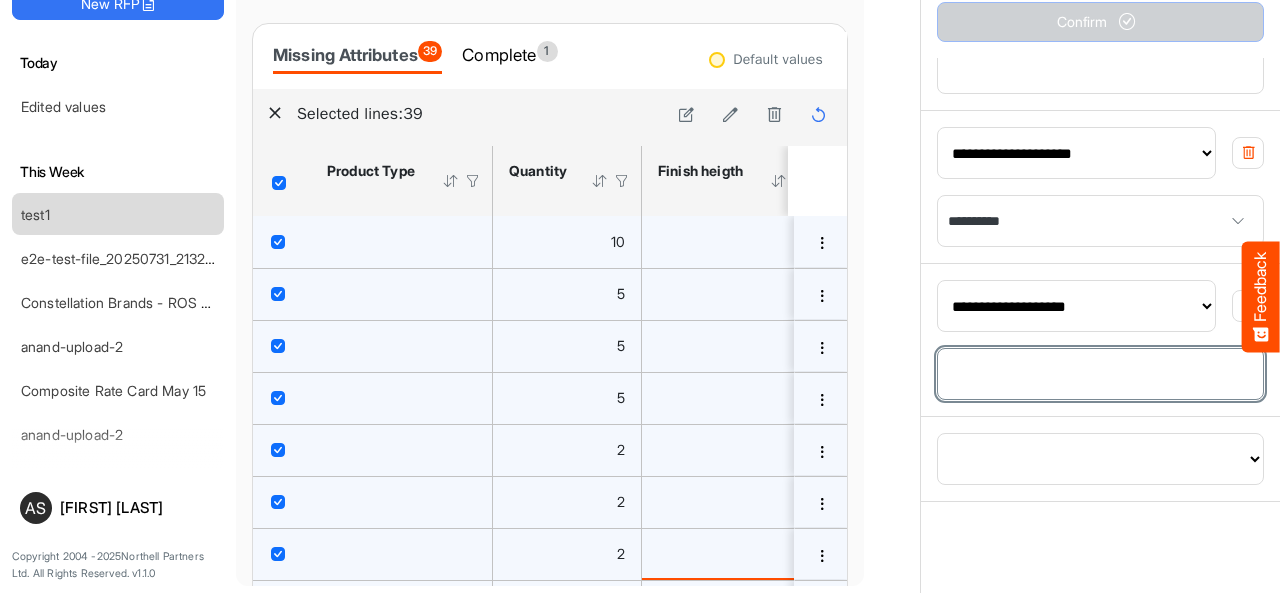 click at bounding box center (1100, 374) 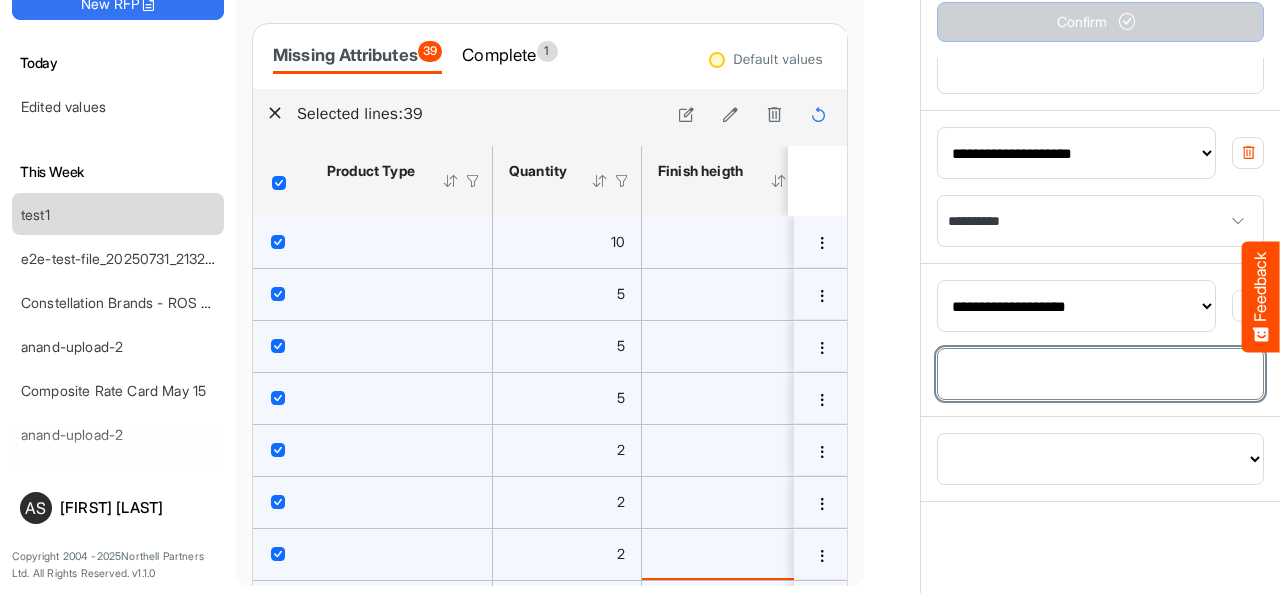type on "***" 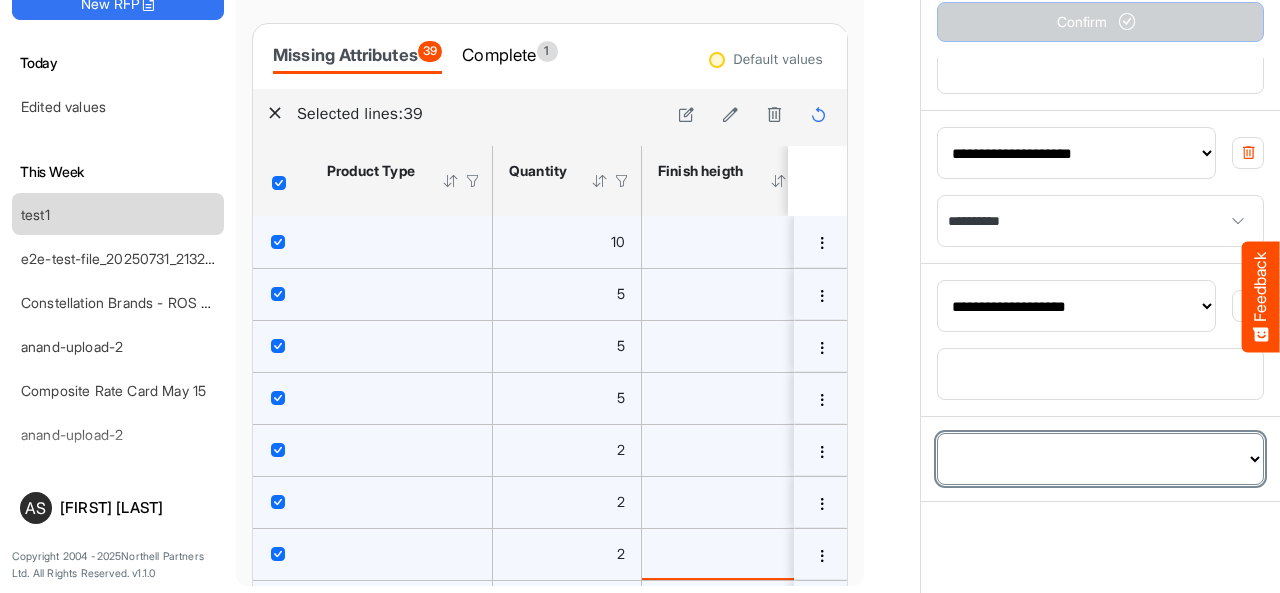 click on "**********" at bounding box center [1100, 459] 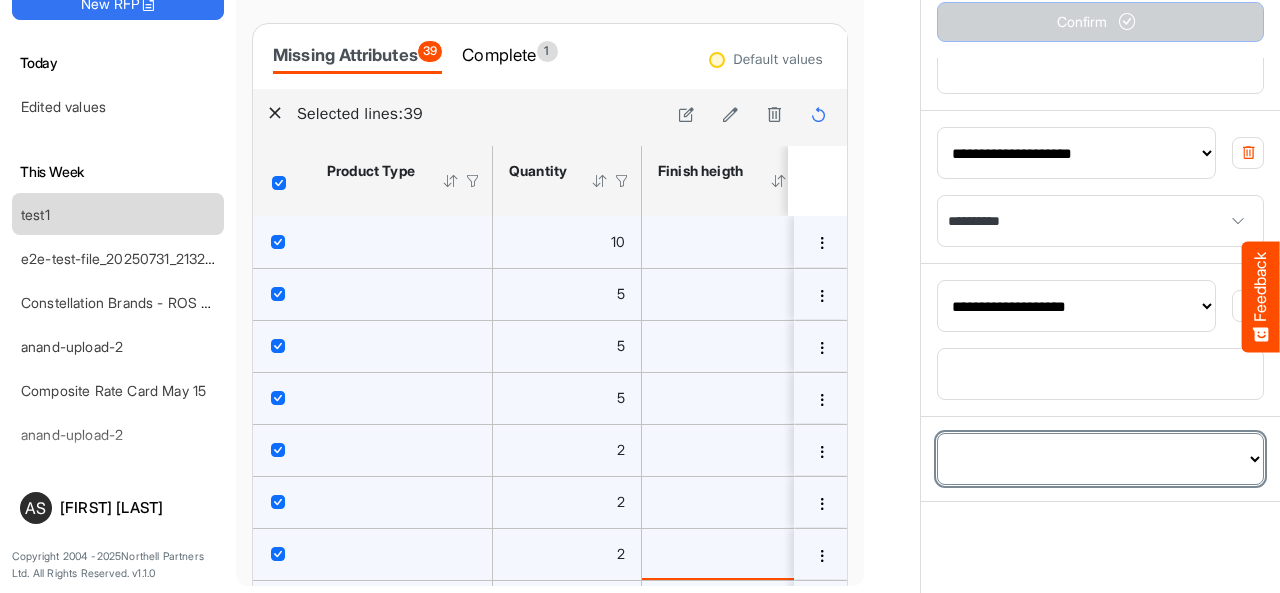 select on "**********" 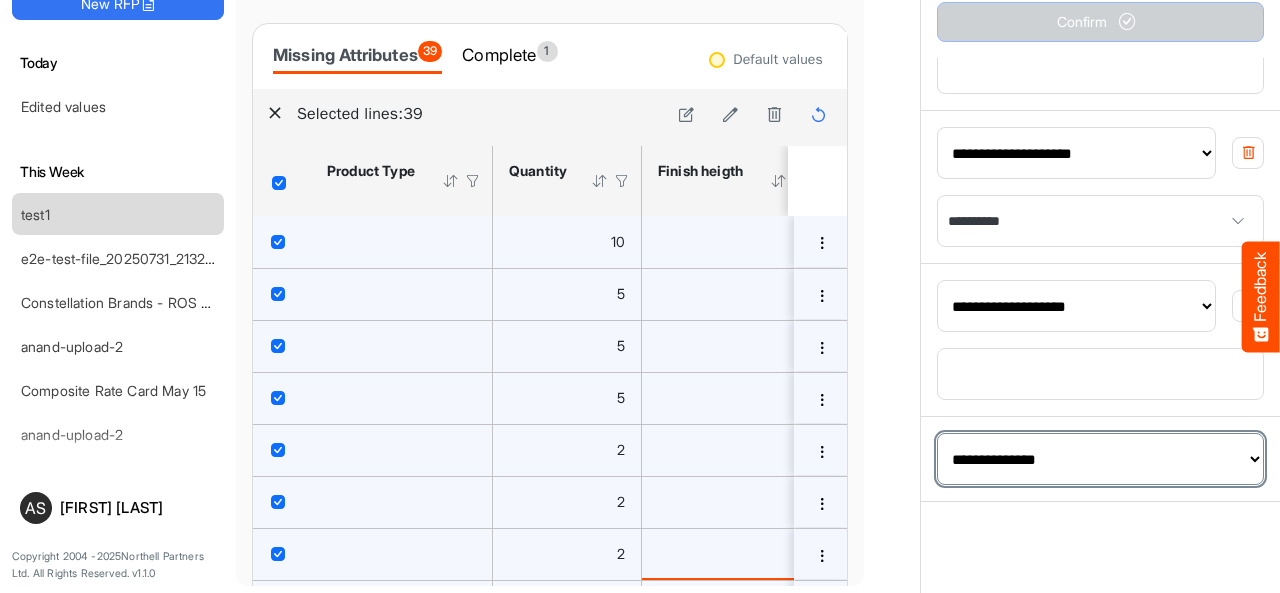 click on "**********" at bounding box center (1100, 459) 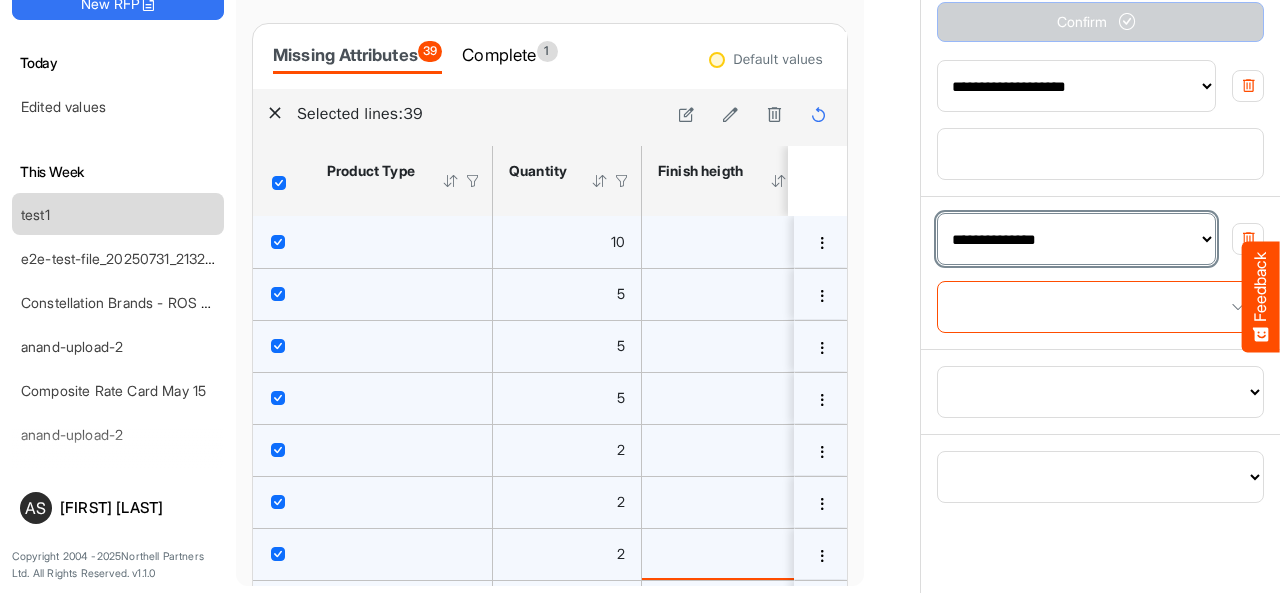 scroll, scrollTop: 1106, scrollLeft: 0, axis: vertical 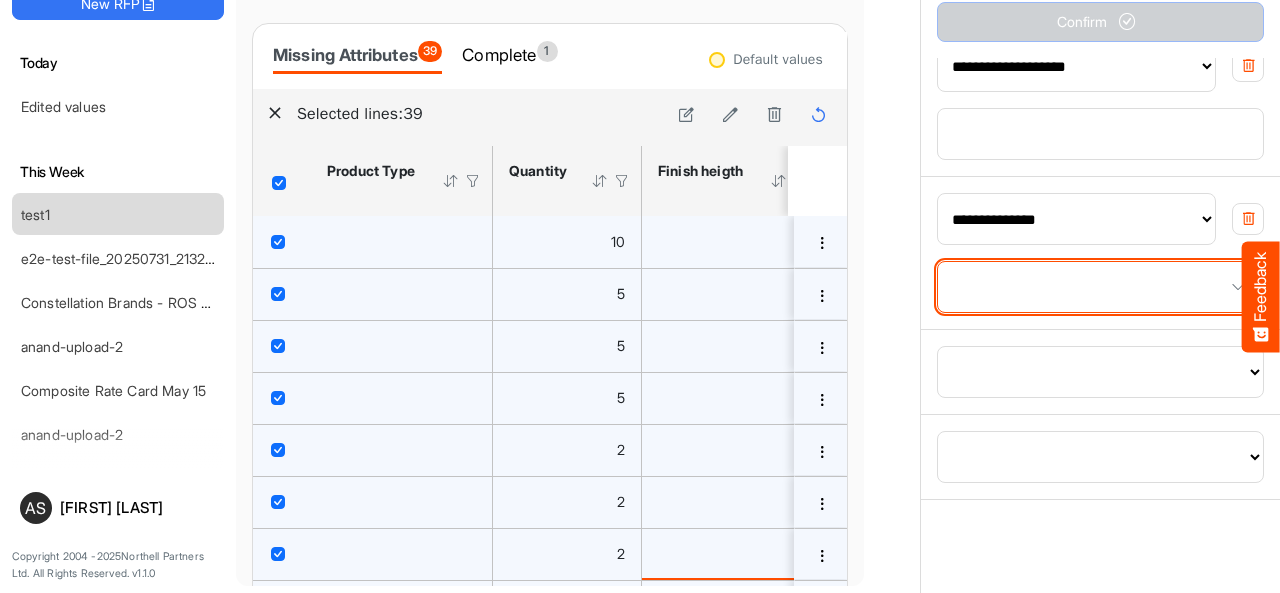click at bounding box center (1100, 287) 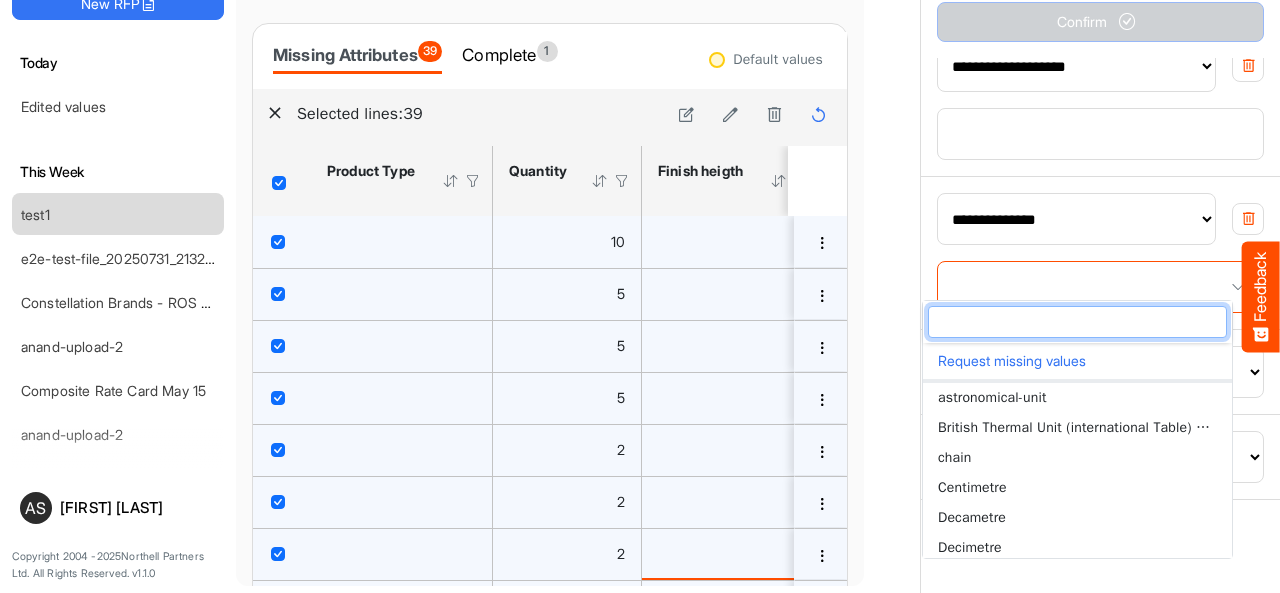scroll, scrollTop: 40, scrollLeft: 0, axis: vertical 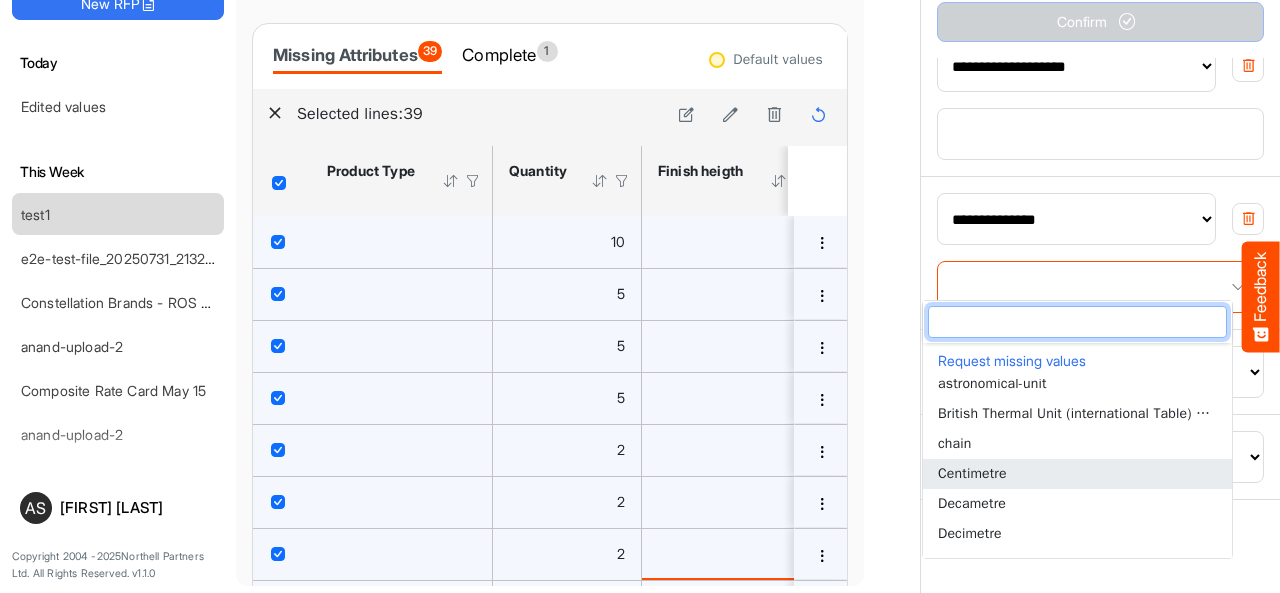click on "Centimetre" at bounding box center (1077, 474) 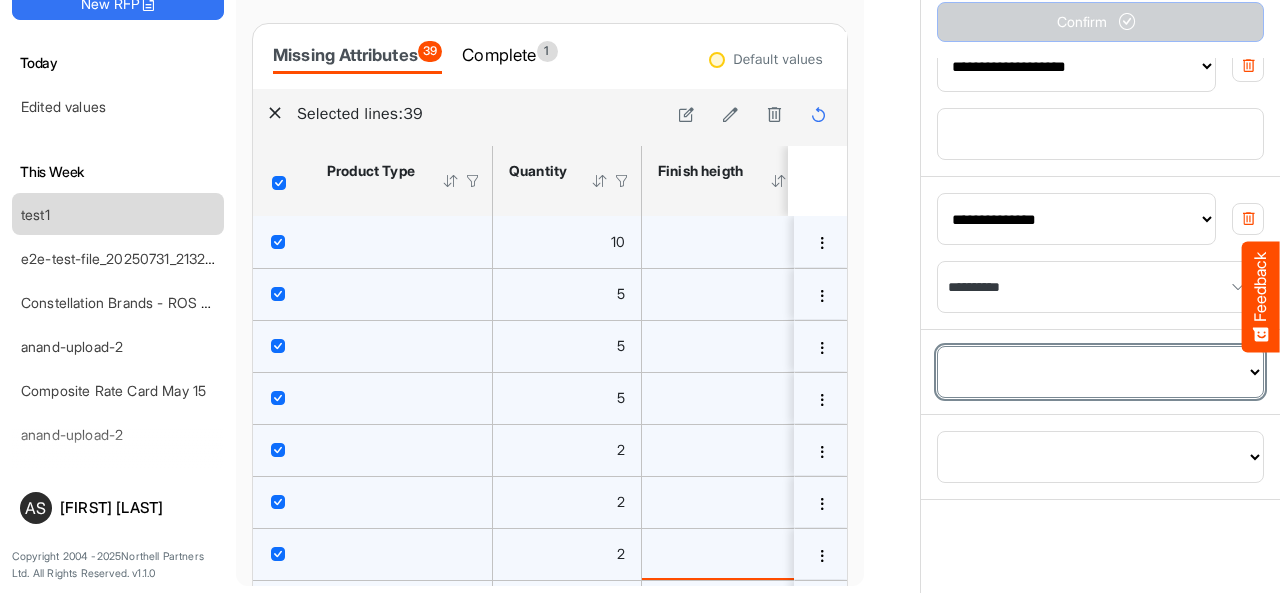 click on "**********" at bounding box center (1100, 372) 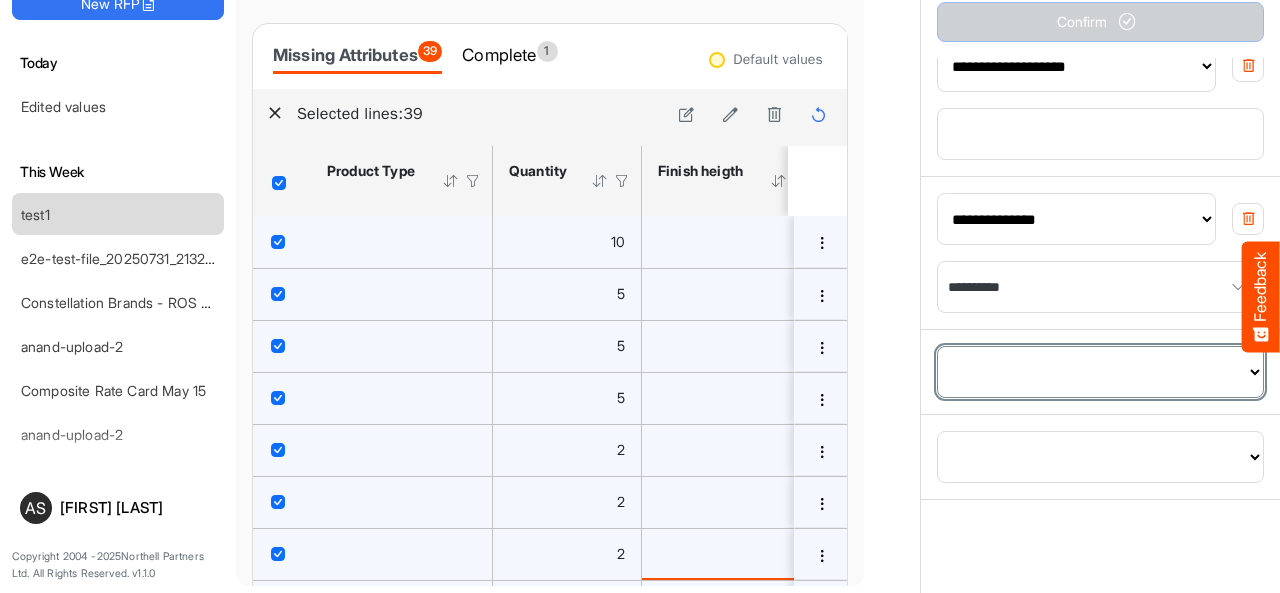 select on "**********" 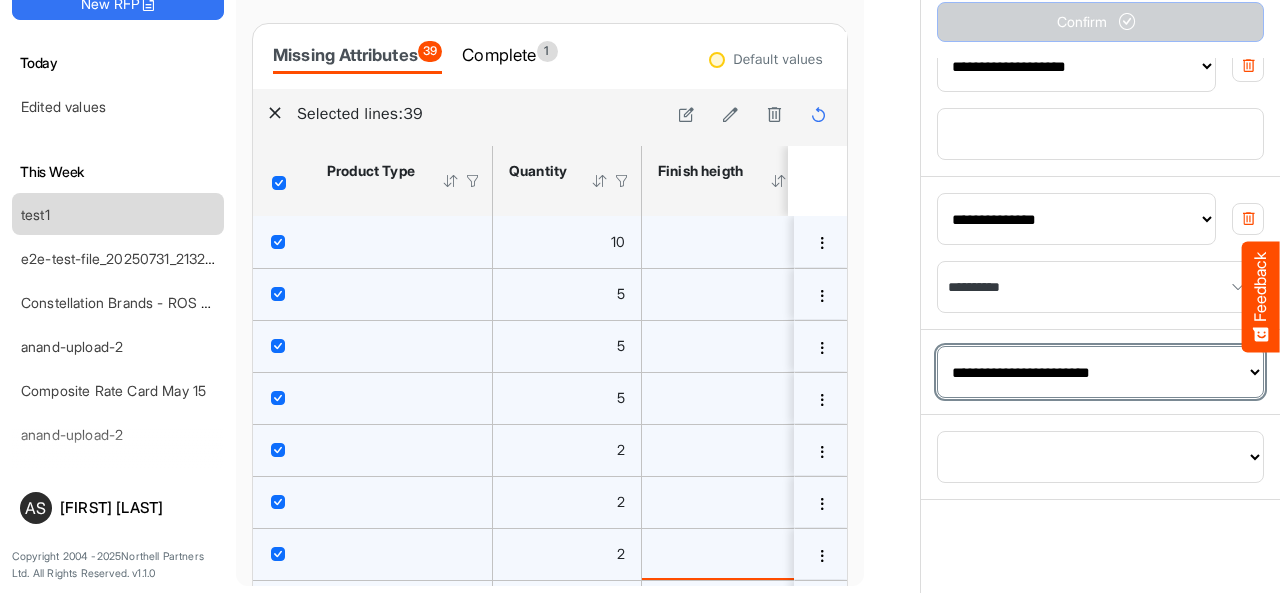 click on "**********" at bounding box center (1100, 372) 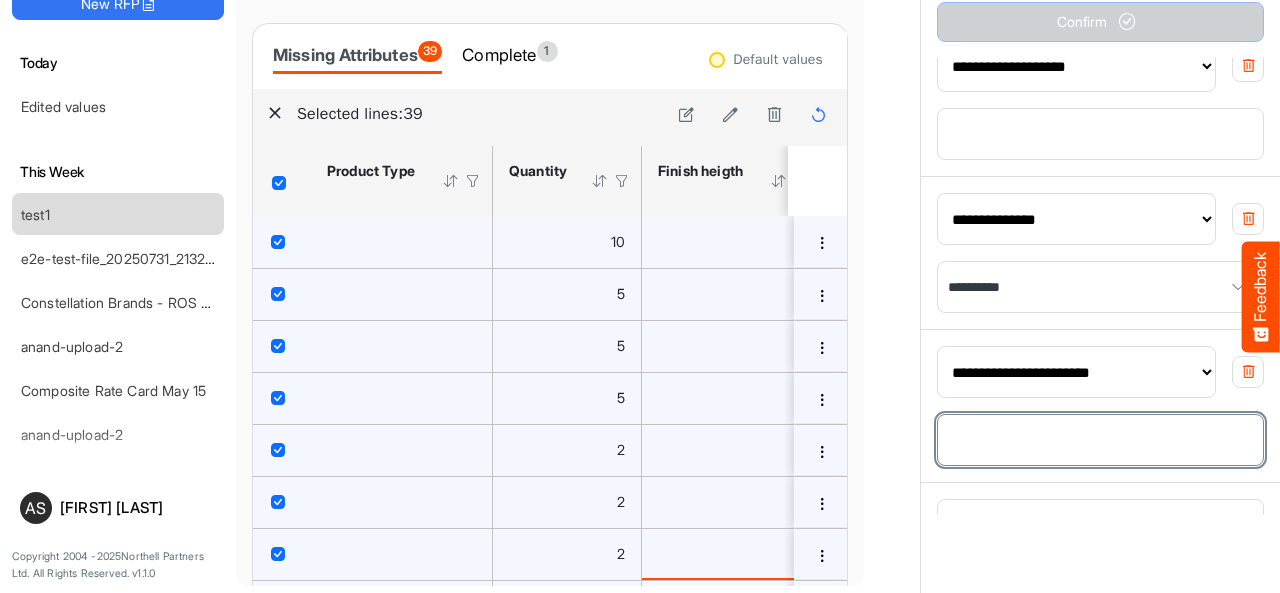 click at bounding box center [1100, 440] 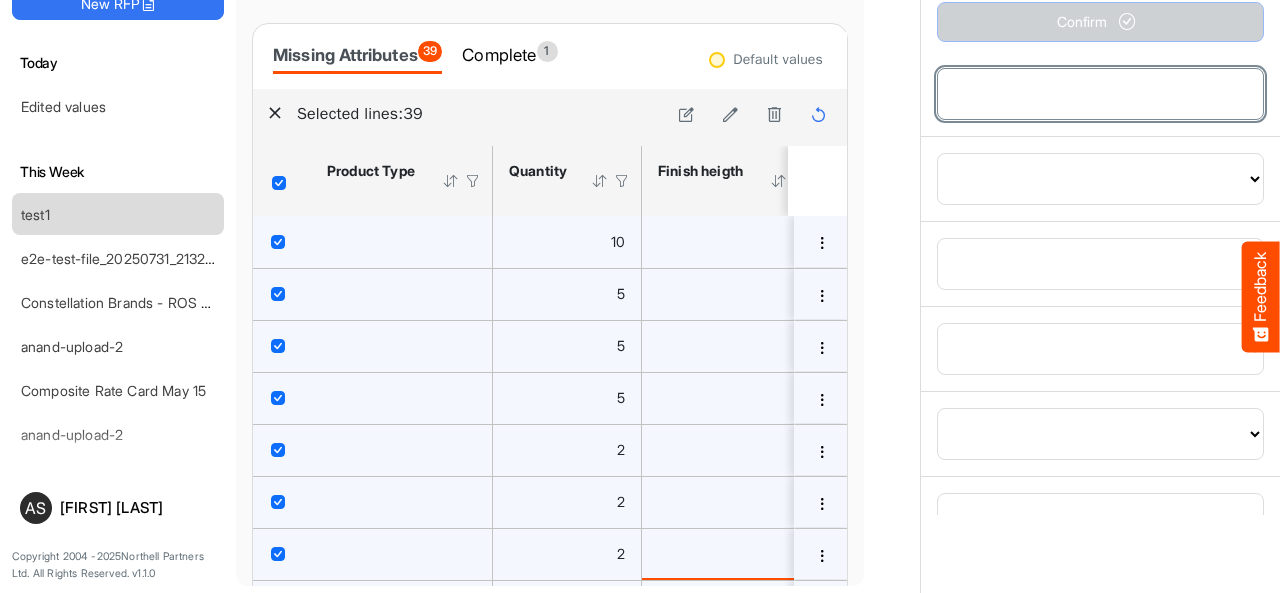 scroll, scrollTop: 1466, scrollLeft: 0, axis: vertical 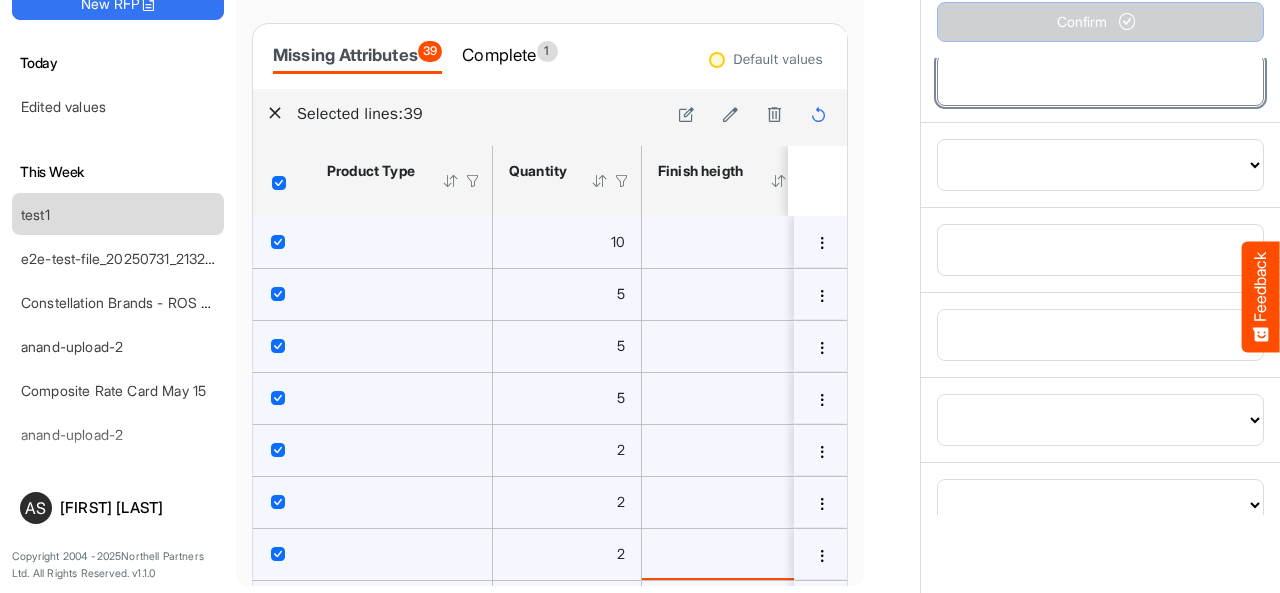type on "***" 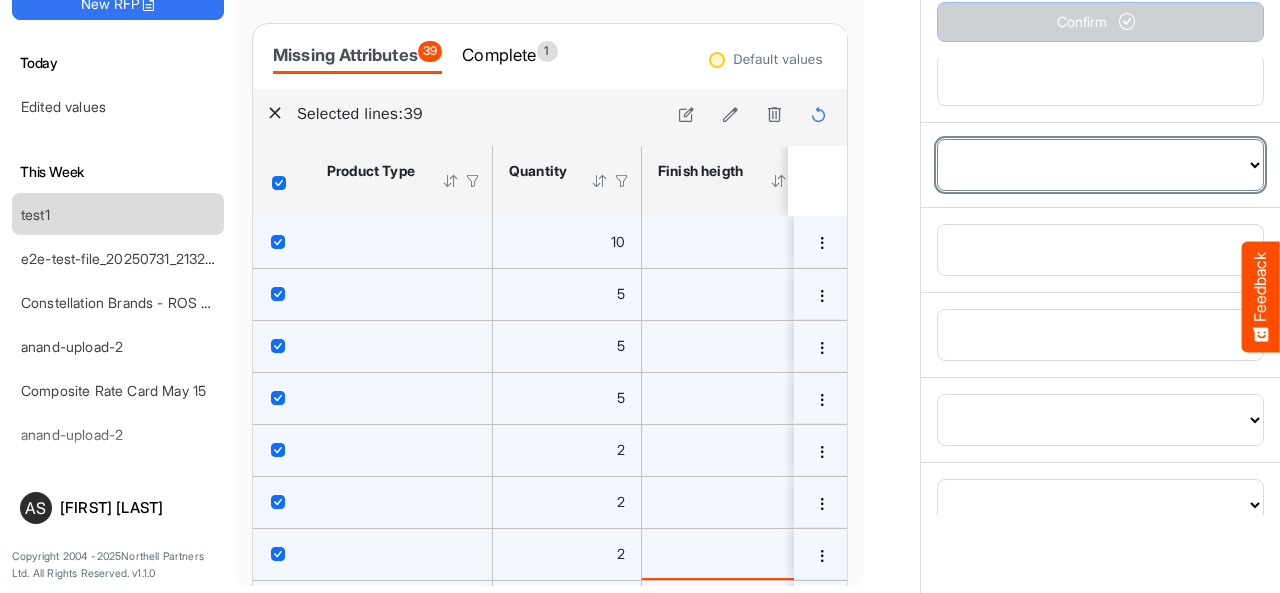 click on "**********" at bounding box center (1100, 165) 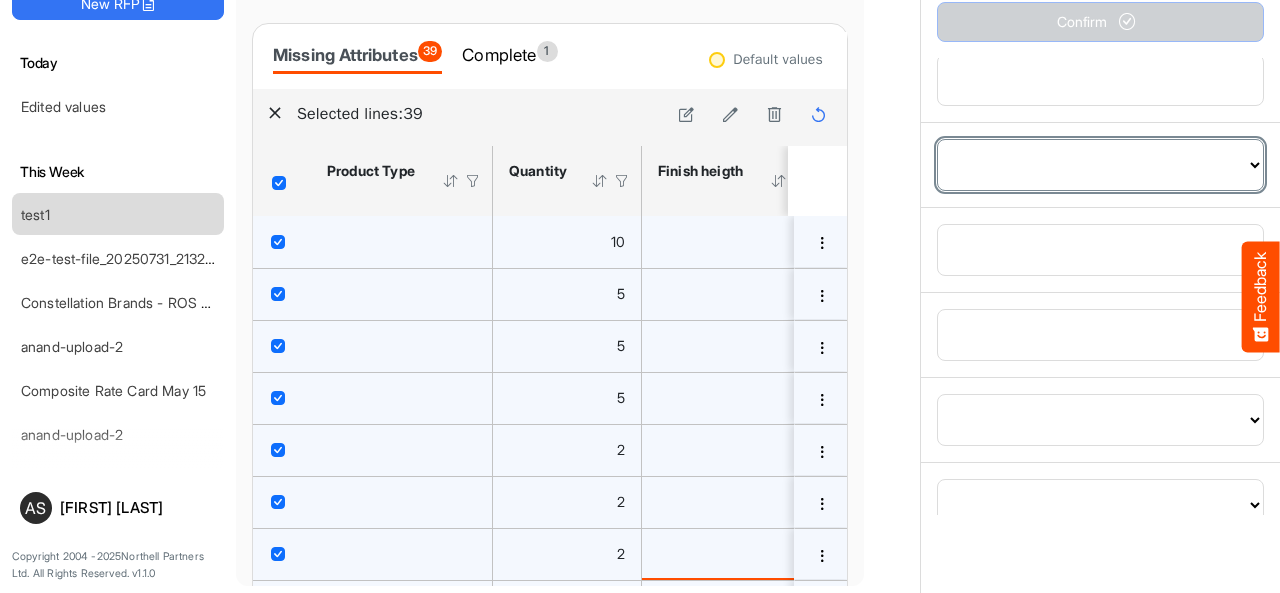 select on "**********" 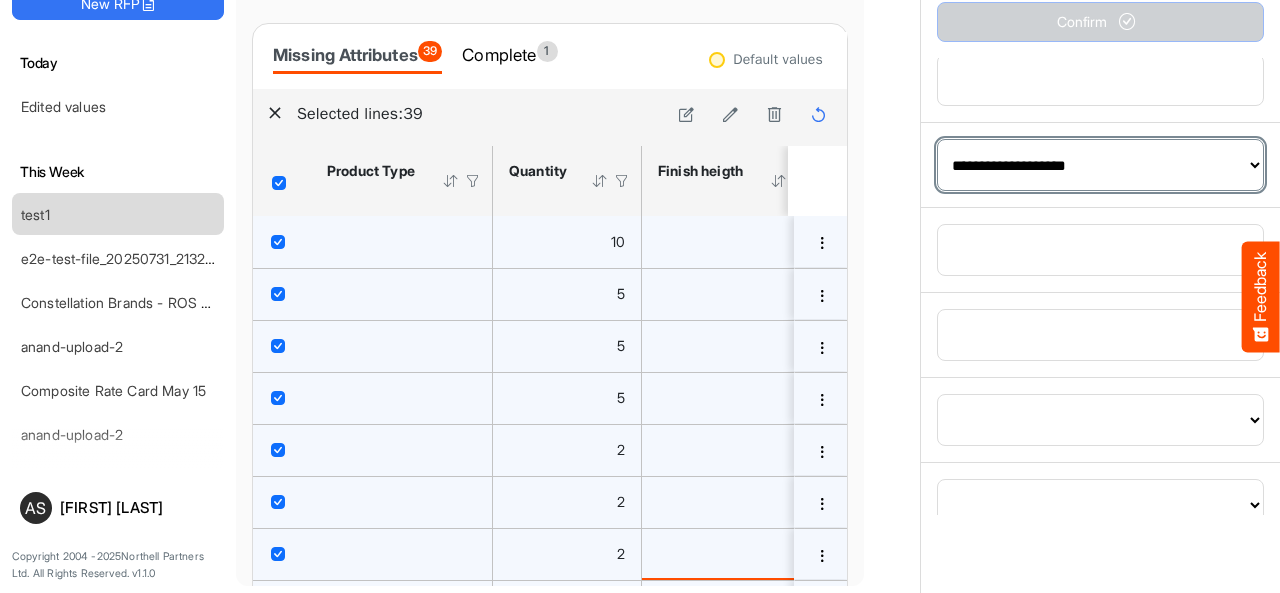 click on "**********" at bounding box center [1100, 165] 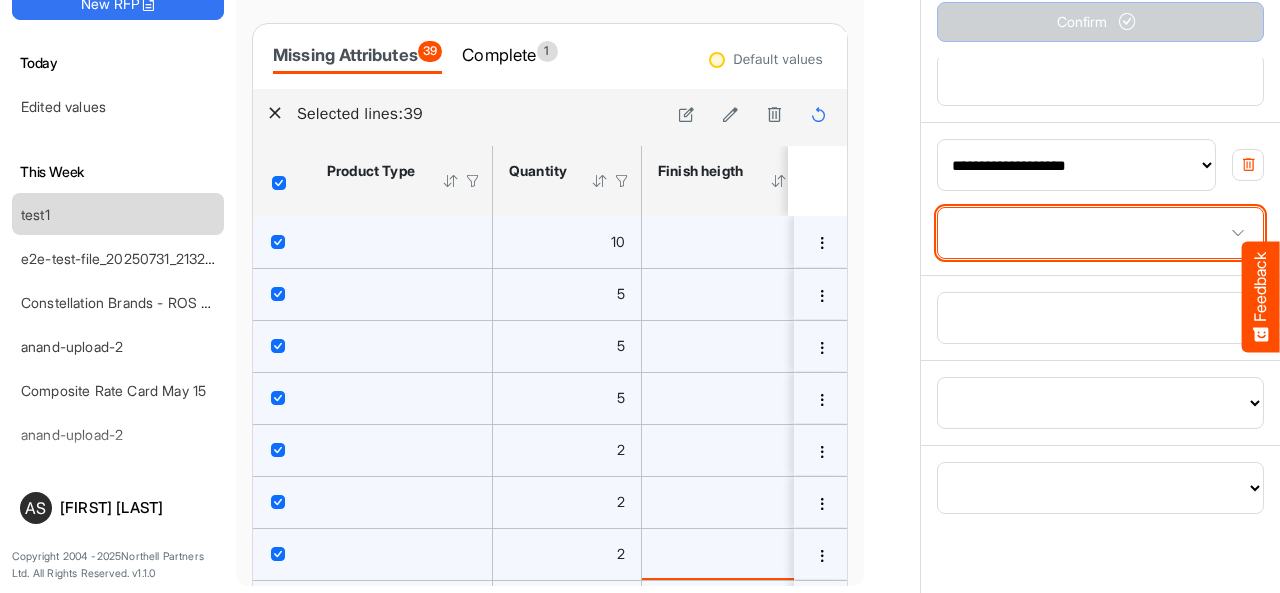 click at bounding box center [1100, 233] 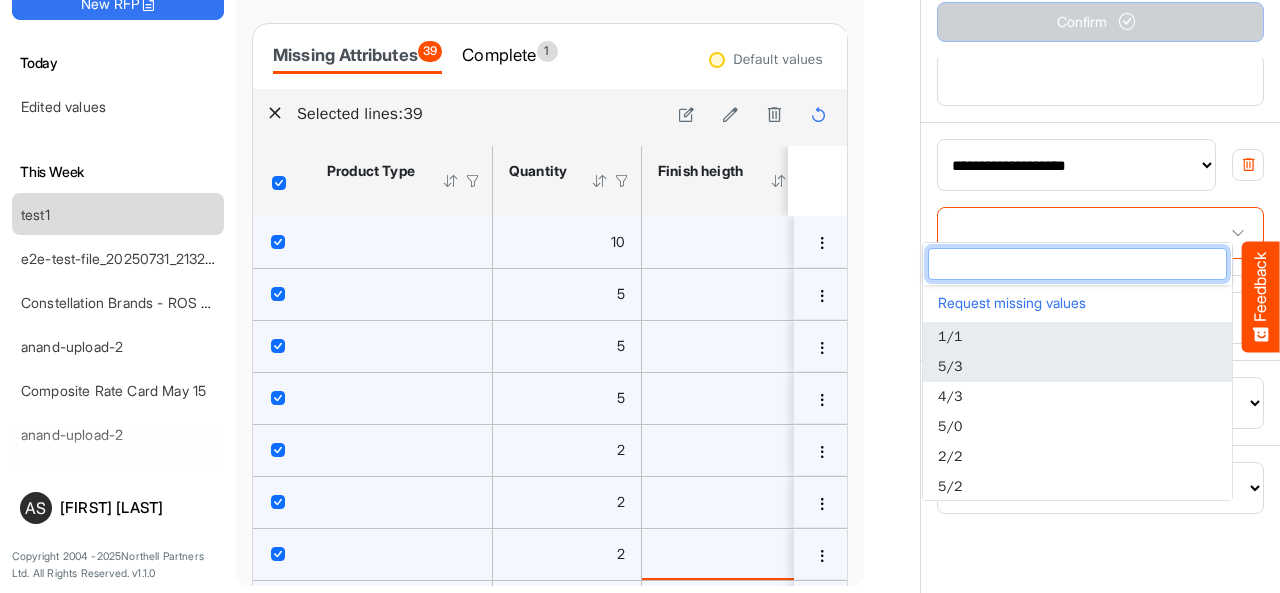 click on "5/3" at bounding box center [1077, 367] 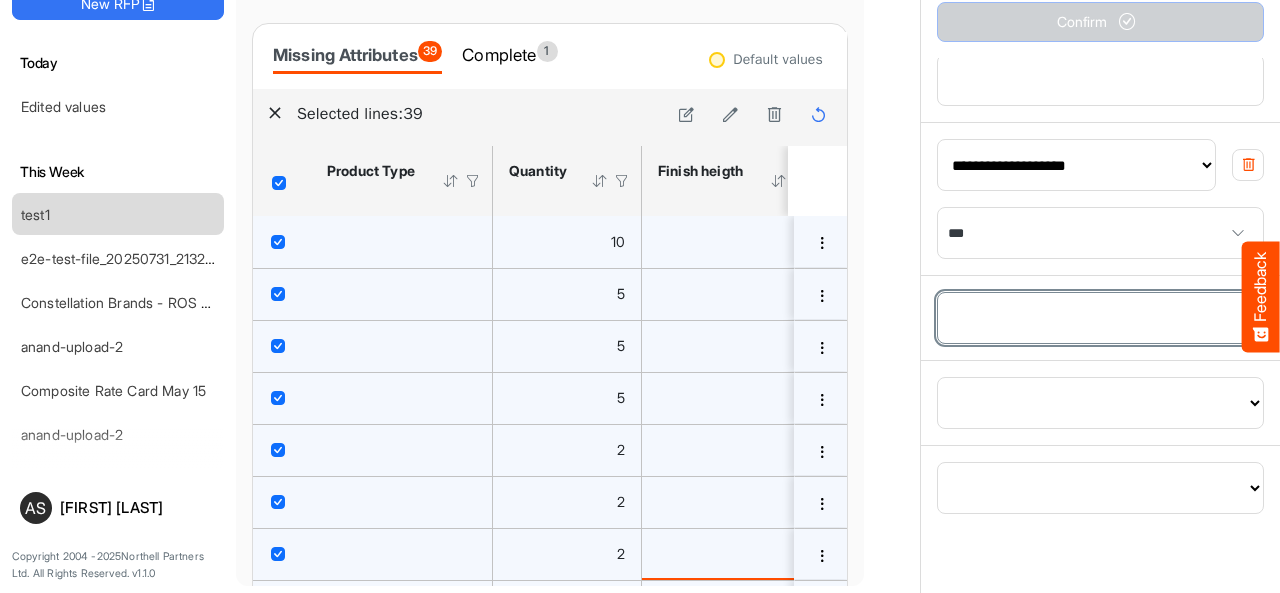 click on "**********" at bounding box center [1100, 318] 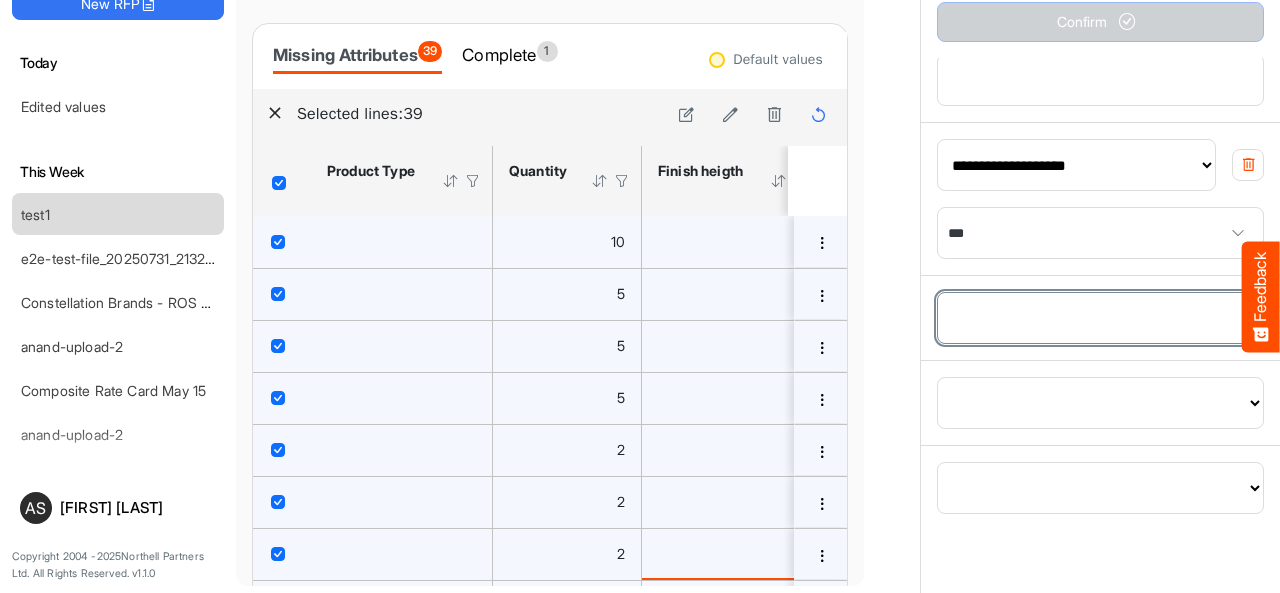select on "**********" 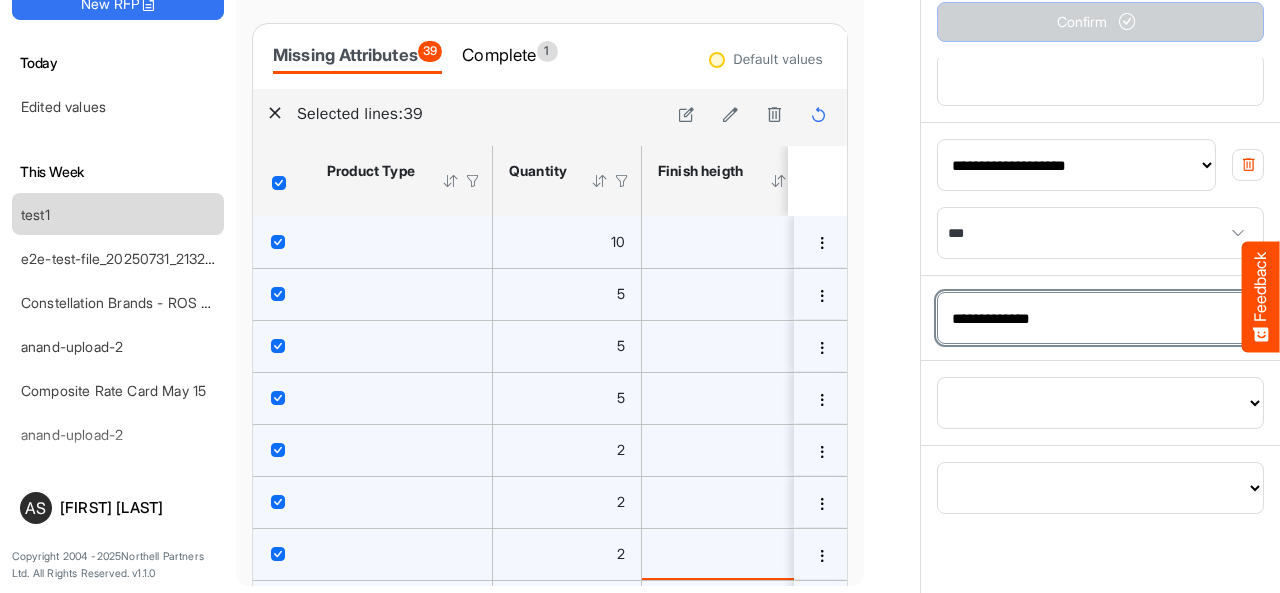 click on "**********" at bounding box center (1100, 318) 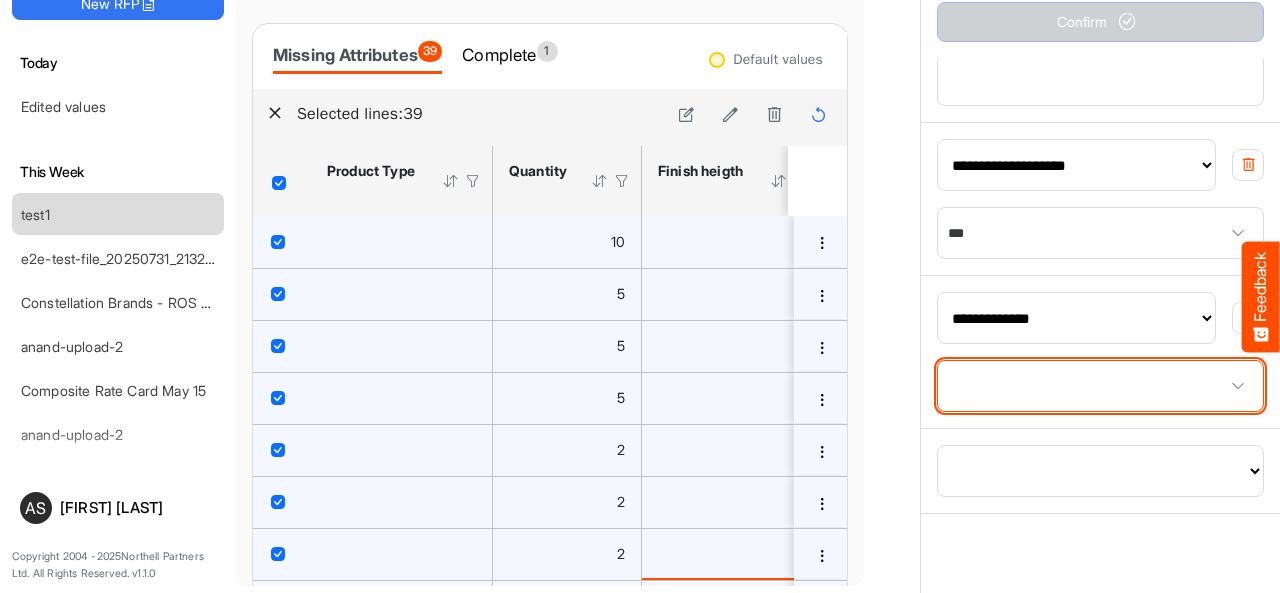 click at bounding box center [1100, 386] 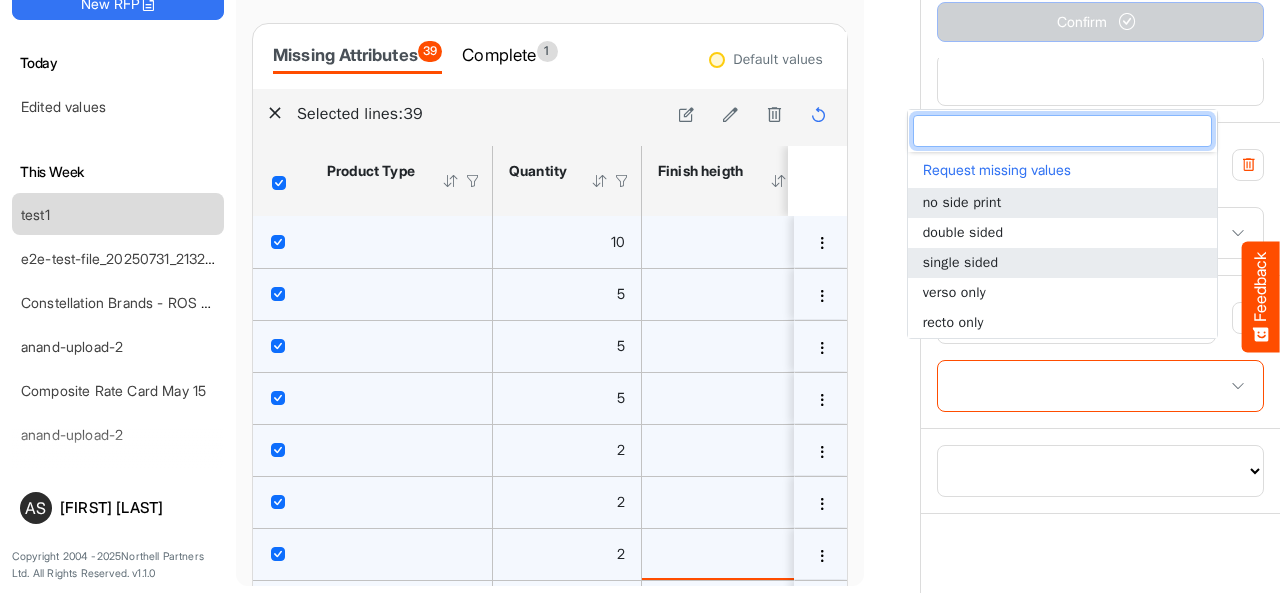 click on "single sided" at bounding box center (960, 262) 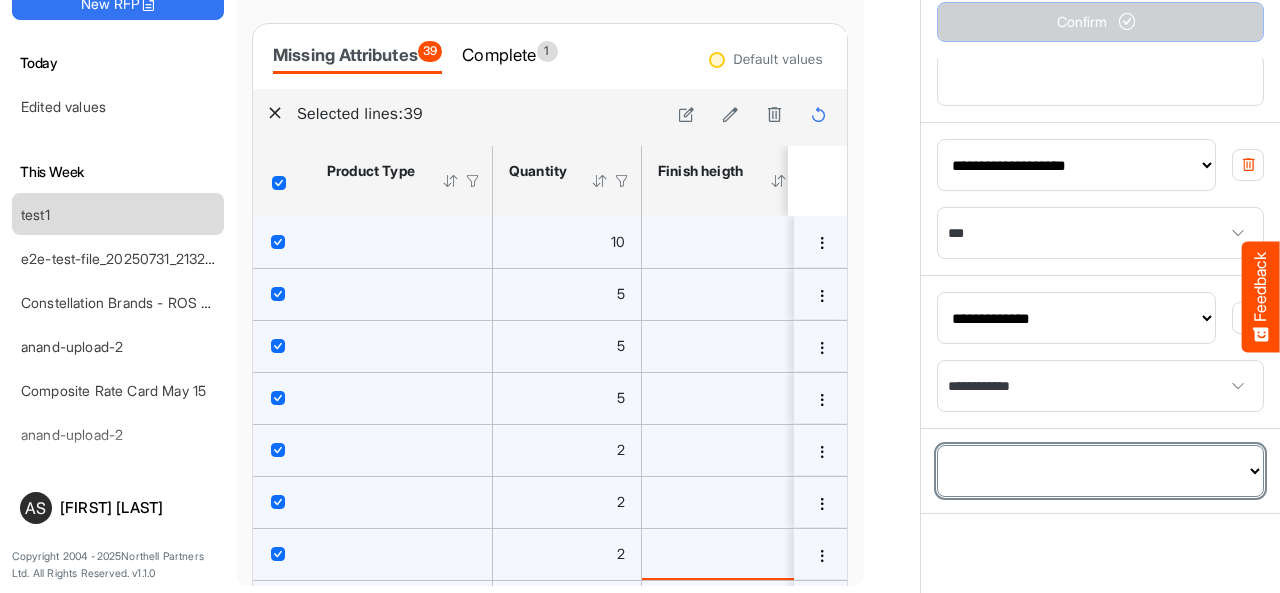 click on "**********" at bounding box center [1100, 471] 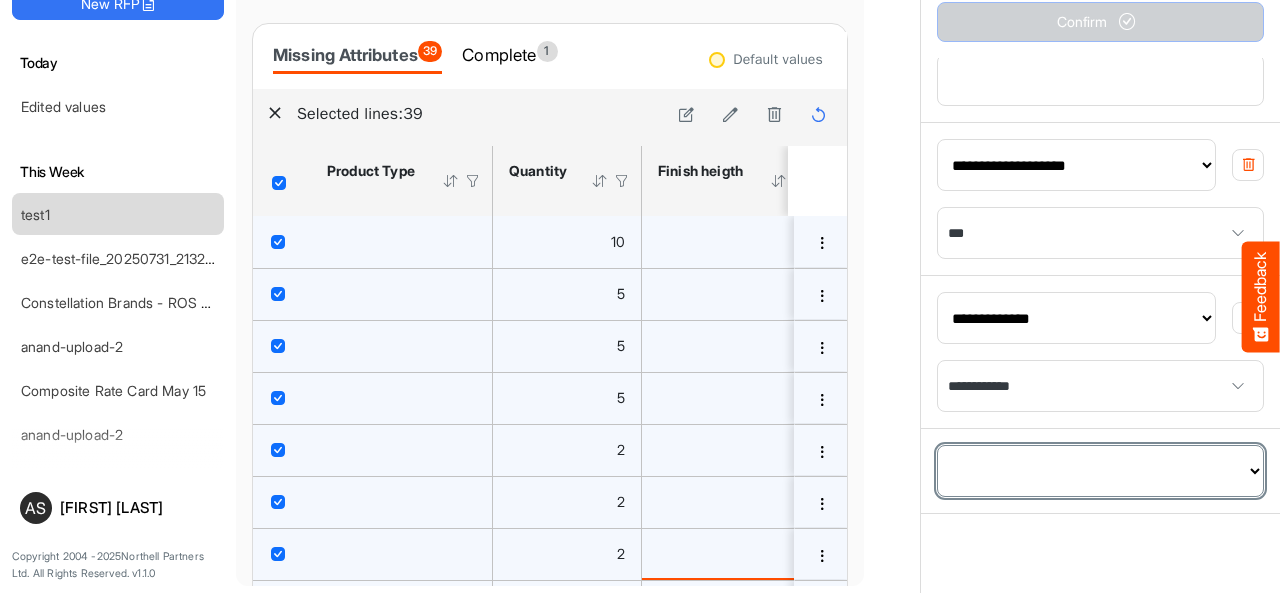 select on "**********" 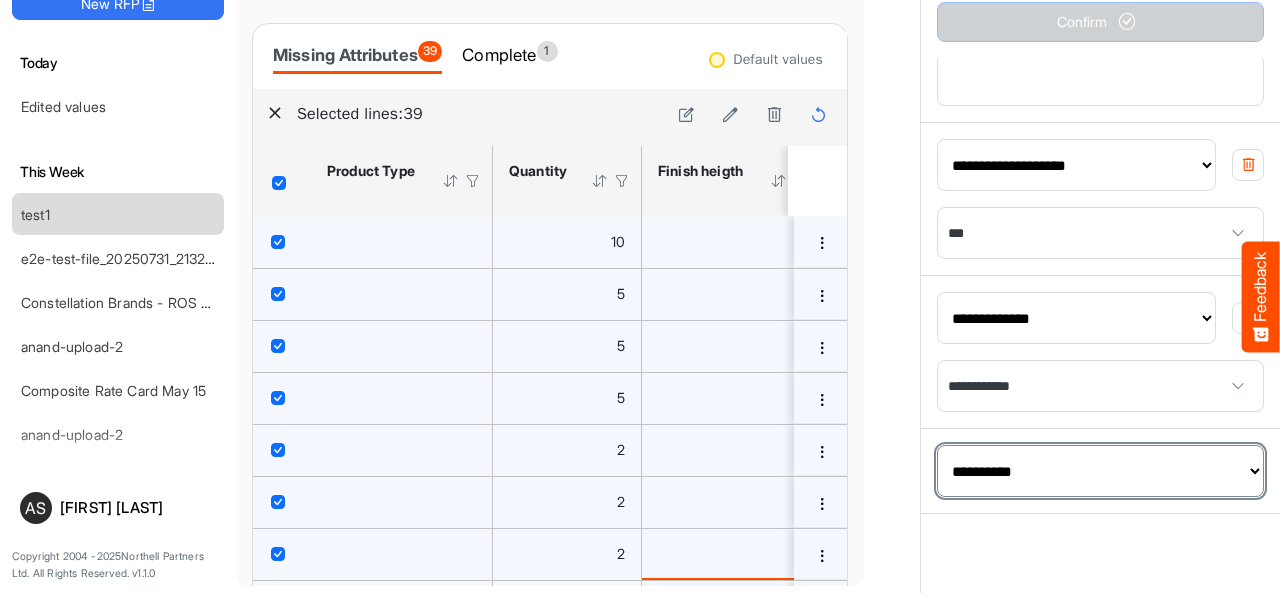 click on "**********" at bounding box center [1100, 471] 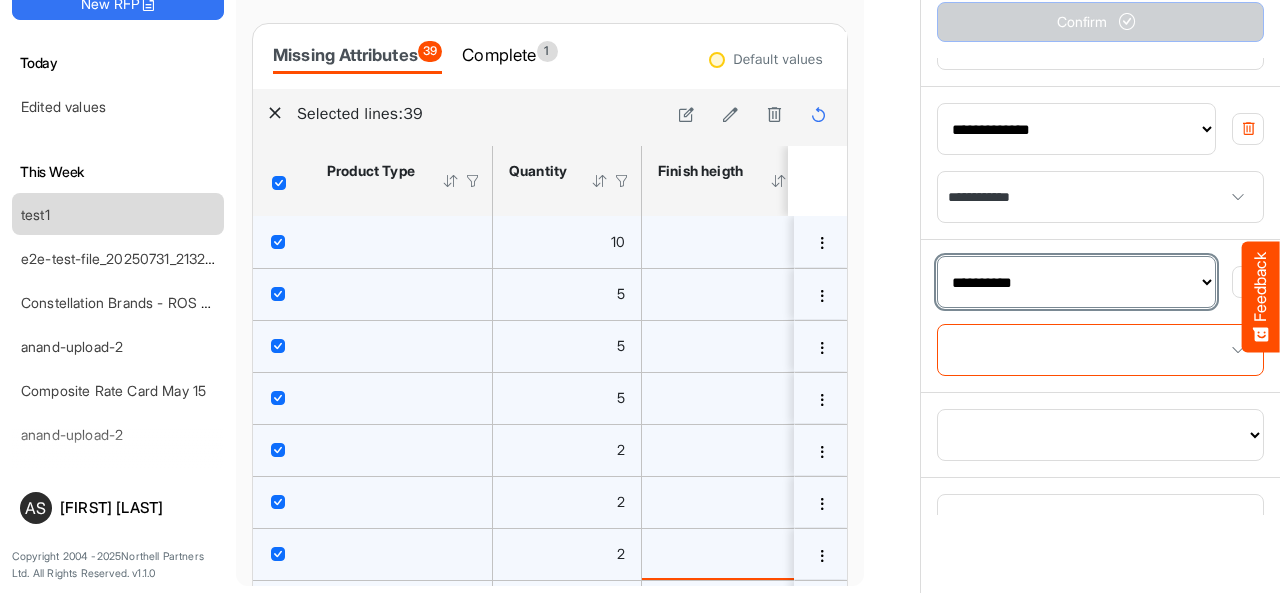 scroll, scrollTop: 1678, scrollLeft: 0, axis: vertical 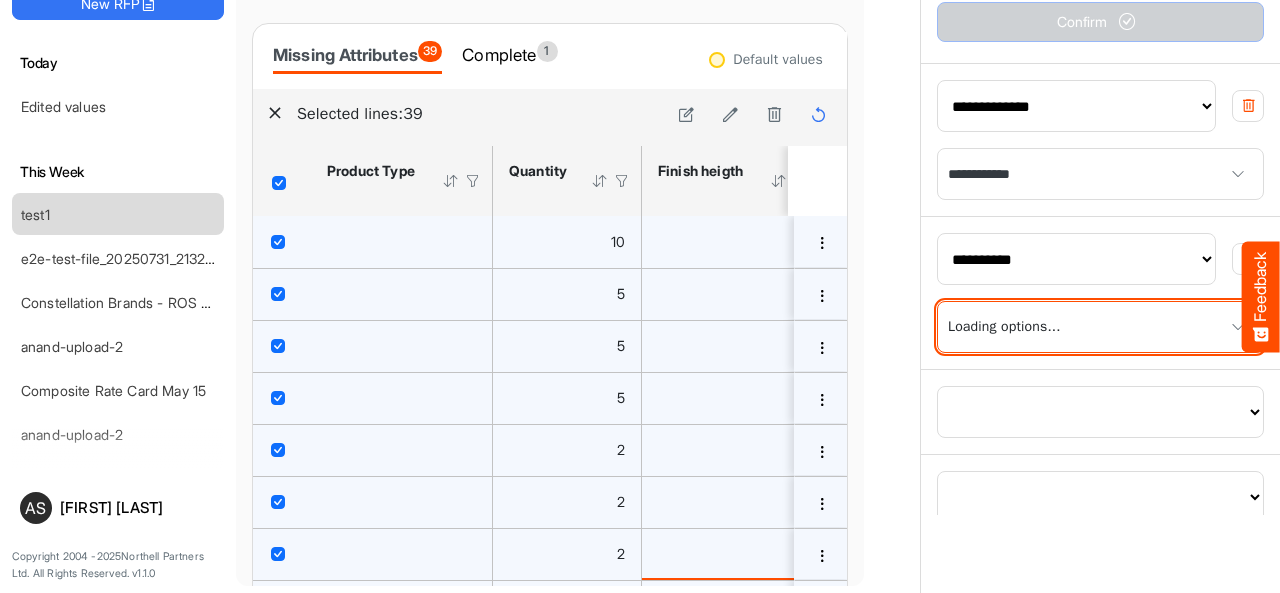 click at bounding box center (1100, 327) 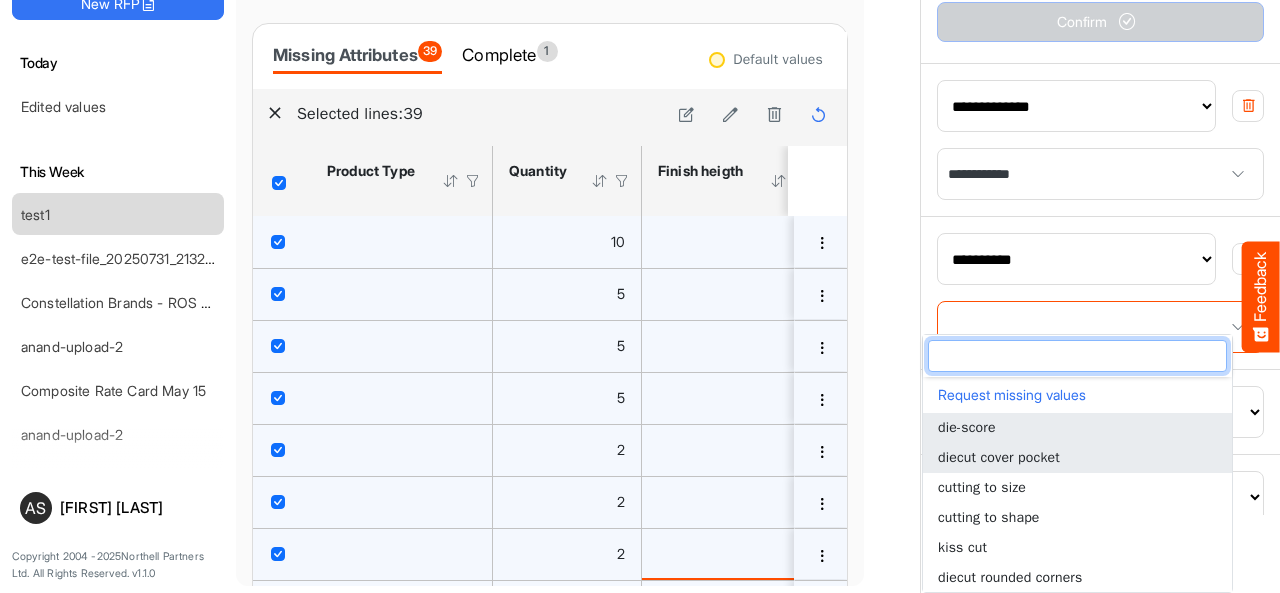 click on "diecut cover pocket" at bounding box center [999, 457] 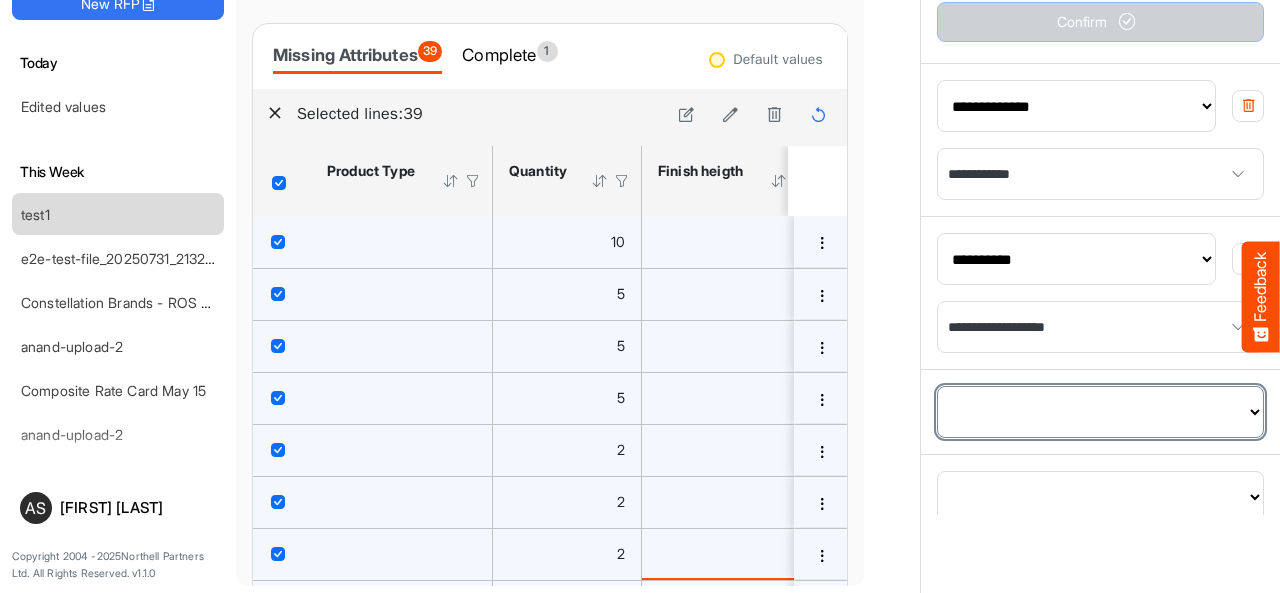 click on "**********" at bounding box center (1100, 412) 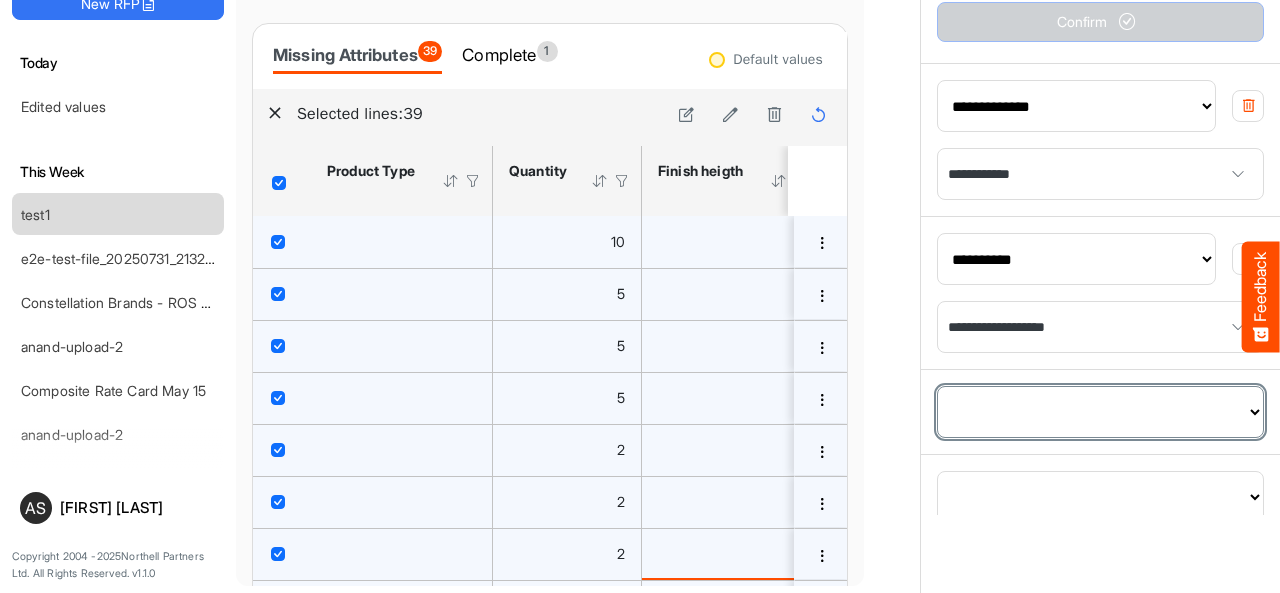 select on "**********" 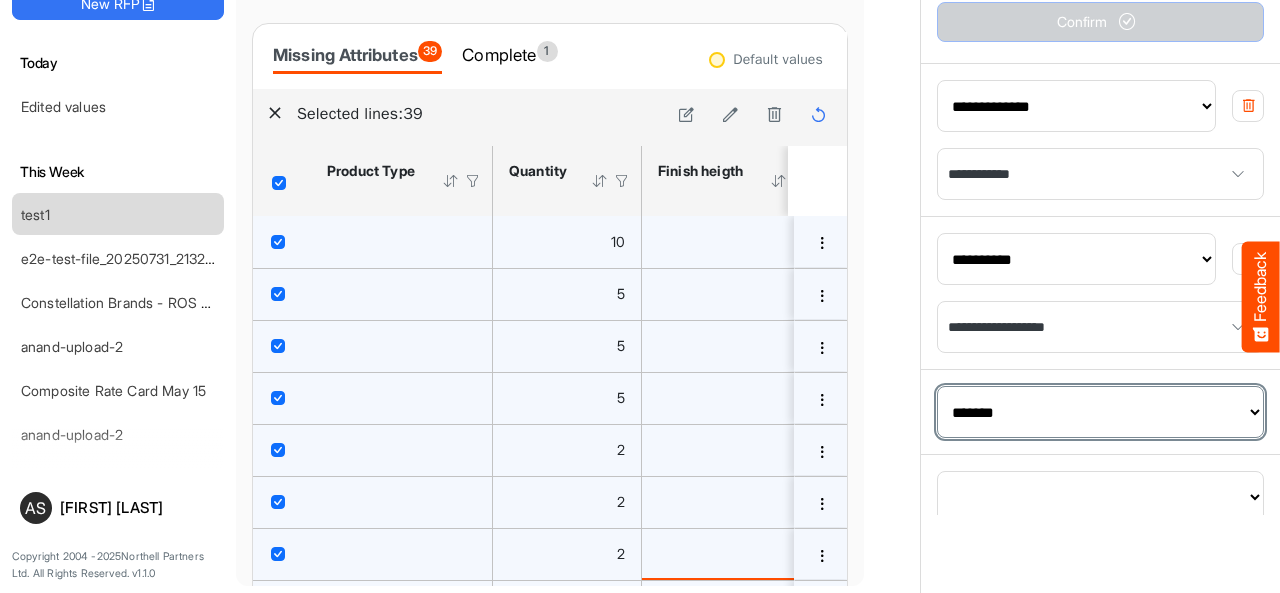 click on "**********" at bounding box center [1100, 412] 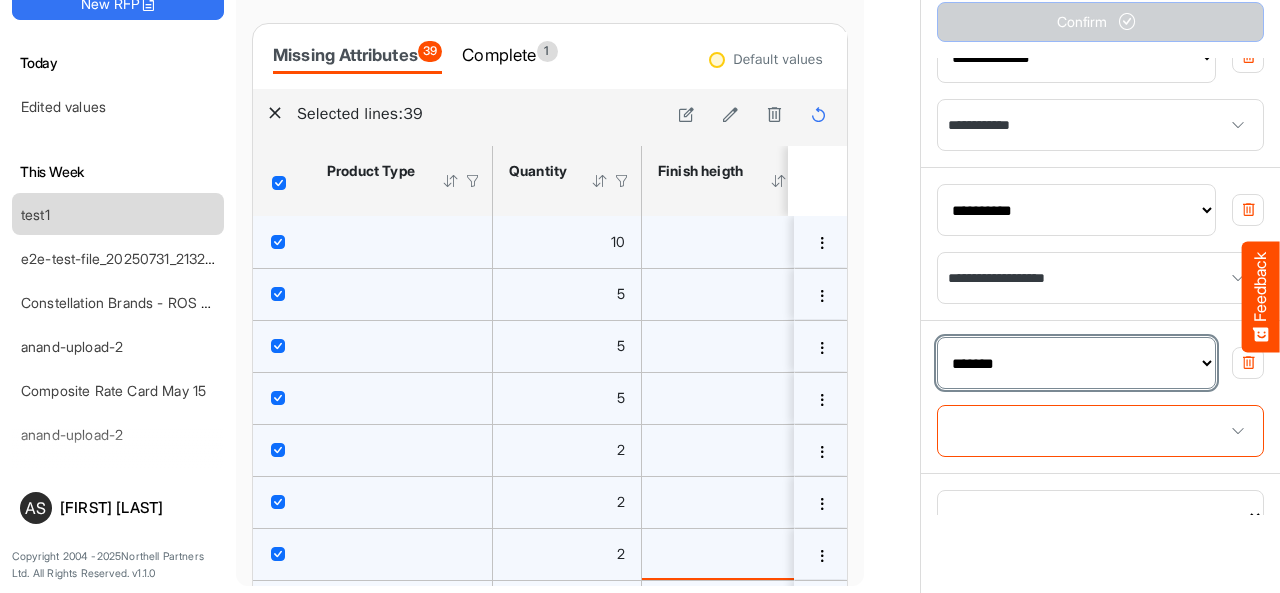 scroll, scrollTop: 1745, scrollLeft: 0, axis: vertical 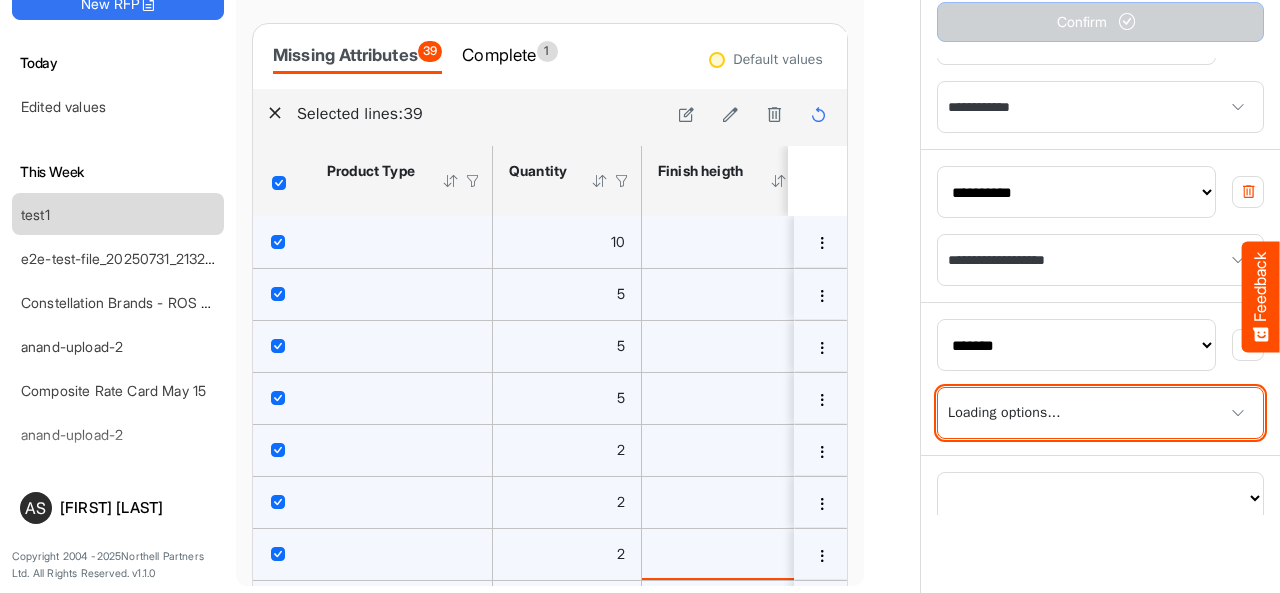 click at bounding box center [1100, 413] 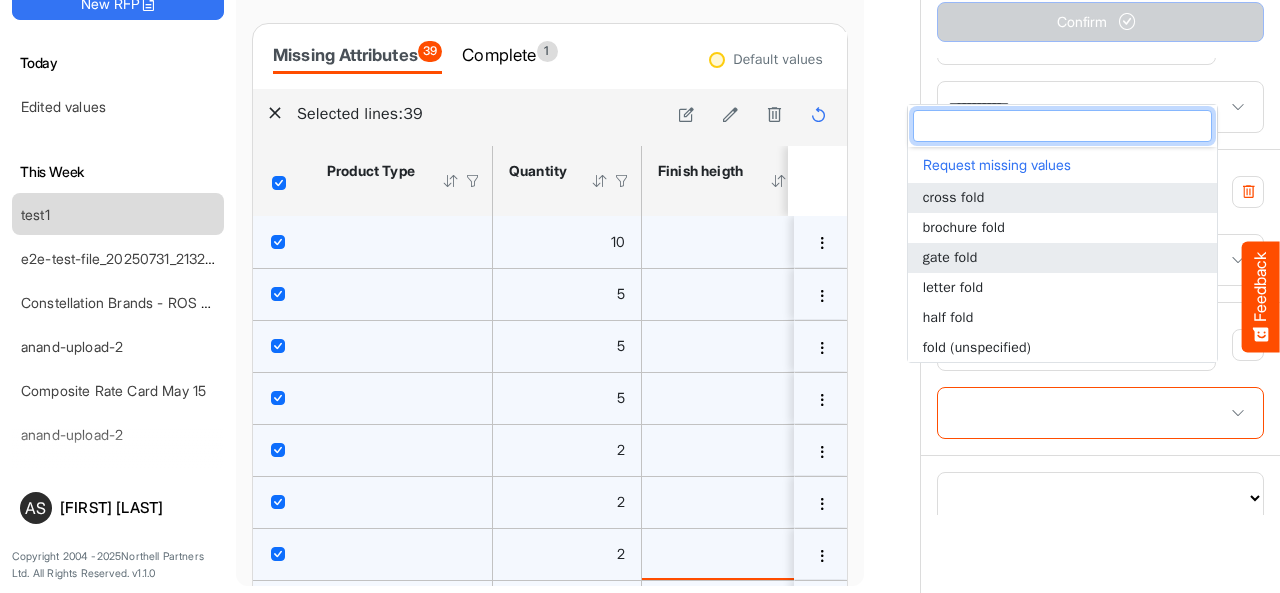 click on "gate fold" at bounding box center [1062, 258] 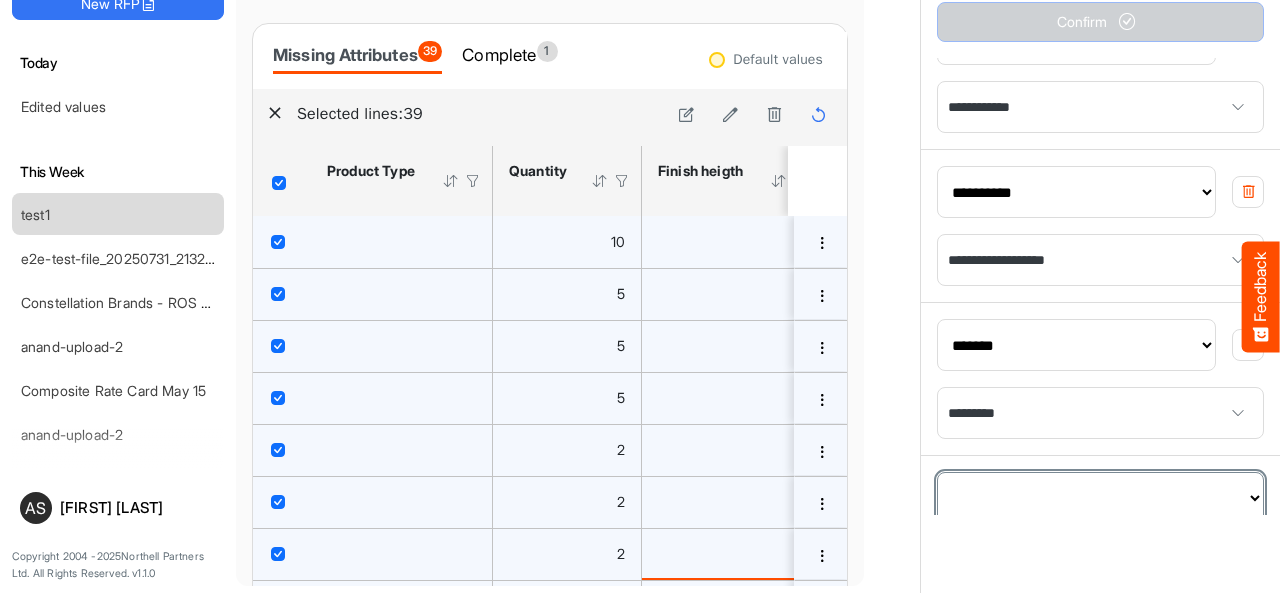click on "**********" at bounding box center (1100, 498) 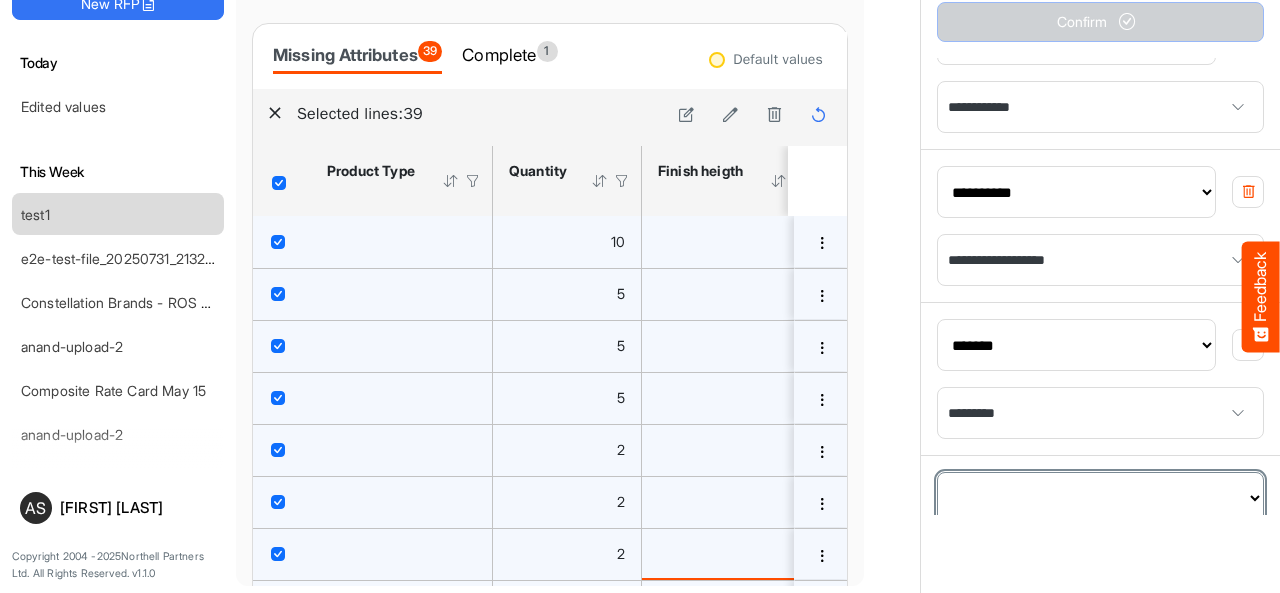 select on "**********" 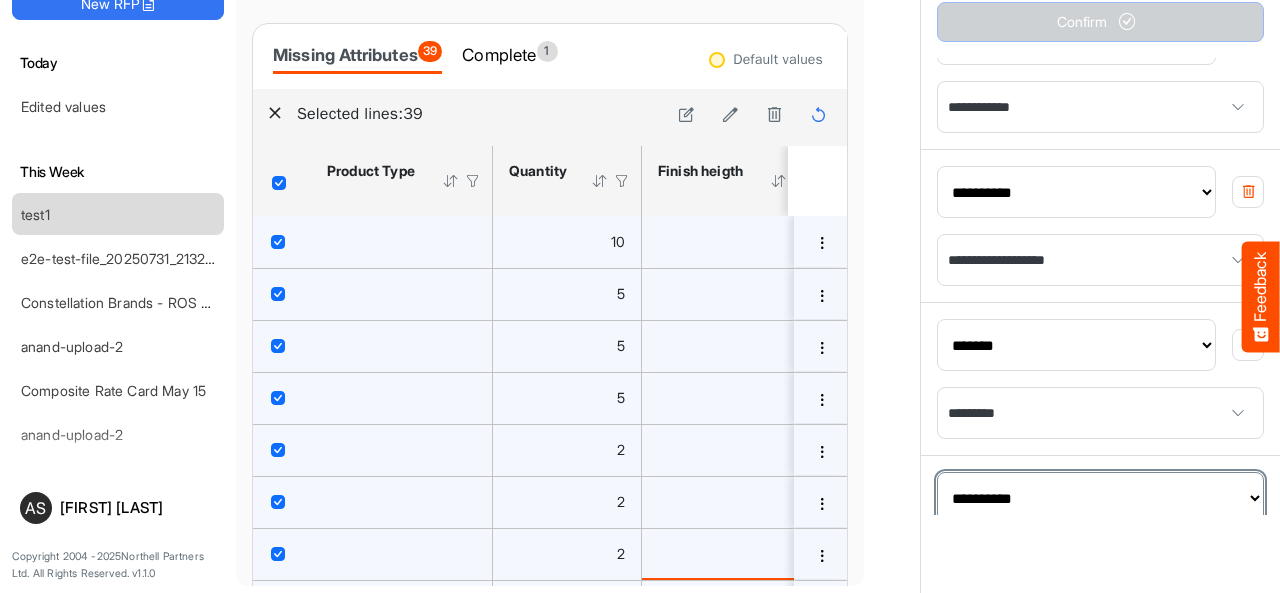 click on "**********" at bounding box center (1100, 498) 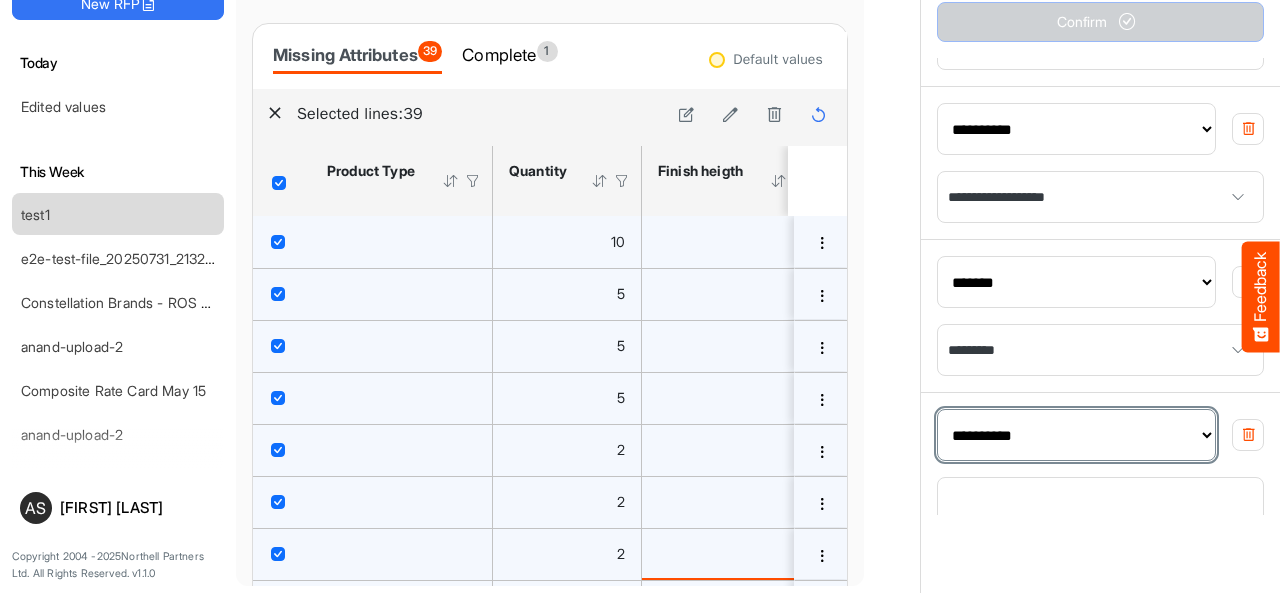 scroll, scrollTop: 1812, scrollLeft: 0, axis: vertical 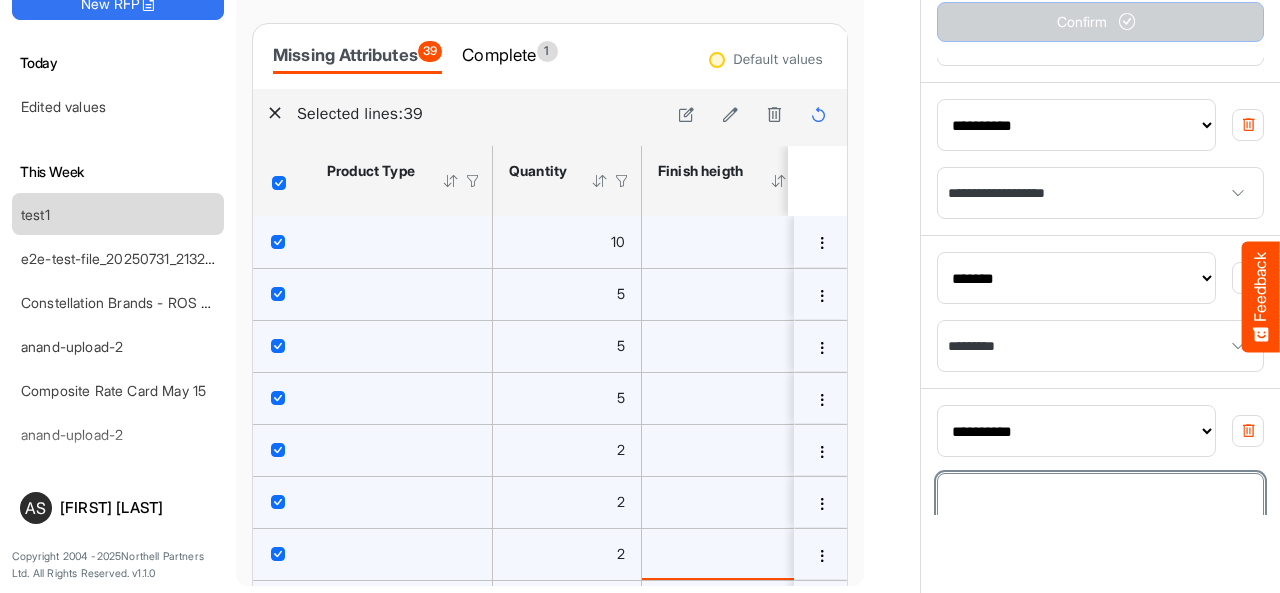 click at bounding box center [1100, 499] 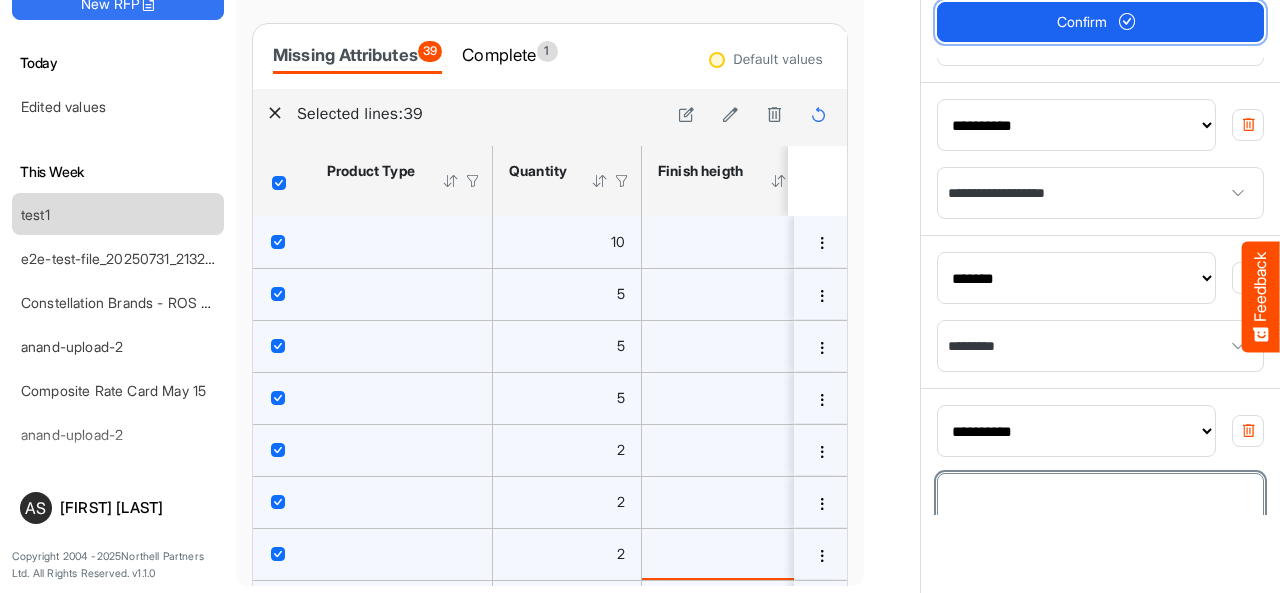 type on "*" 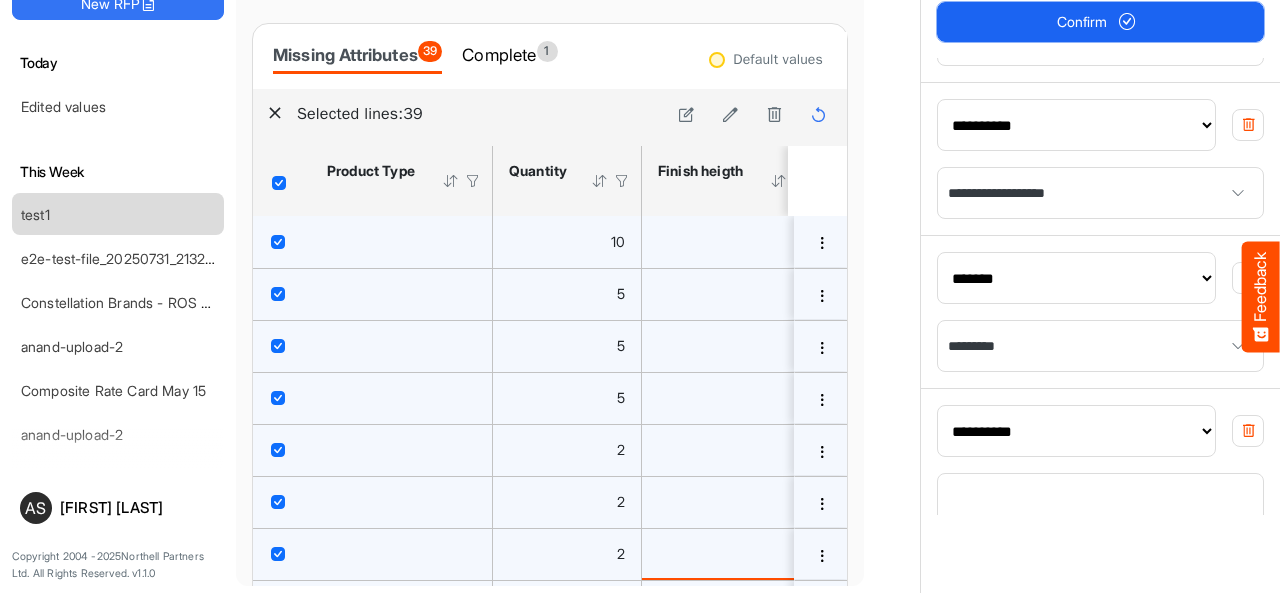 click on "Confirm" at bounding box center (1100, 22) 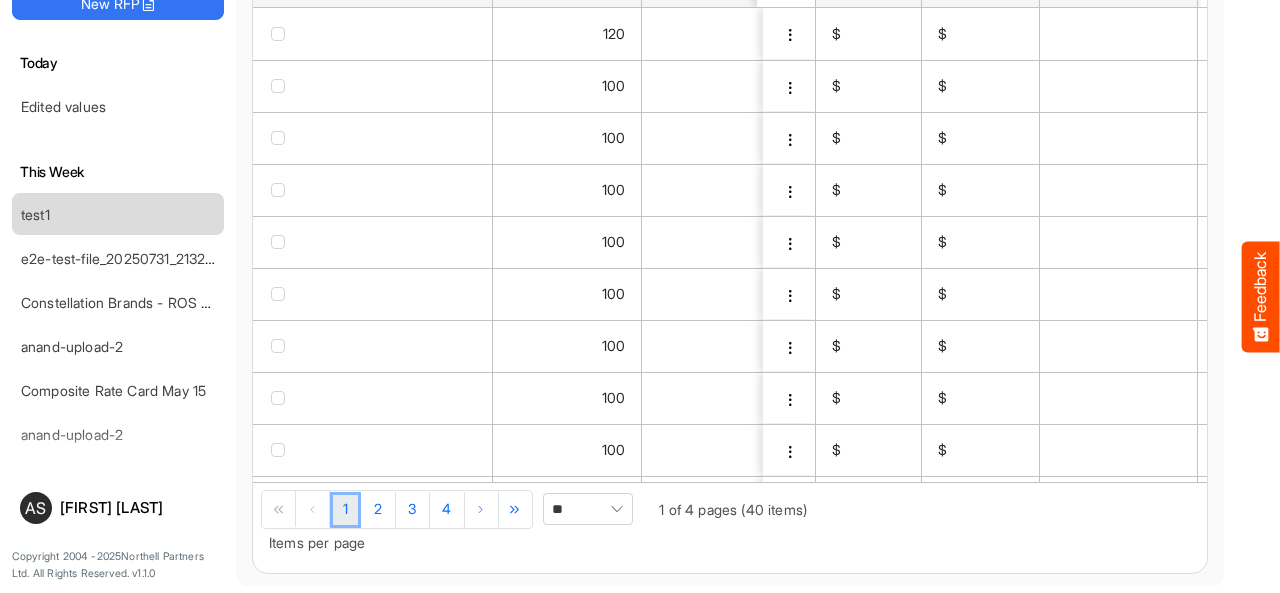scroll, scrollTop: 214, scrollLeft: 0, axis: vertical 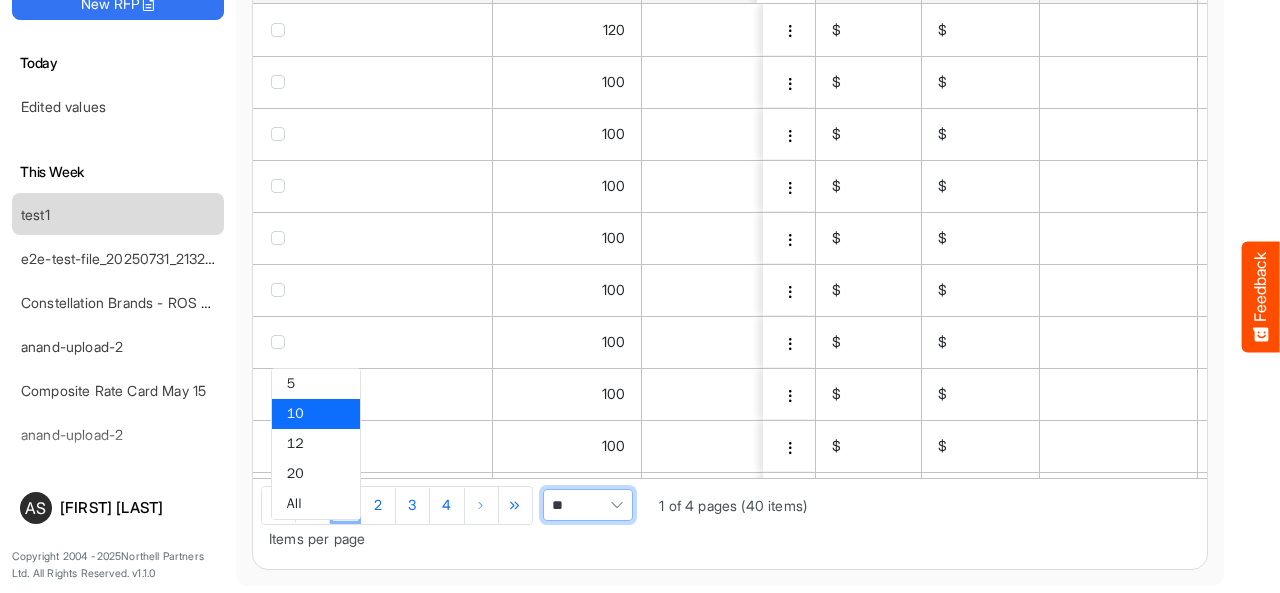 click at bounding box center (617, 505) 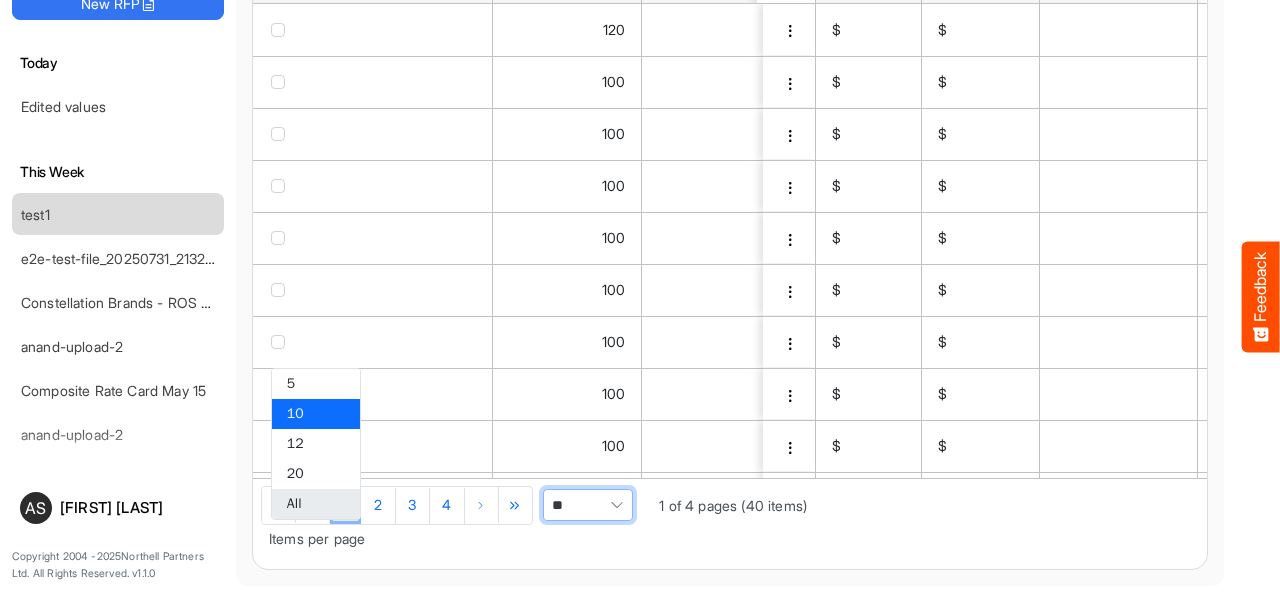 click on "All" at bounding box center [316, 504] 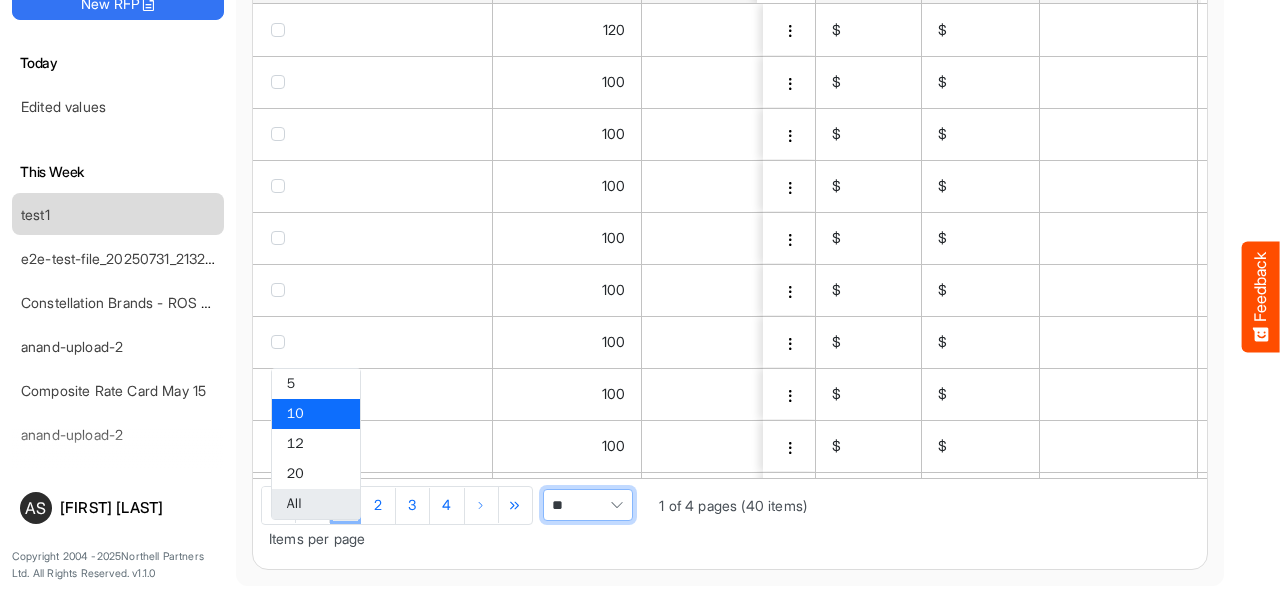 type on "***" 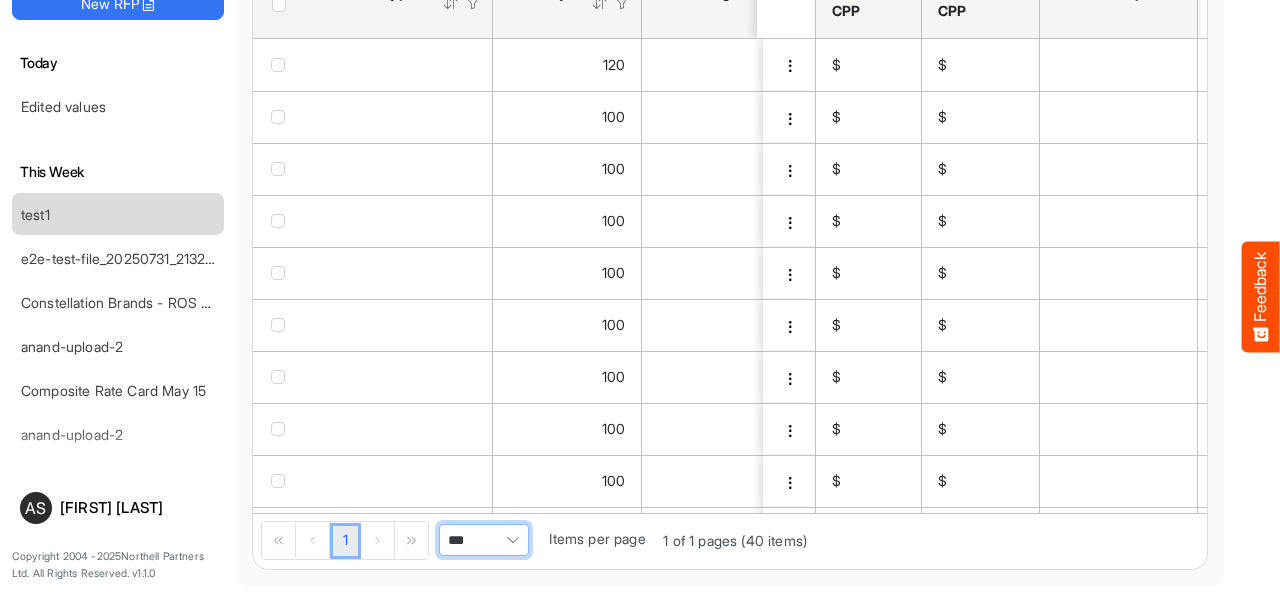 scroll, scrollTop: 213, scrollLeft: 0, axis: vertical 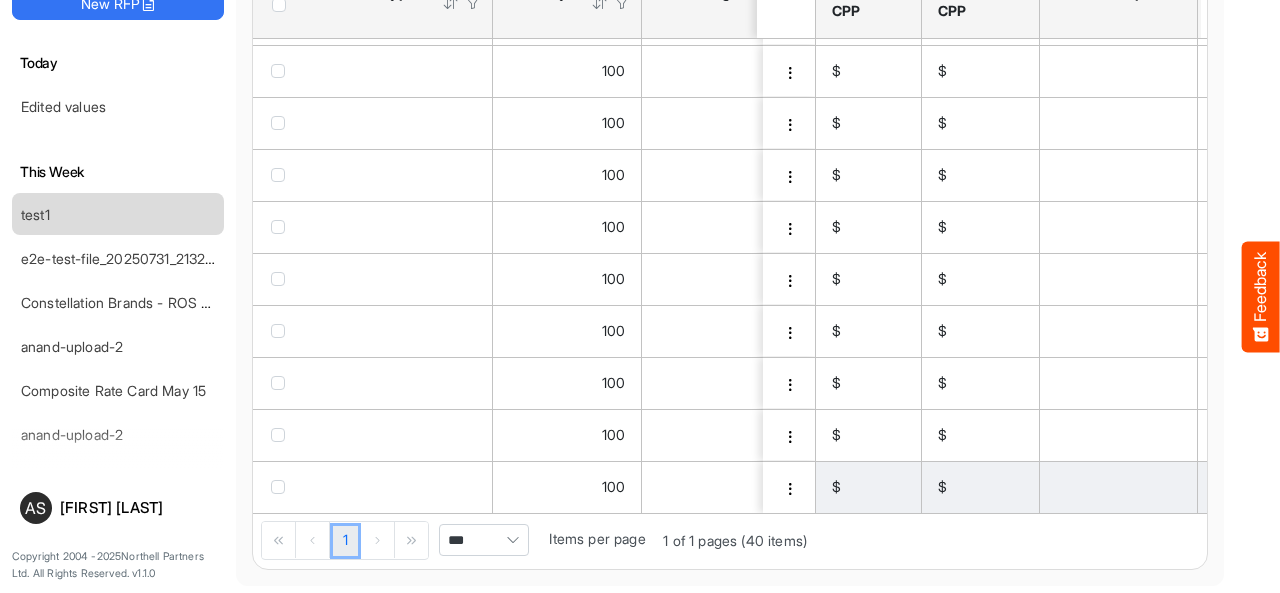 click at bounding box center (1244, 487) 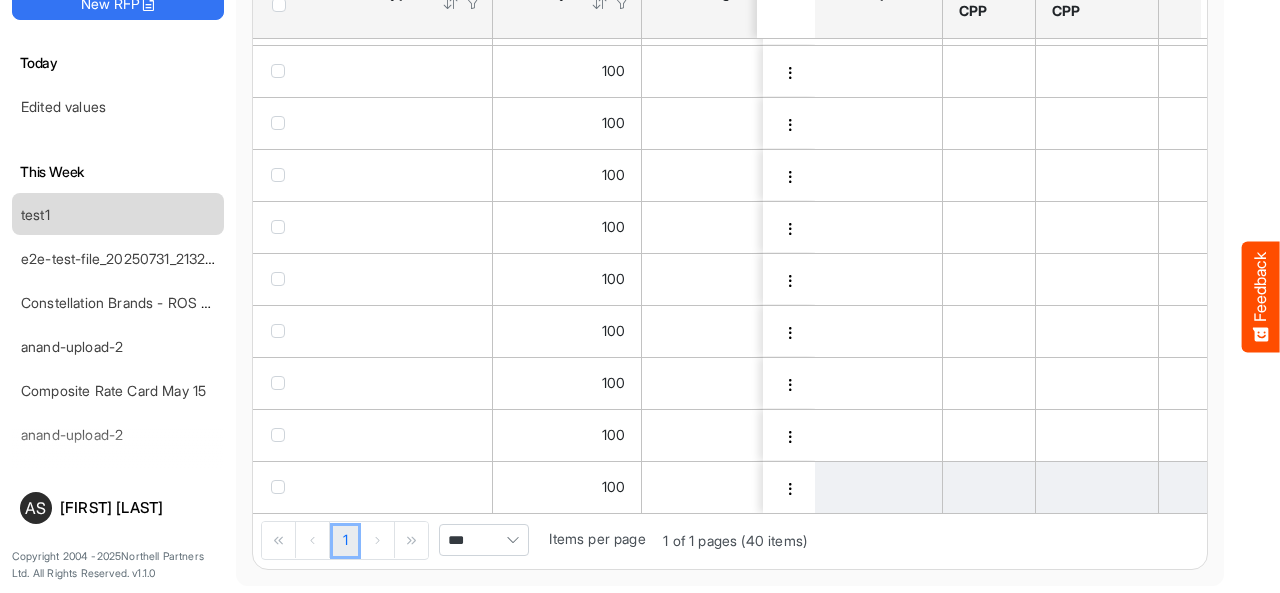 click on "$ $" at bounding box center [920, 487] 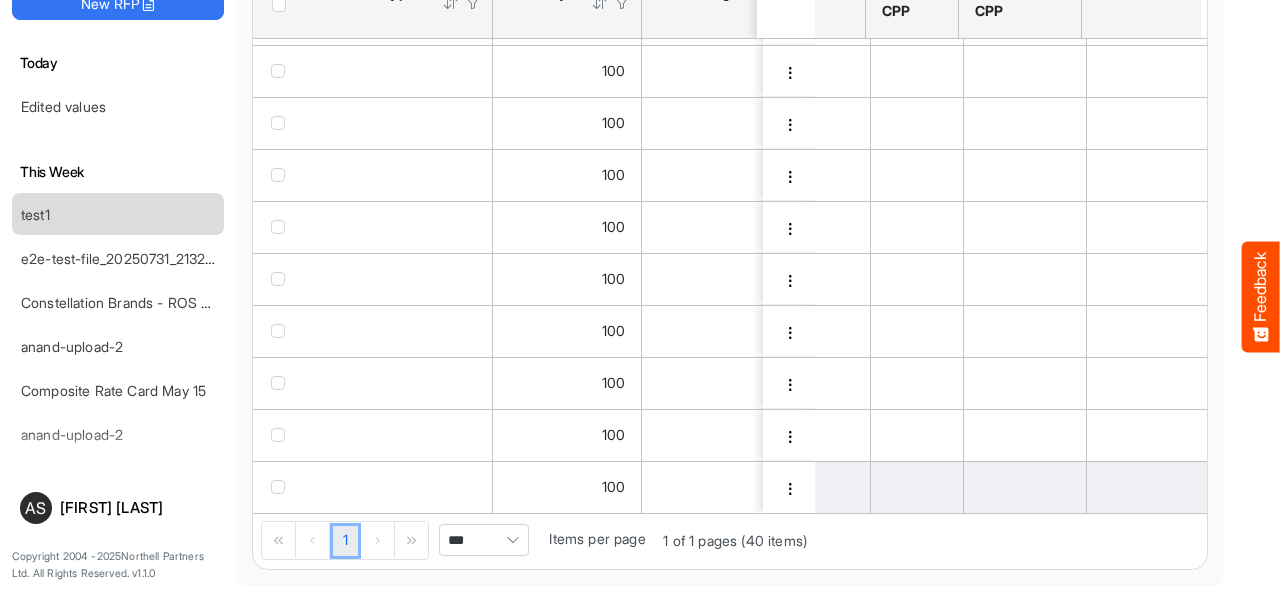 click at bounding box center [1147, 487] 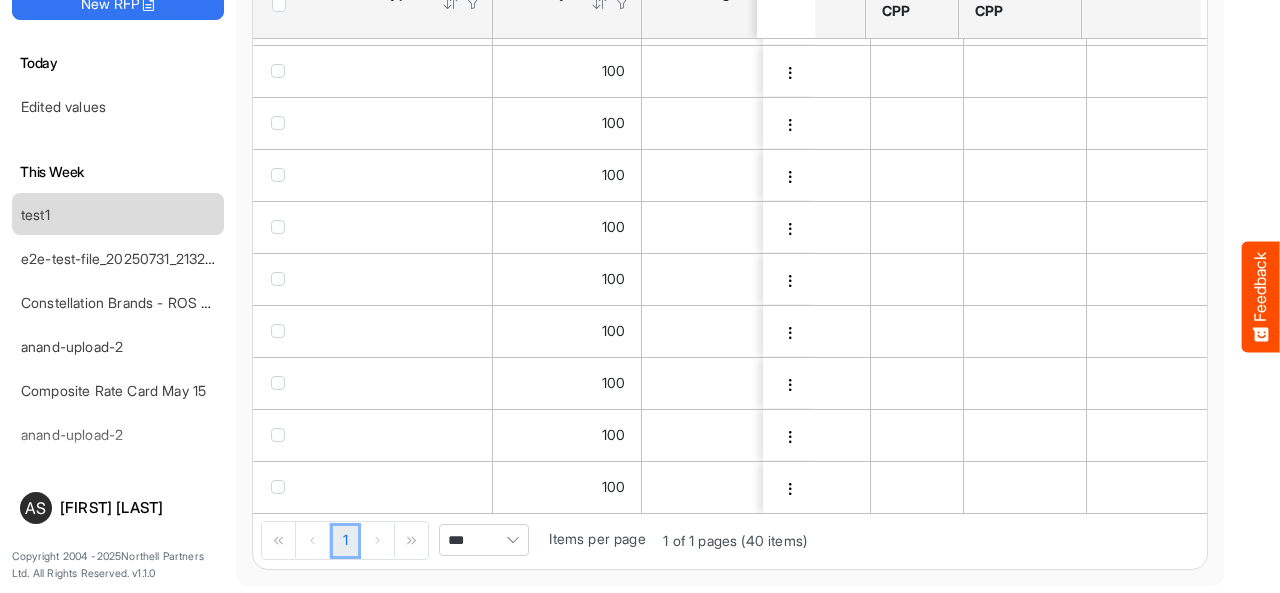 drag, startPoint x: 1013, startPoint y: 471, endPoint x: 909, endPoint y: 478, distance: 104.23531 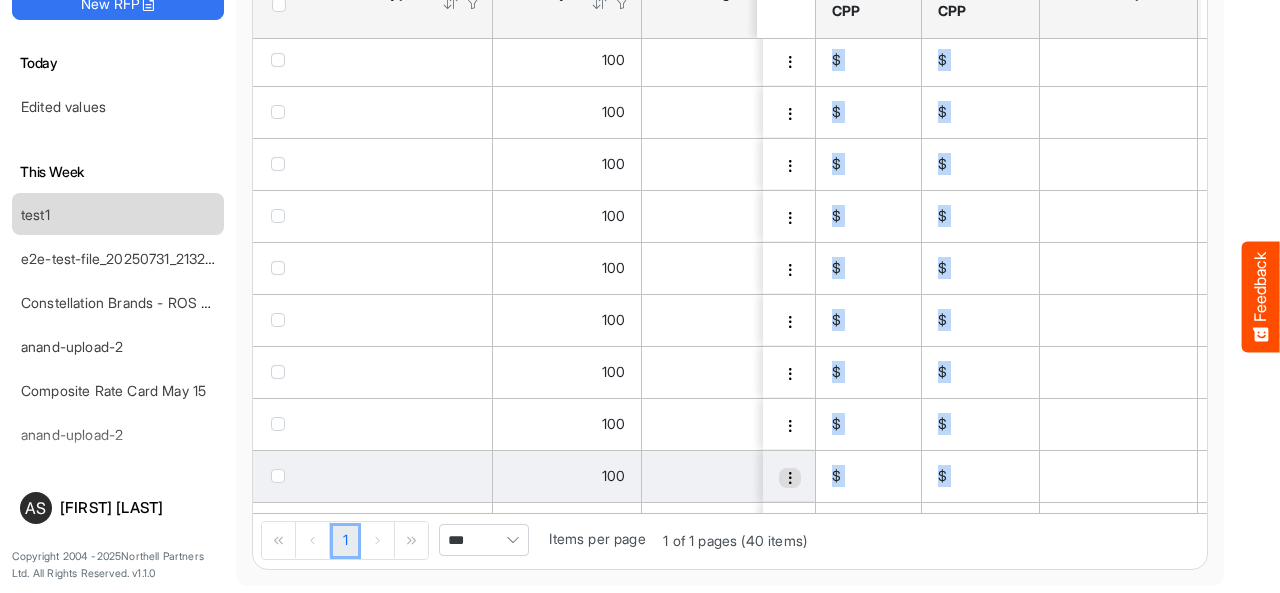 click at bounding box center (790, 478) 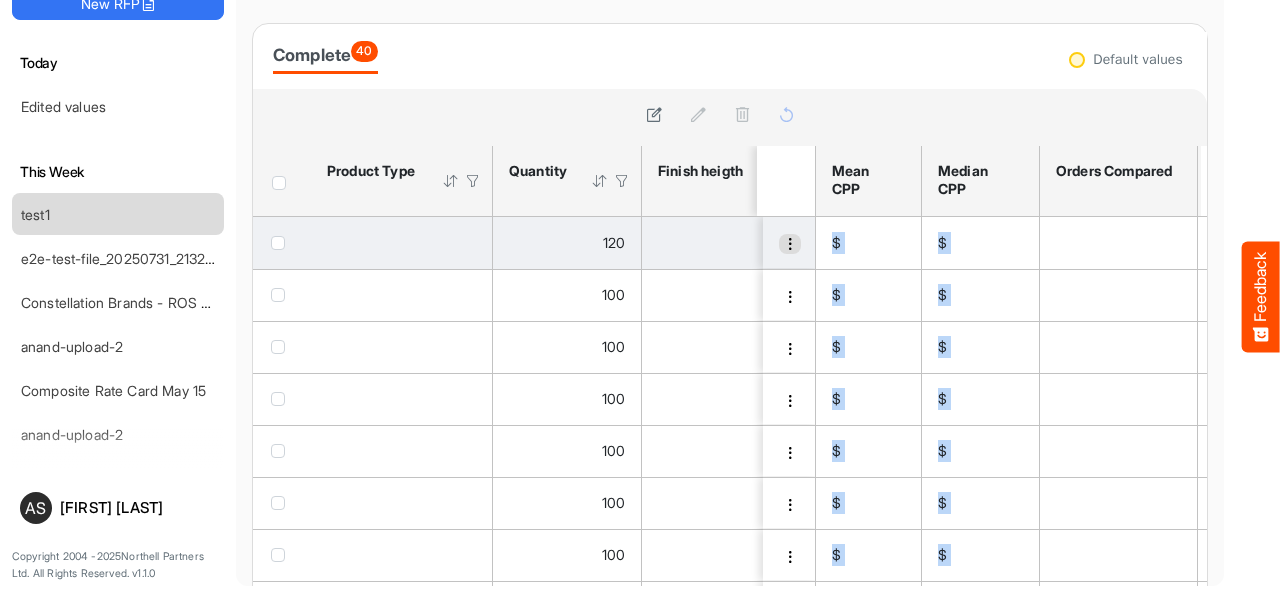 click at bounding box center [790, 244] 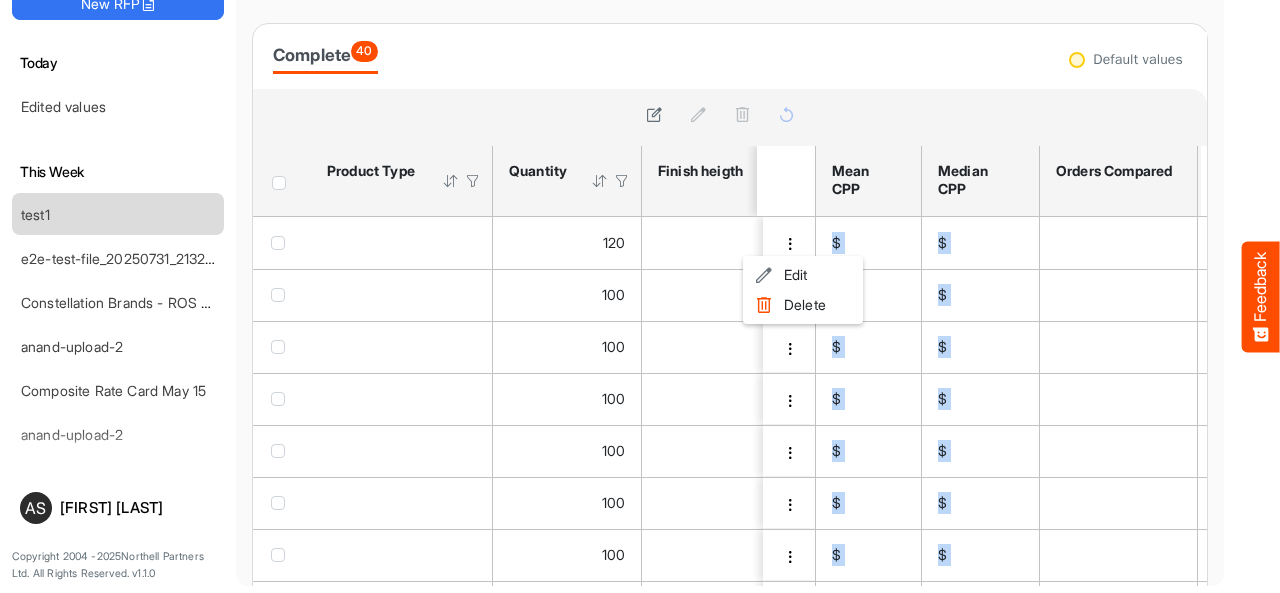 click on "Complete
40" at bounding box center [730, 56] 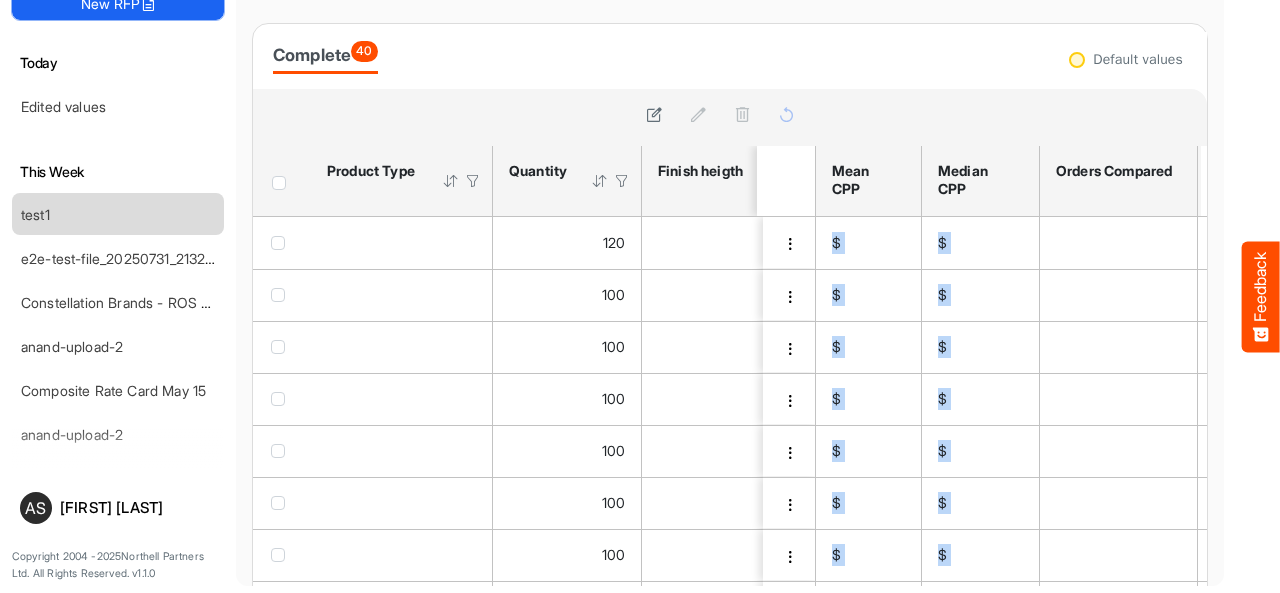 click on "New RFP" at bounding box center [118, 4] 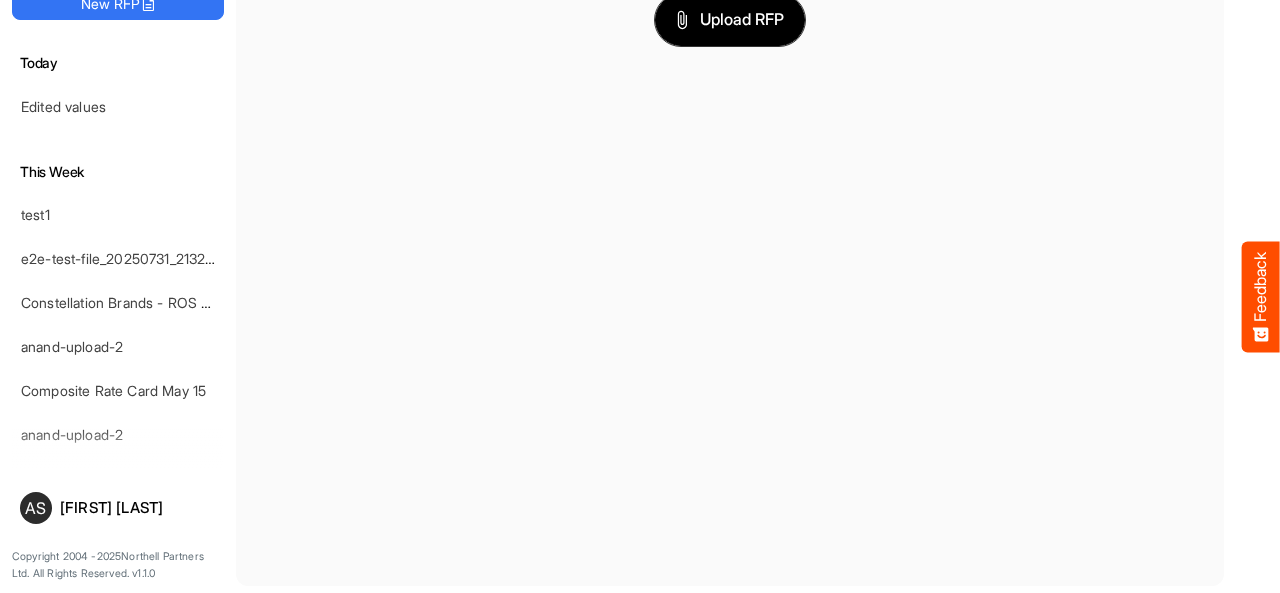 click 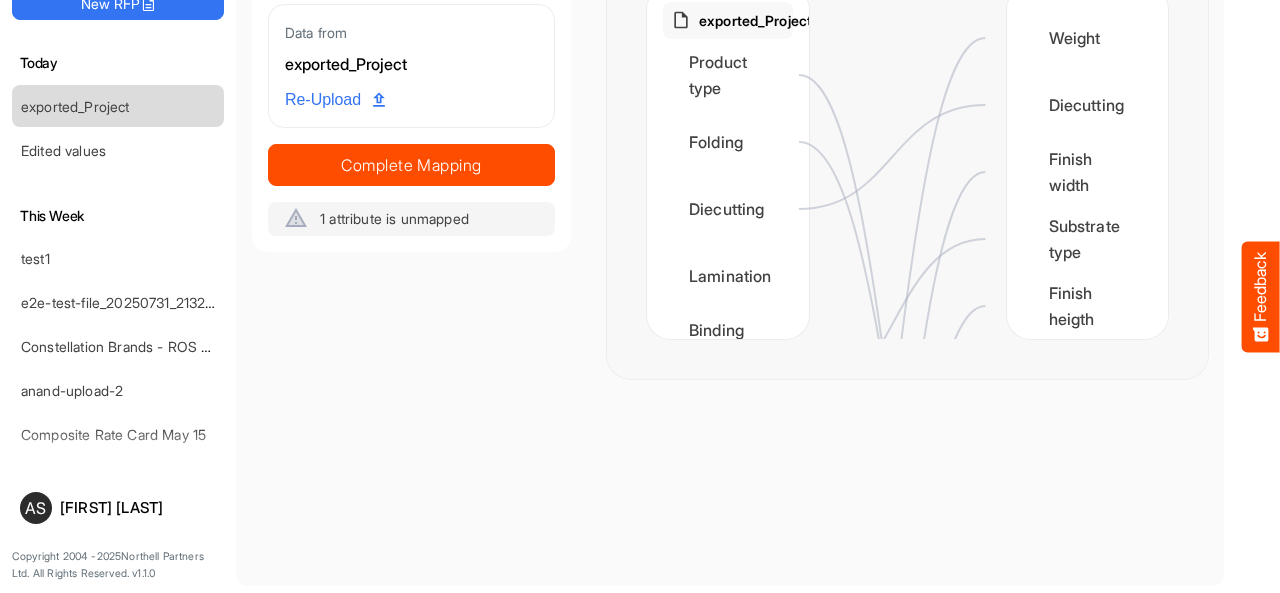 scroll, scrollTop: 34, scrollLeft: 0, axis: vertical 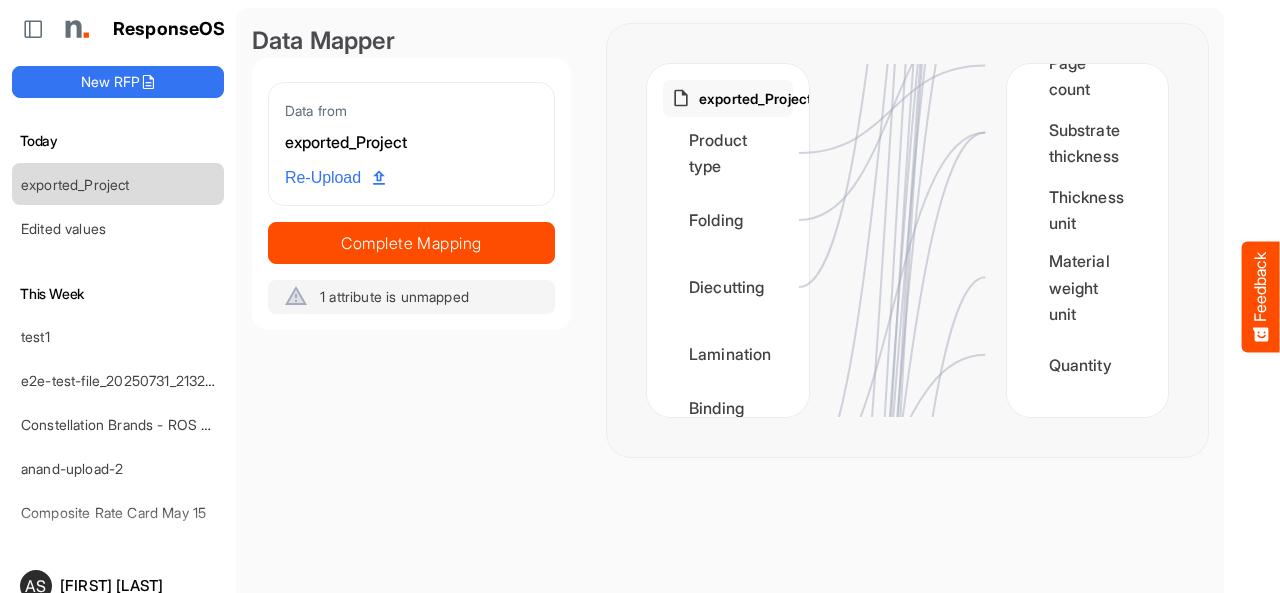 click on "exported_Project
Product type Folding Diecutting Lamination Binding method Substrate type Total quantity Flat size width Flat size height Substrate finish Substrate weight Number of versions Color specification Finished size width Finished size height Substrate weight unit Flat size unit of measure Finished size unit of measure
Weight Diecutting Finish width Substrate type Finish heigth Unit of measure Color specification Total number of colours Printed sides Folding Page count Substrate thickness Thickness unit Material weight unit Quantity" at bounding box center (907, 240) 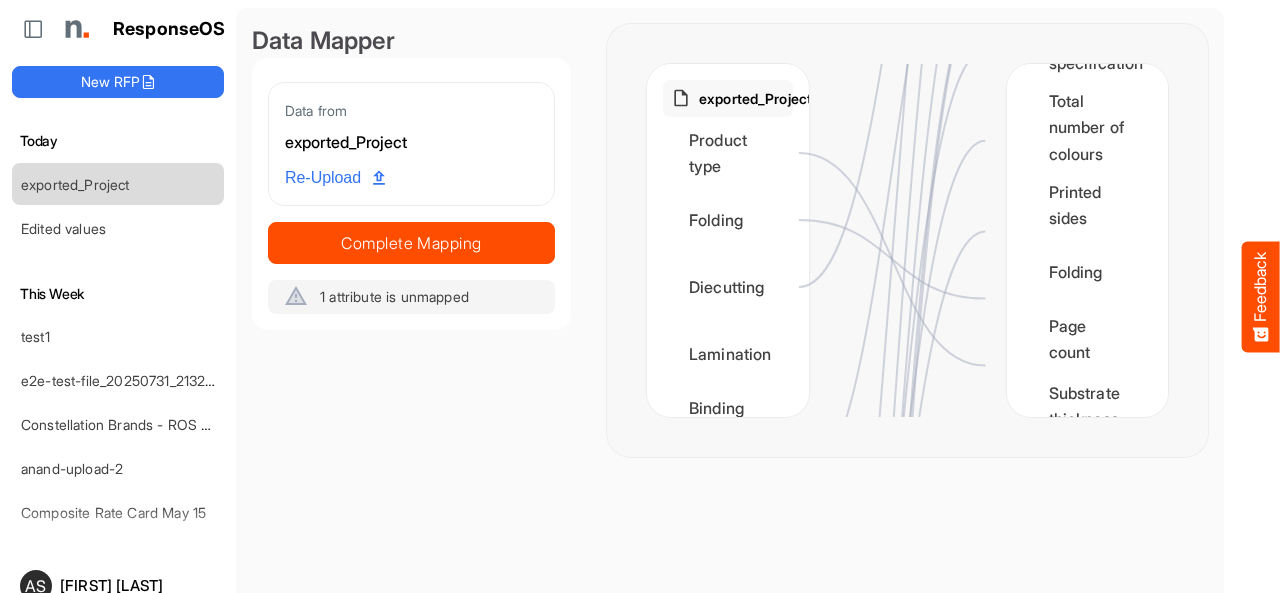scroll, scrollTop: 168, scrollLeft: 0, axis: vertical 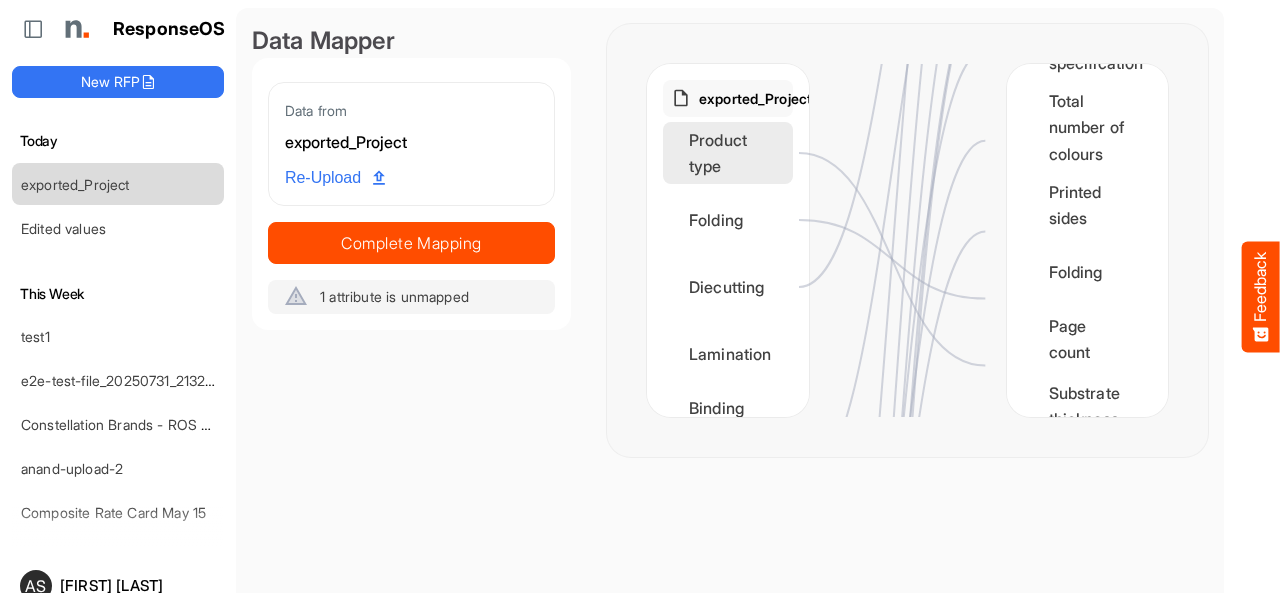click on "Product type" at bounding box center (728, 153) 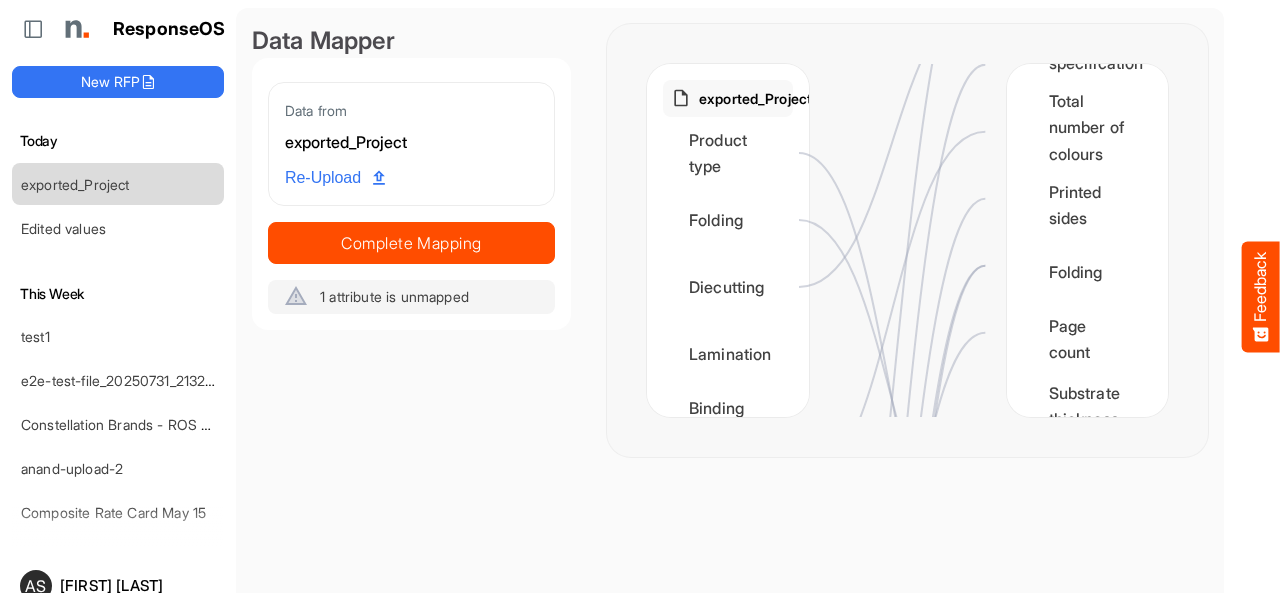 scroll, scrollTop: 168, scrollLeft: 0, axis: vertical 